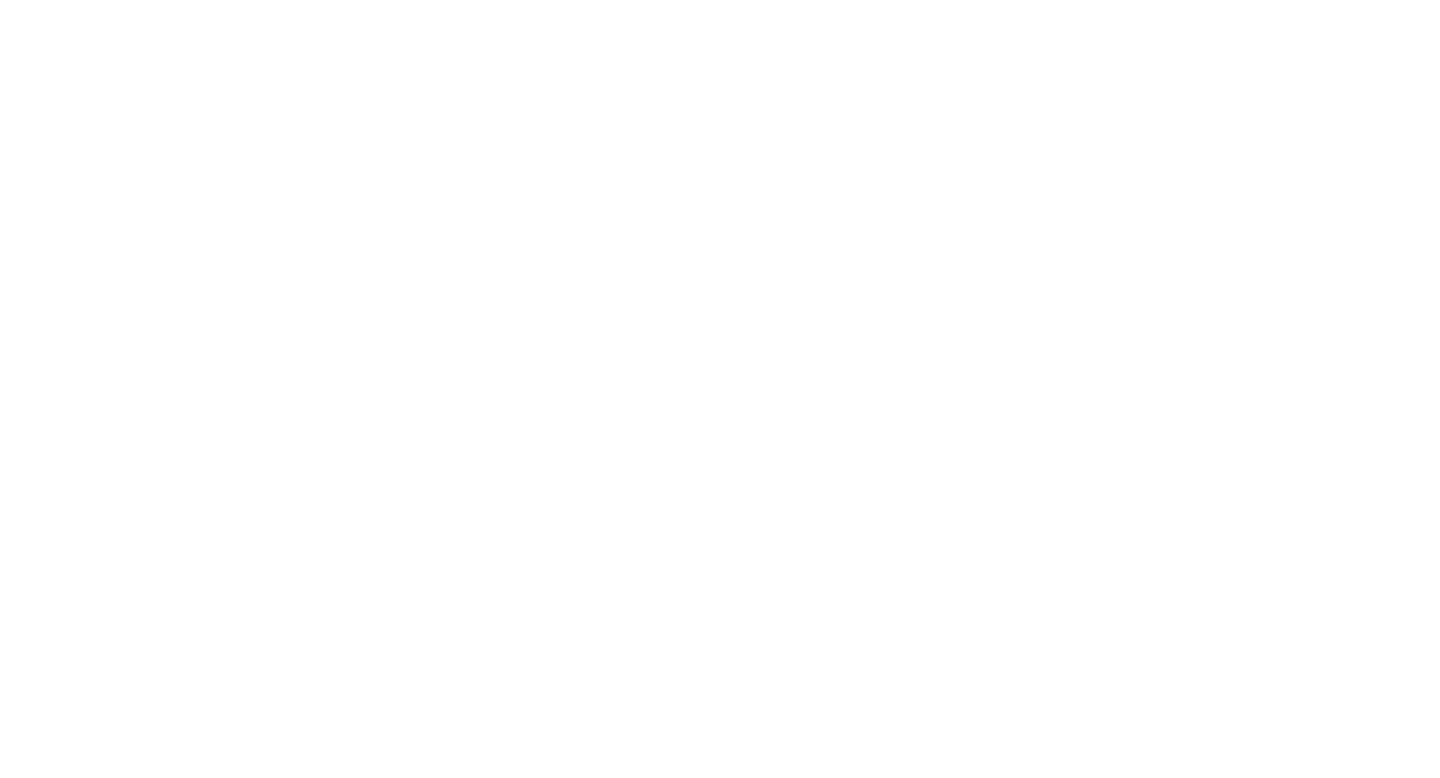 scroll, scrollTop: 0, scrollLeft: 0, axis: both 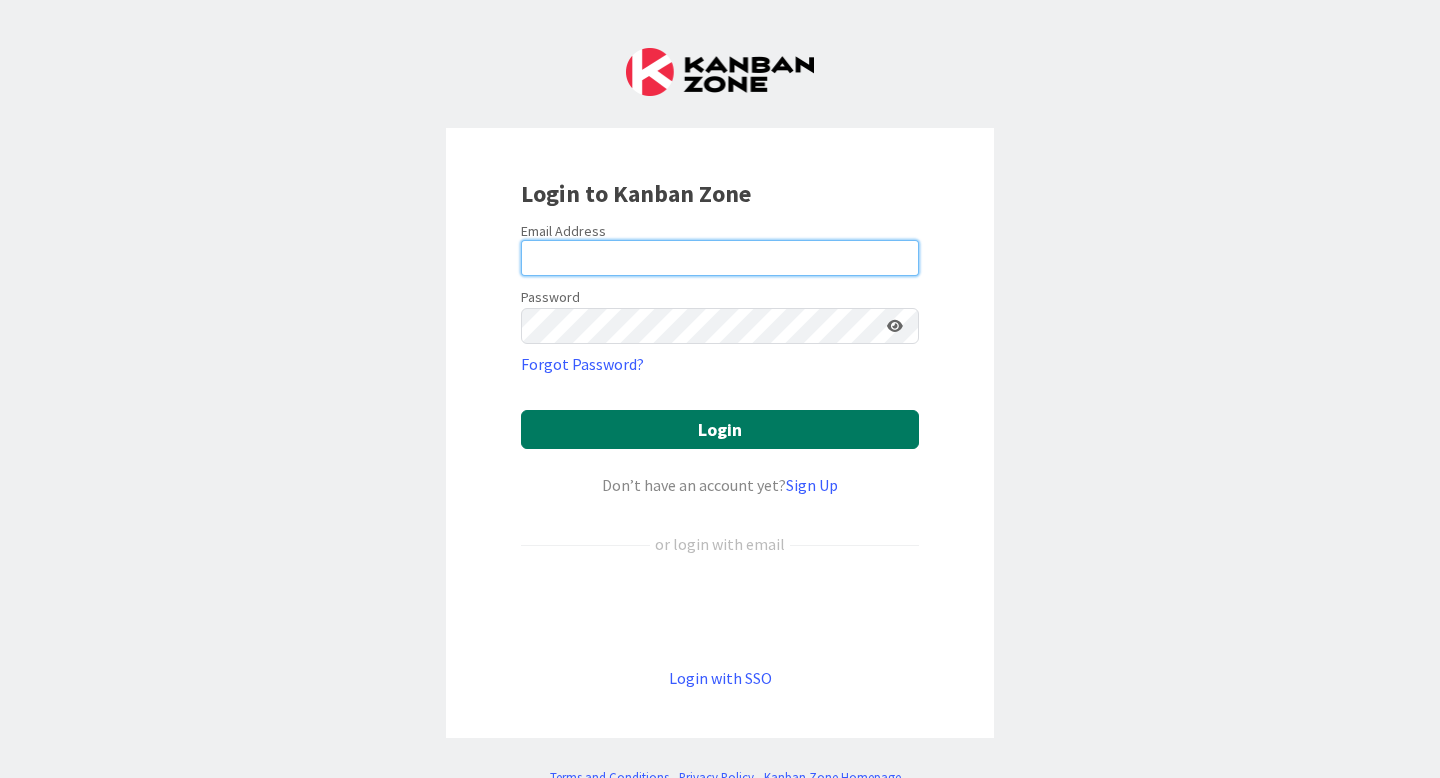 type on "[EMAIL]" 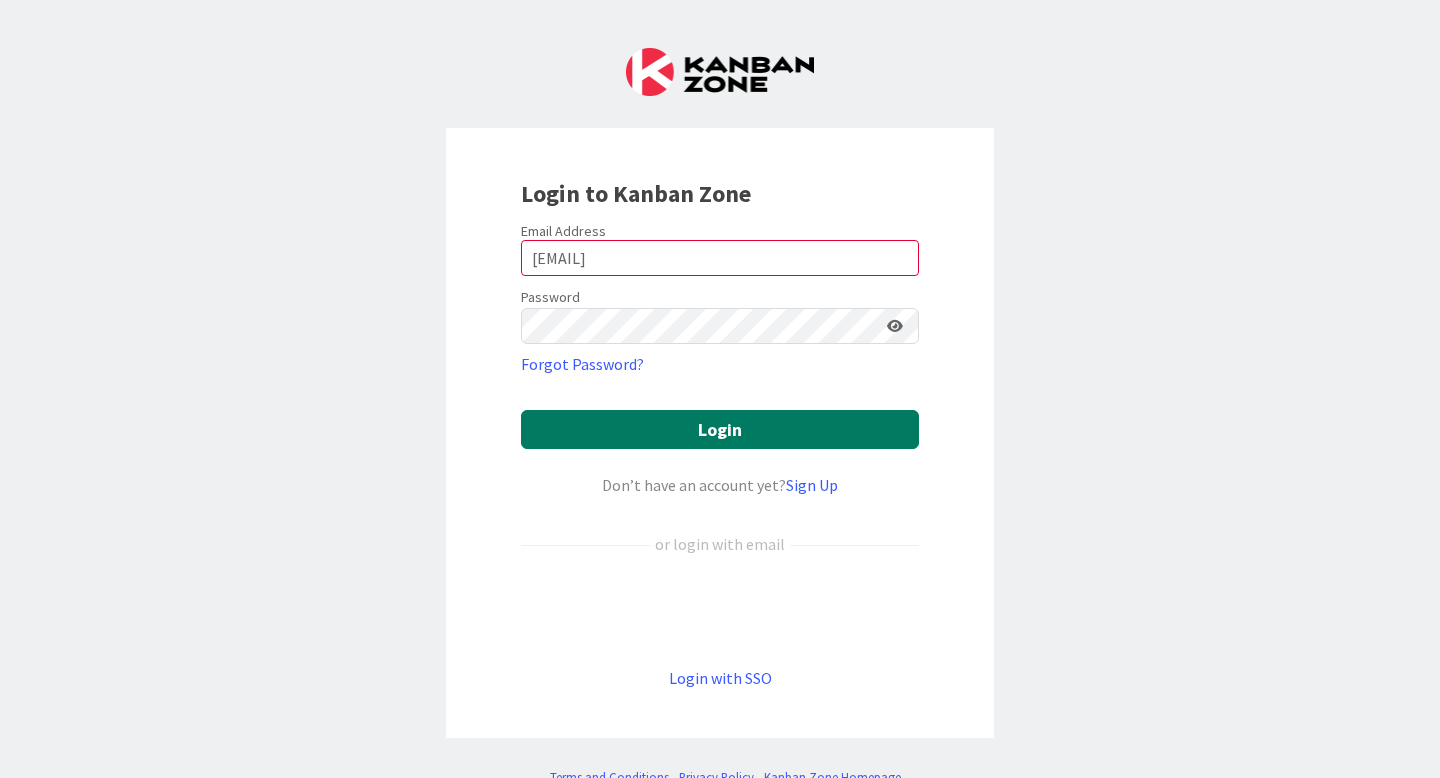 click on "Login" at bounding box center [720, 429] 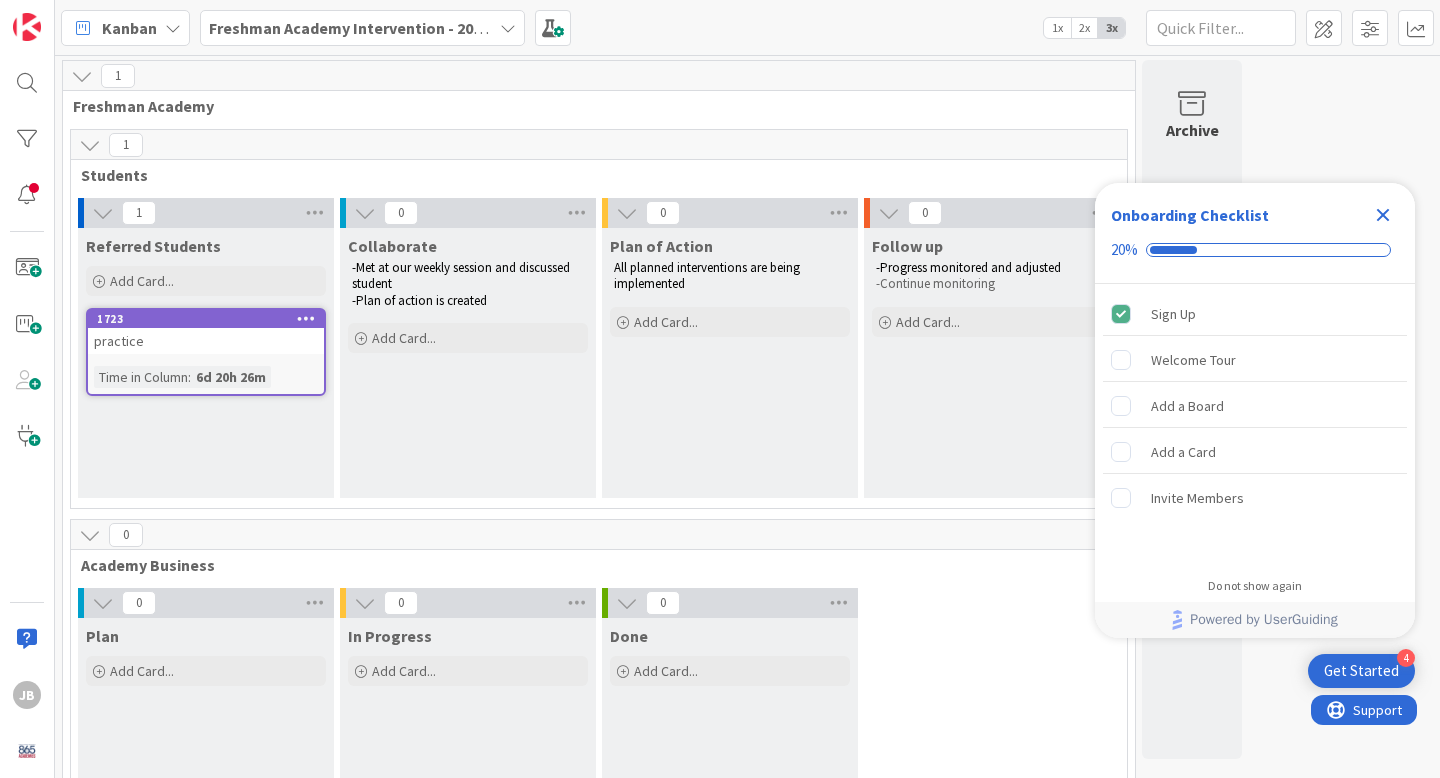 scroll, scrollTop: 0, scrollLeft: 0, axis: both 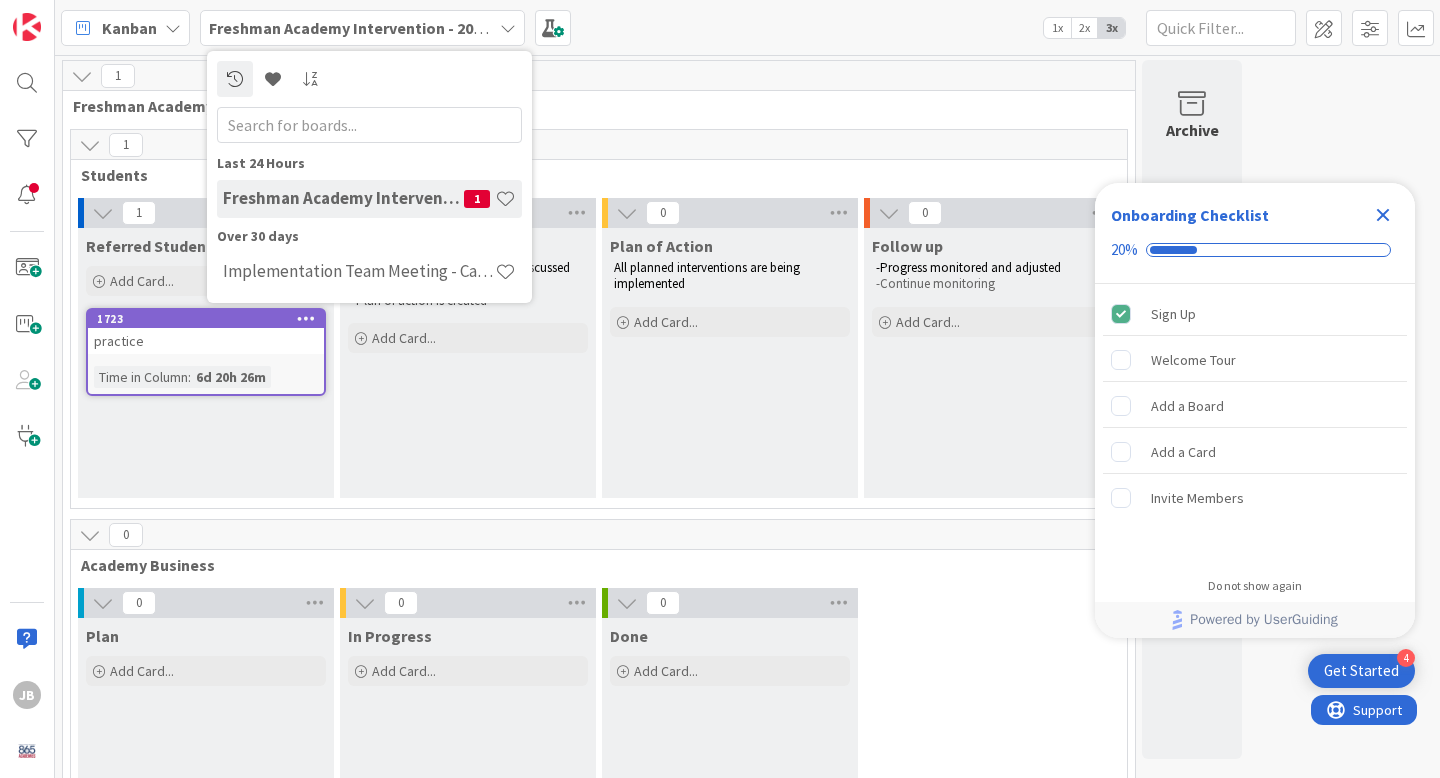 click on "Freshman Academy Intervention - 2024-2025" at bounding box center [343, 198] 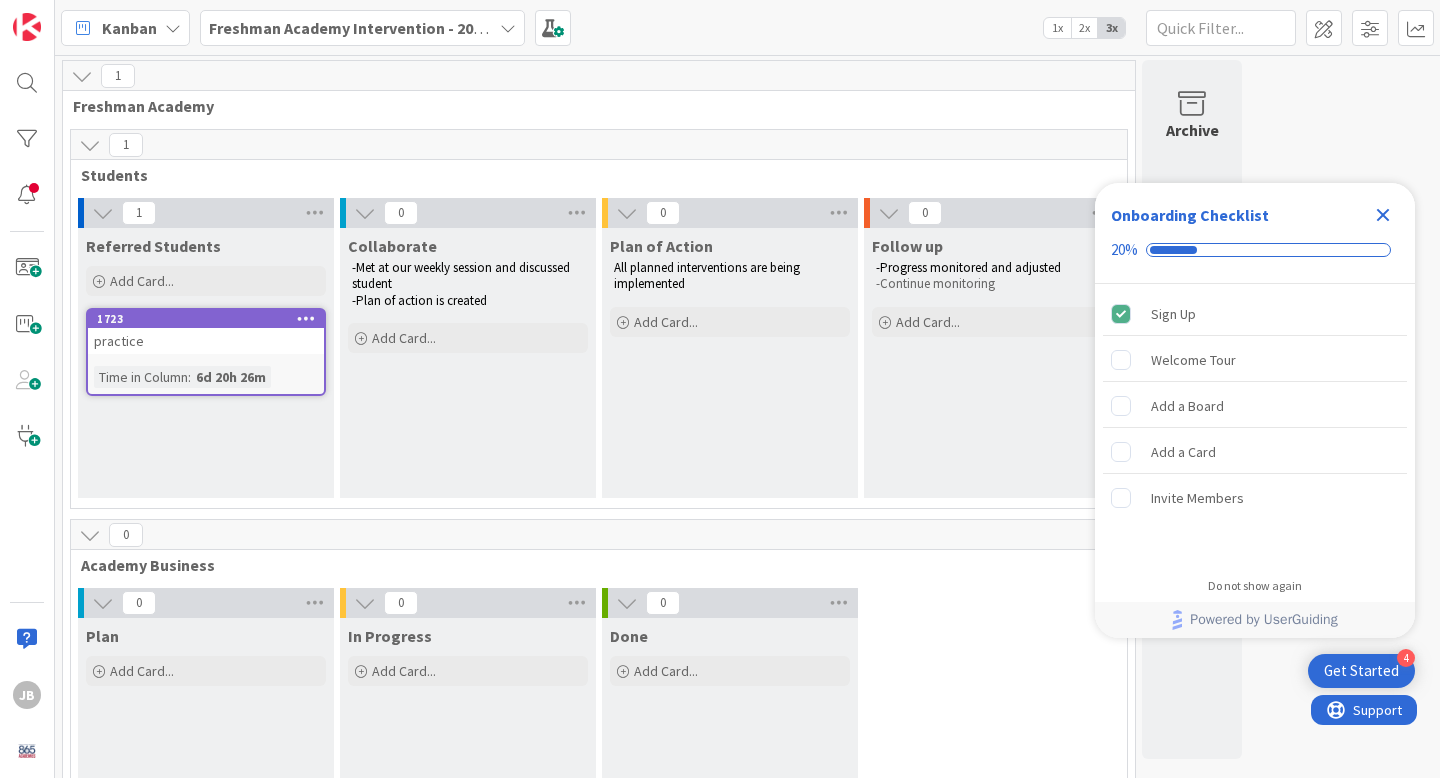 scroll, scrollTop: 0, scrollLeft: 0, axis: both 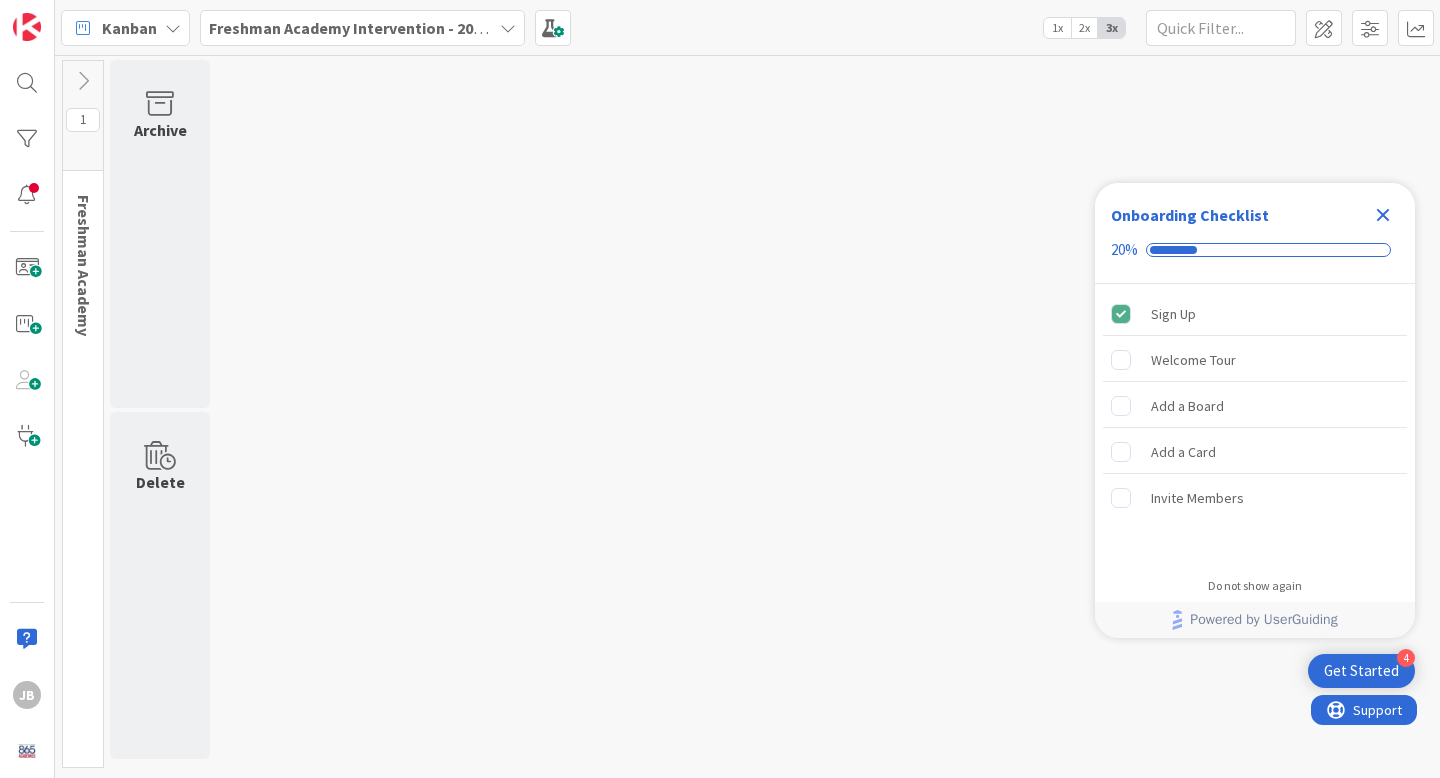 click at bounding box center [83, 81] 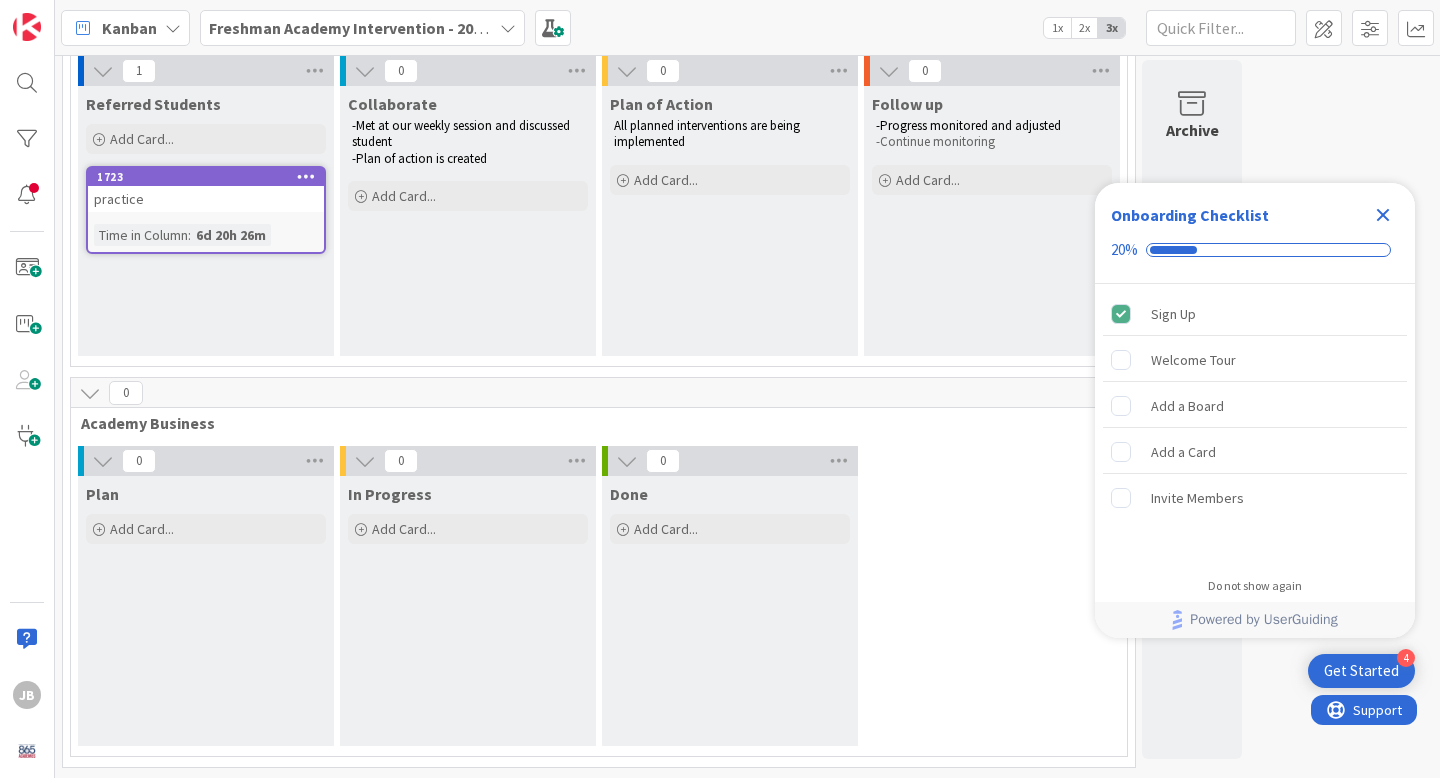 scroll, scrollTop: 0, scrollLeft: 0, axis: both 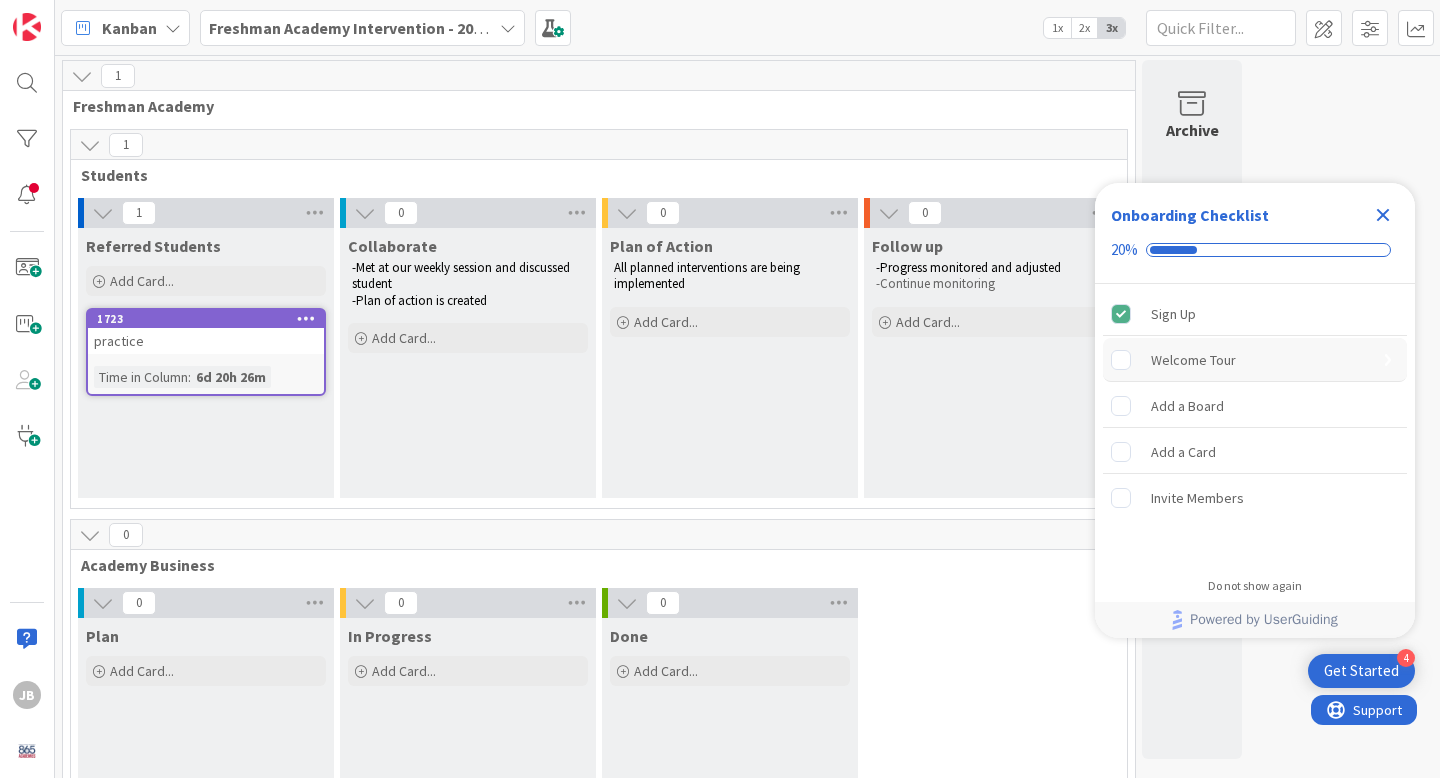 click 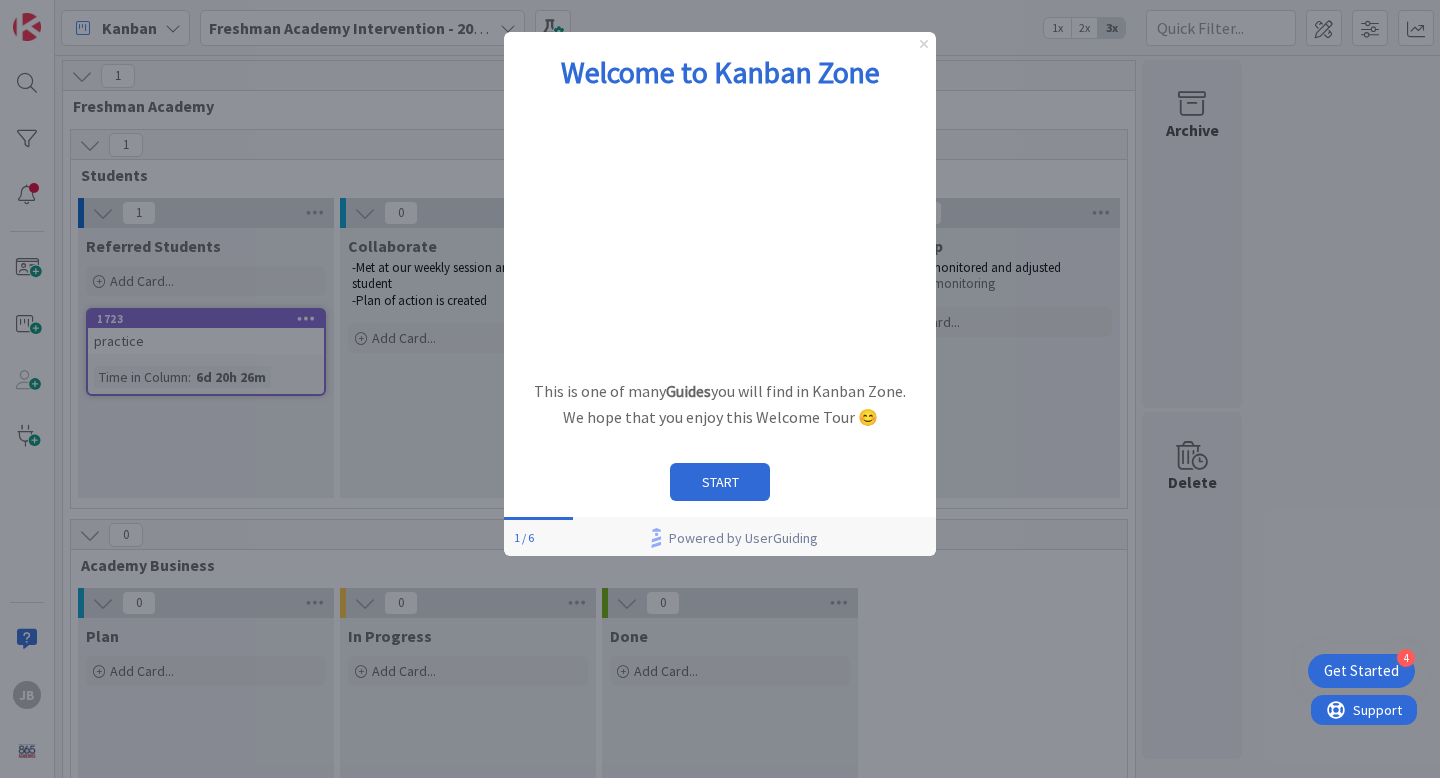 scroll, scrollTop: 0, scrollLeft: 0, axis: both 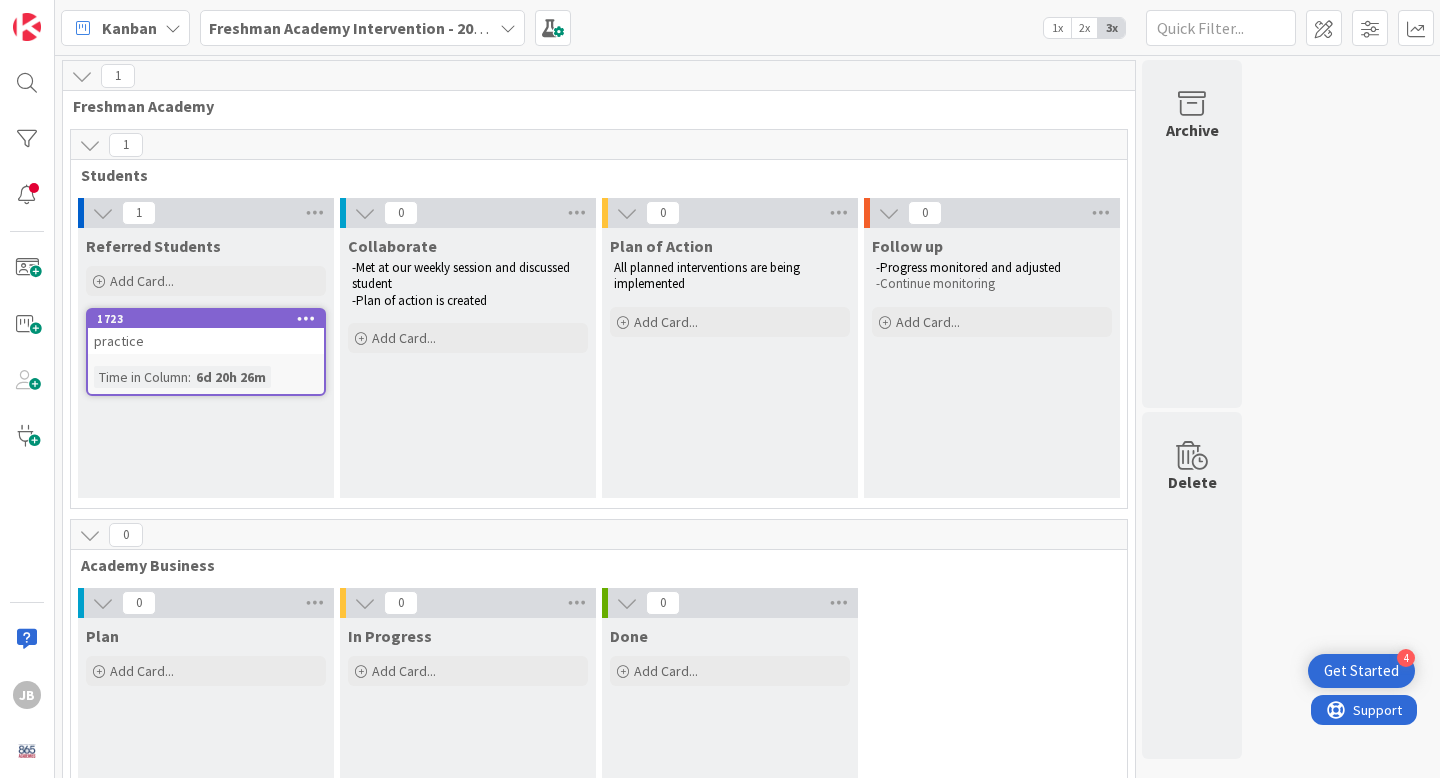 click on "Referred Students Add Card... [NUMBER] [FIRST] Time in Column : [NUMBER]d [NUMBER]h [NUMBER]m" at bounding box center [206, 363] 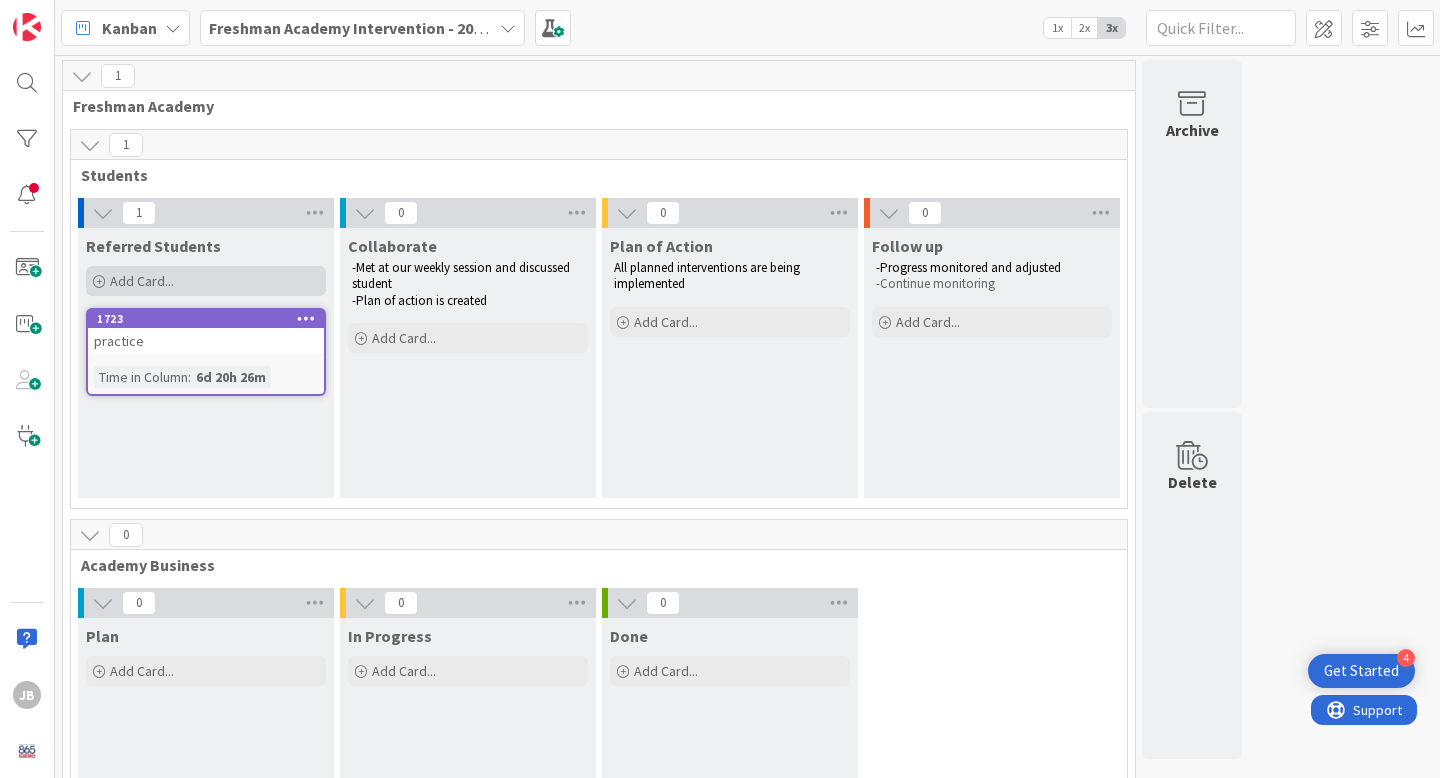 click at bounding box center [99, 282] 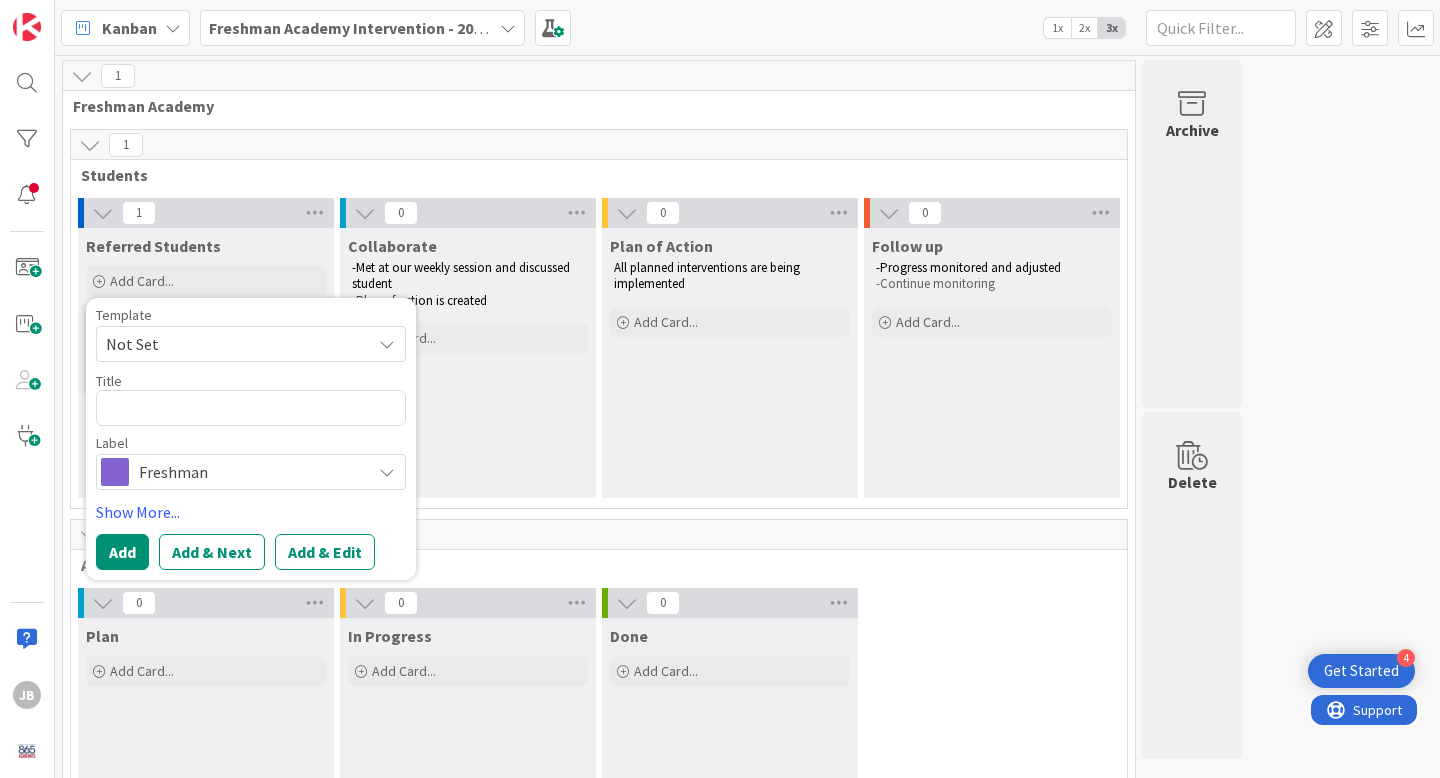 click on "Not Set" at bounding box center (231, 344) 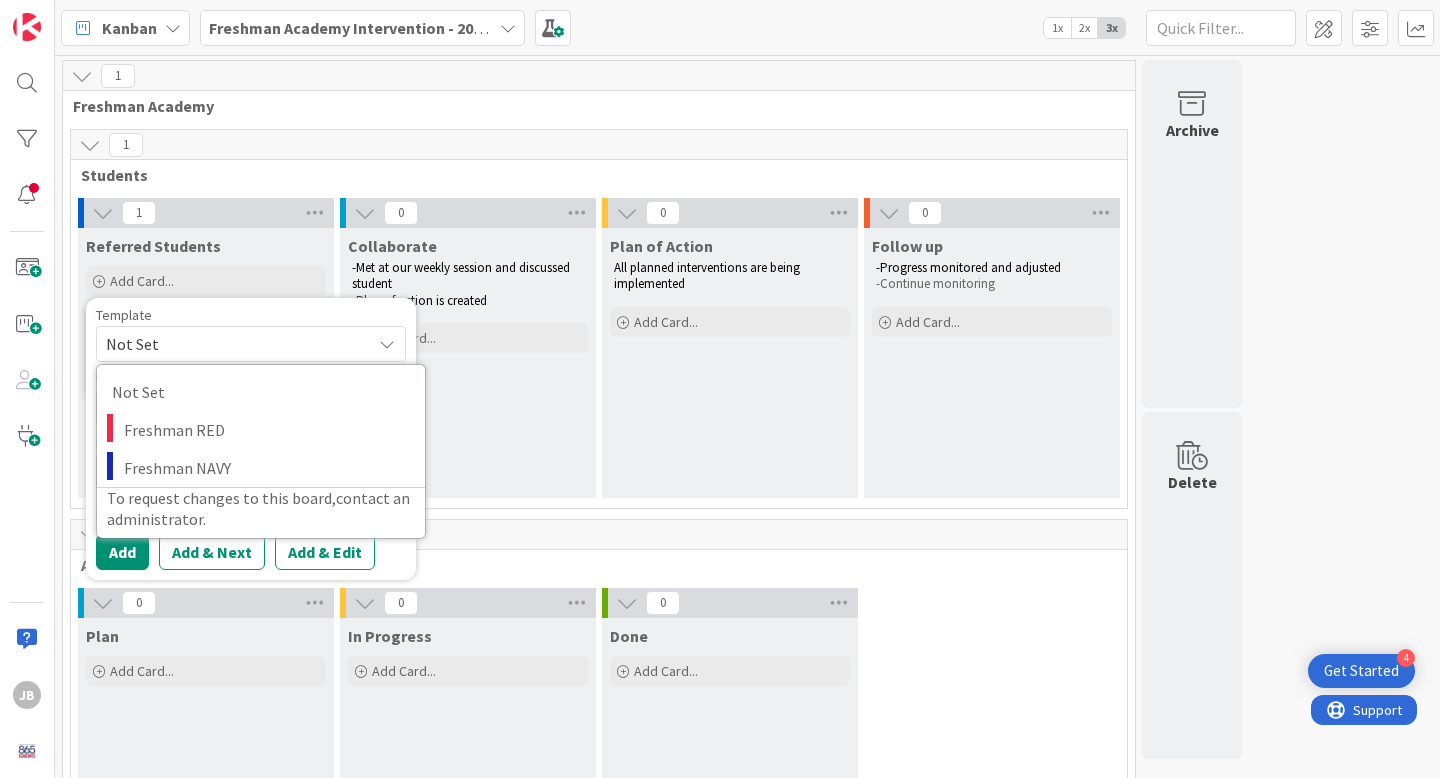 click on "Not Set" at bounding box center [231, 344] 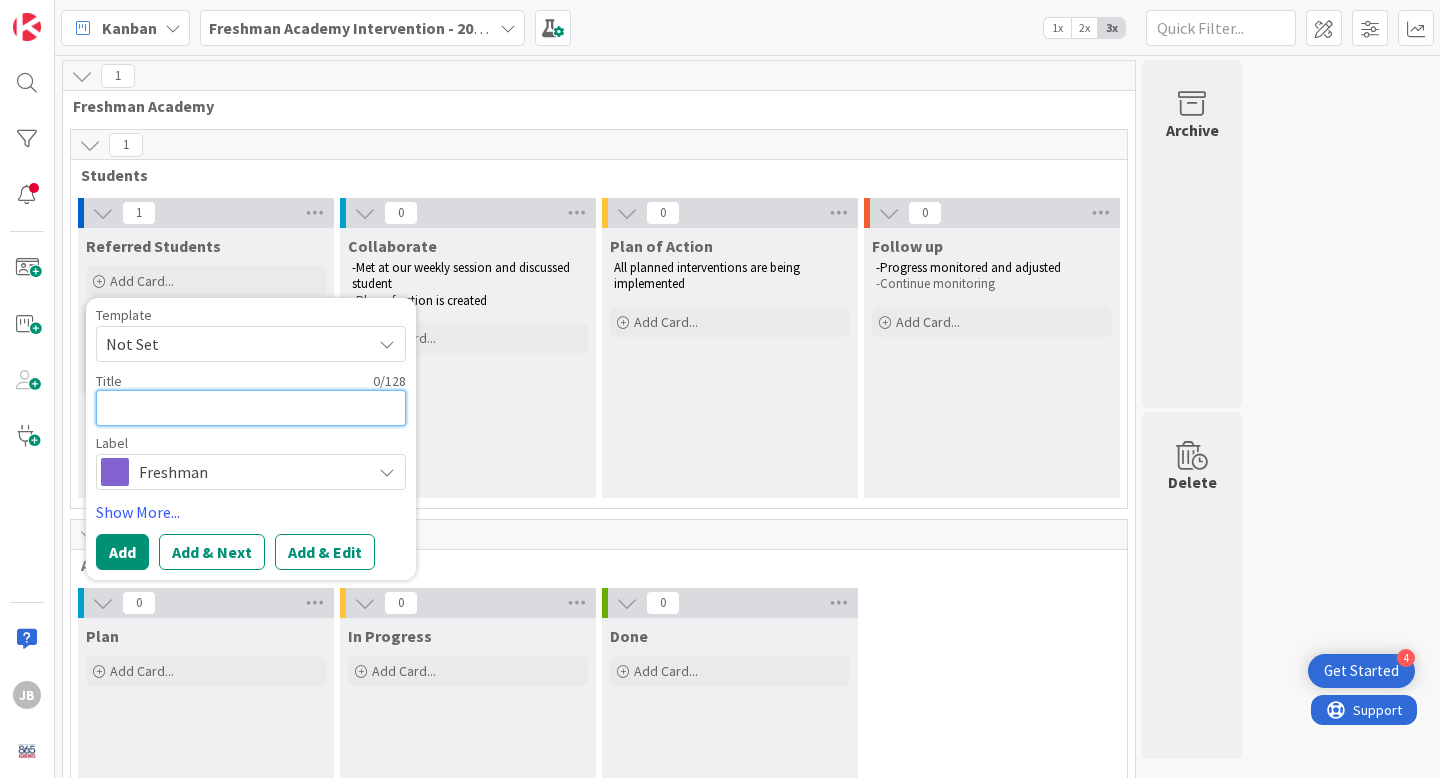 click at bounding box center [251, 408] 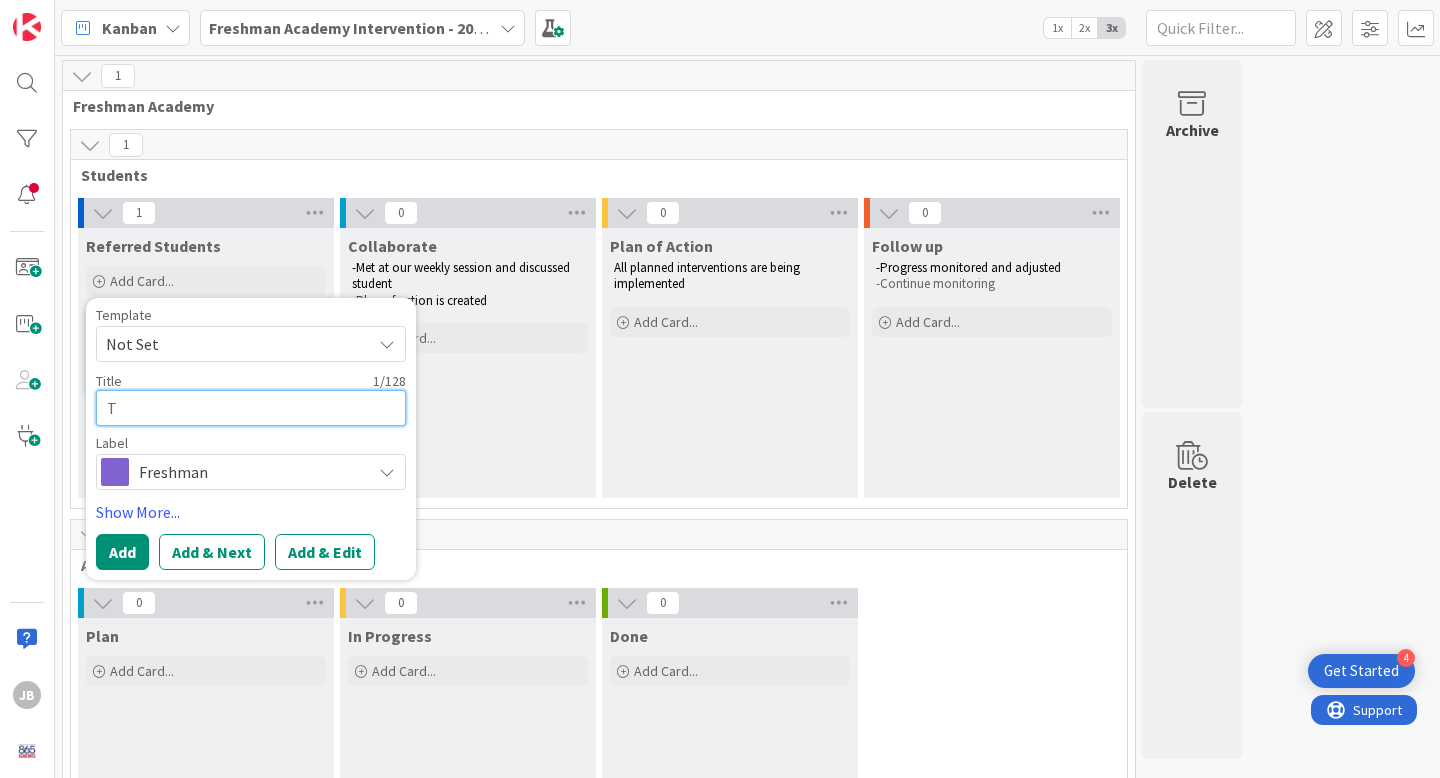 type on "x" 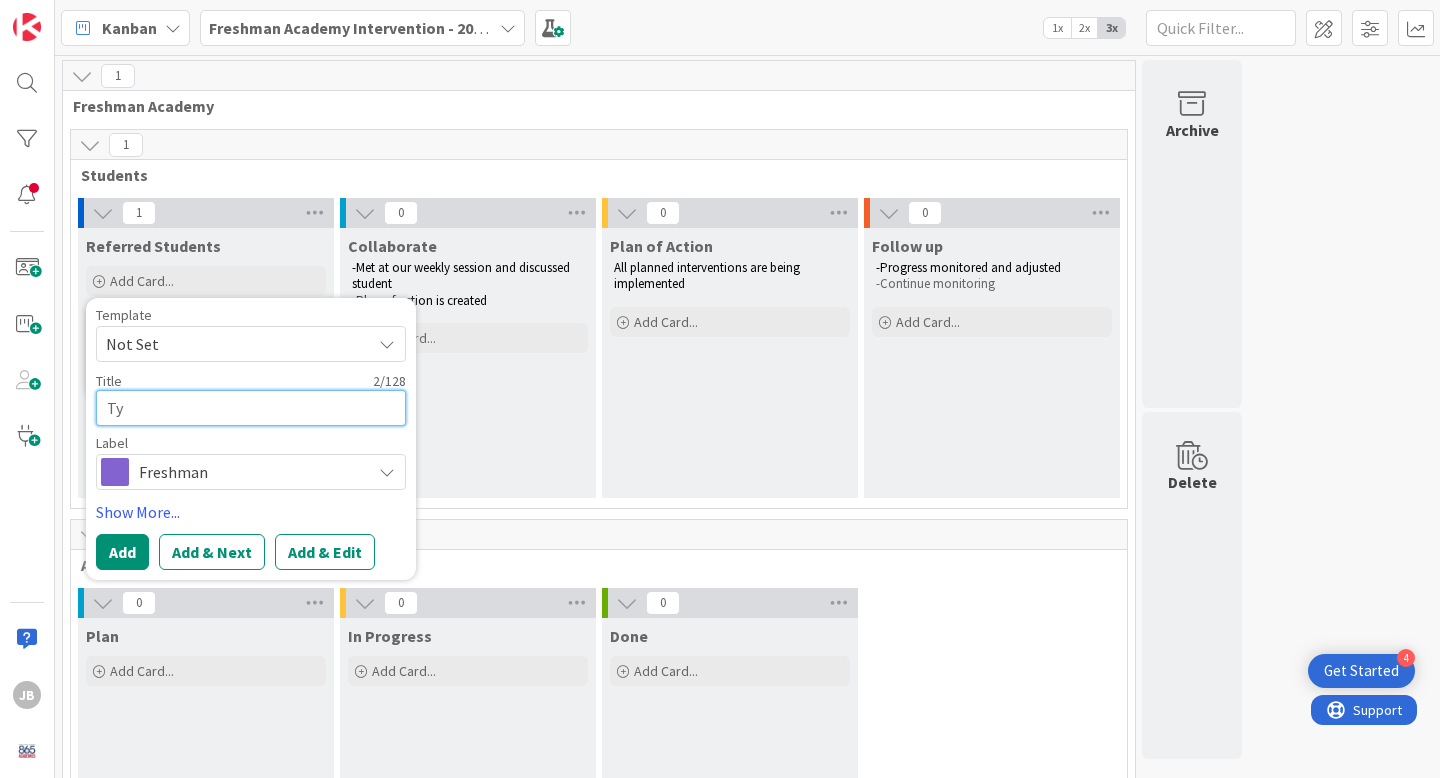type on "x" 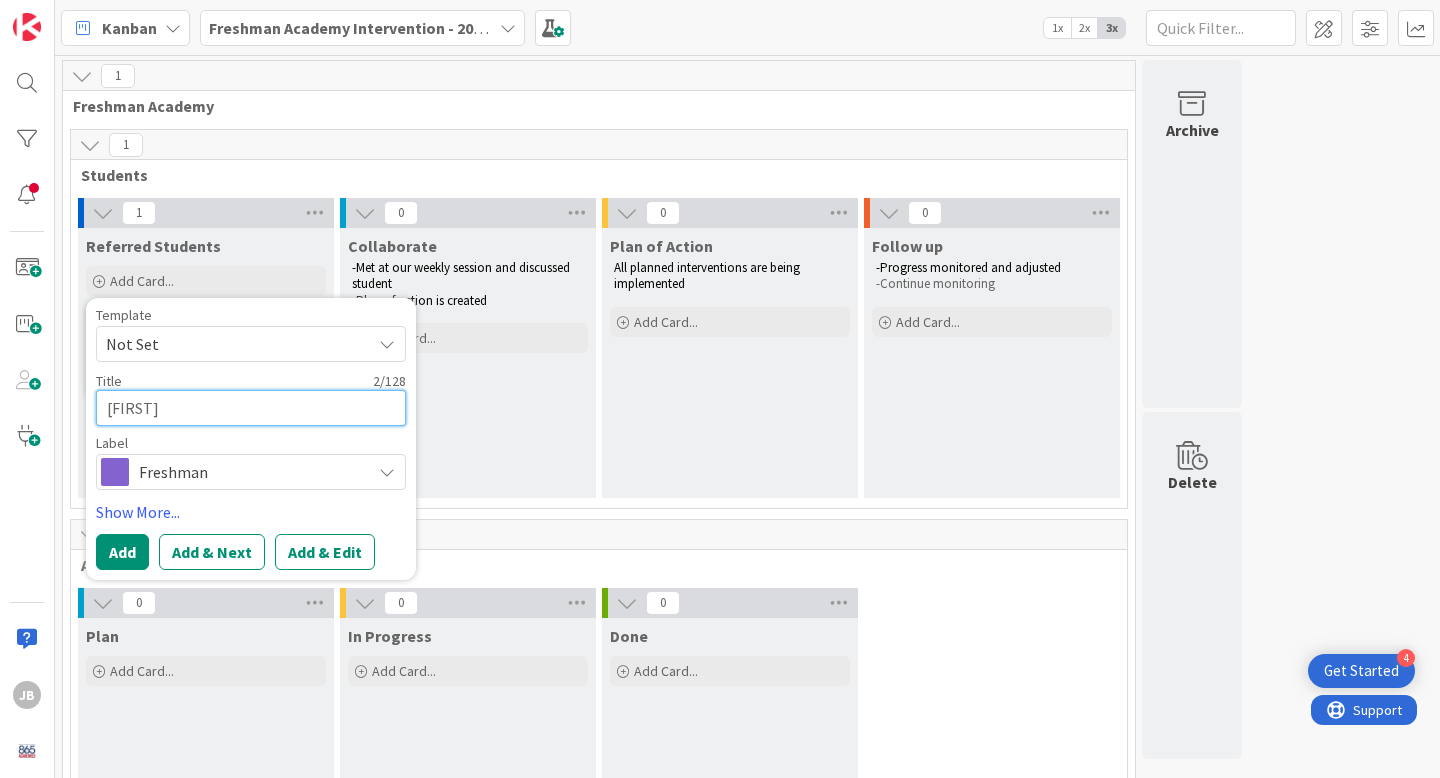 type on "x" 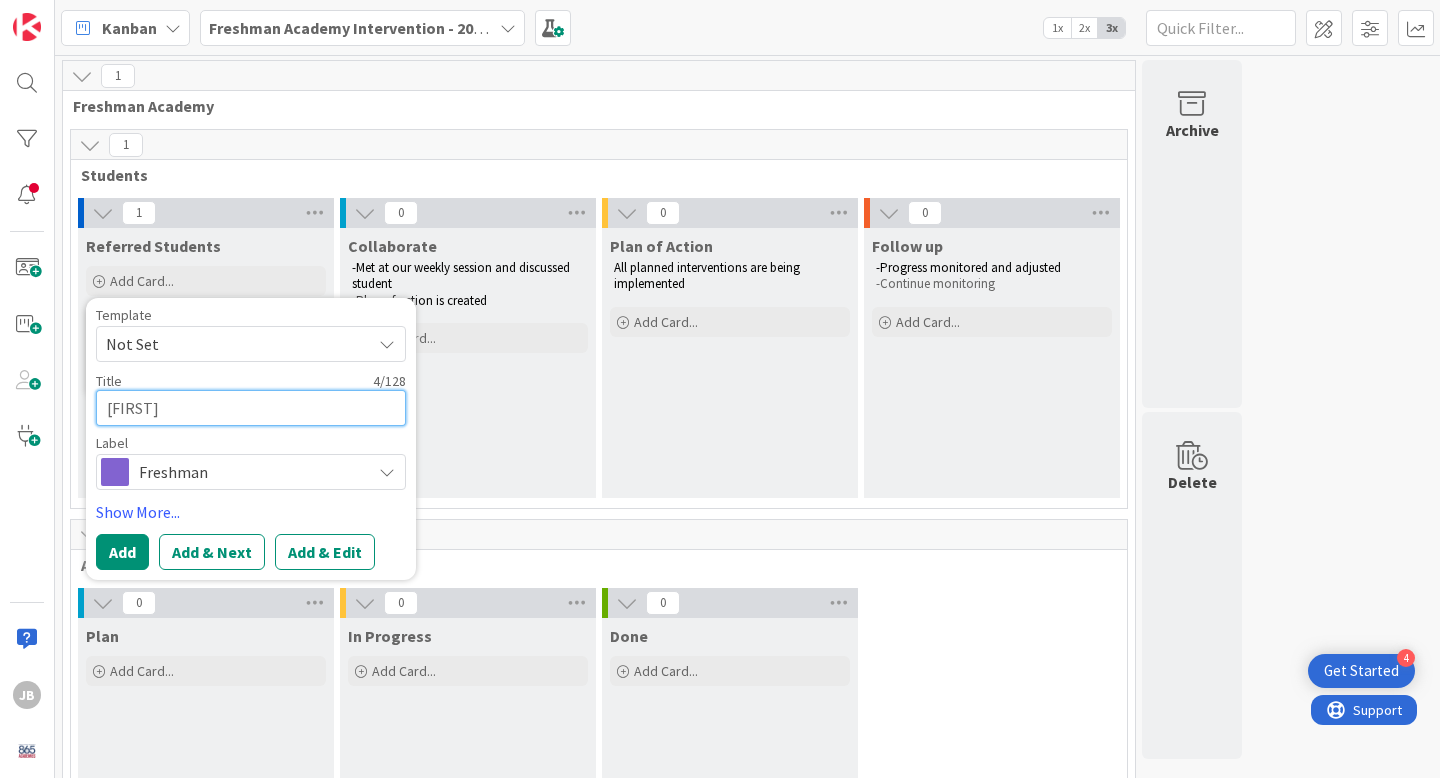 type on "x" 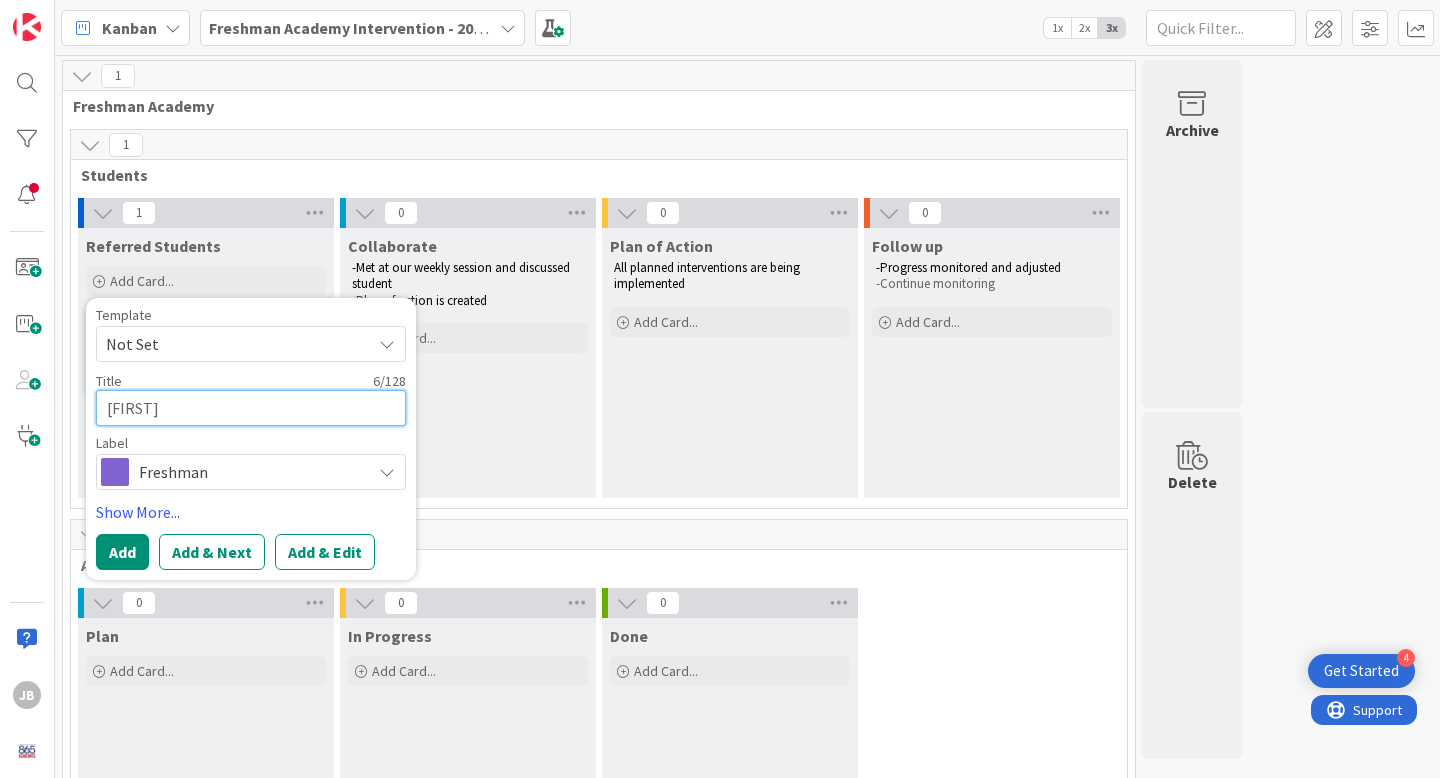 type on "x" 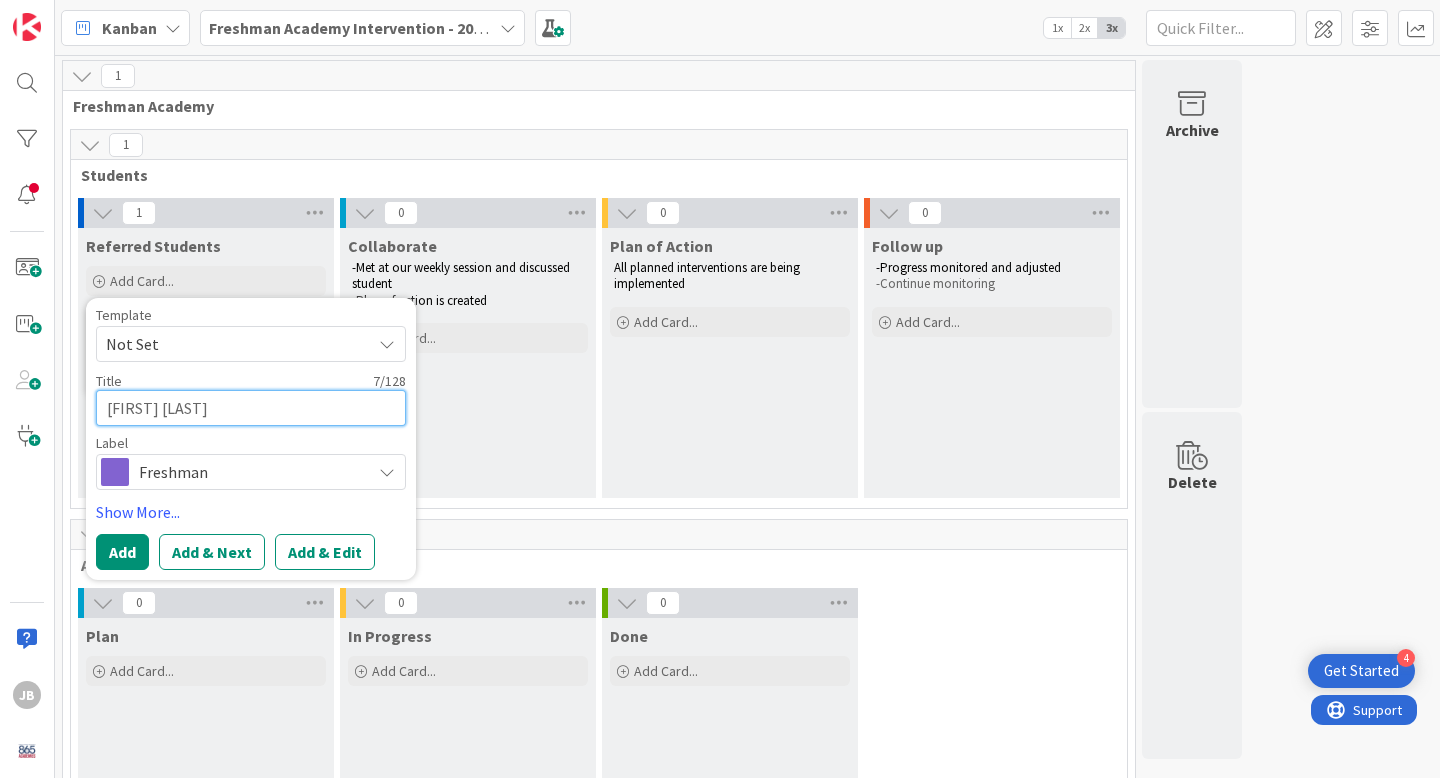 type on "x" 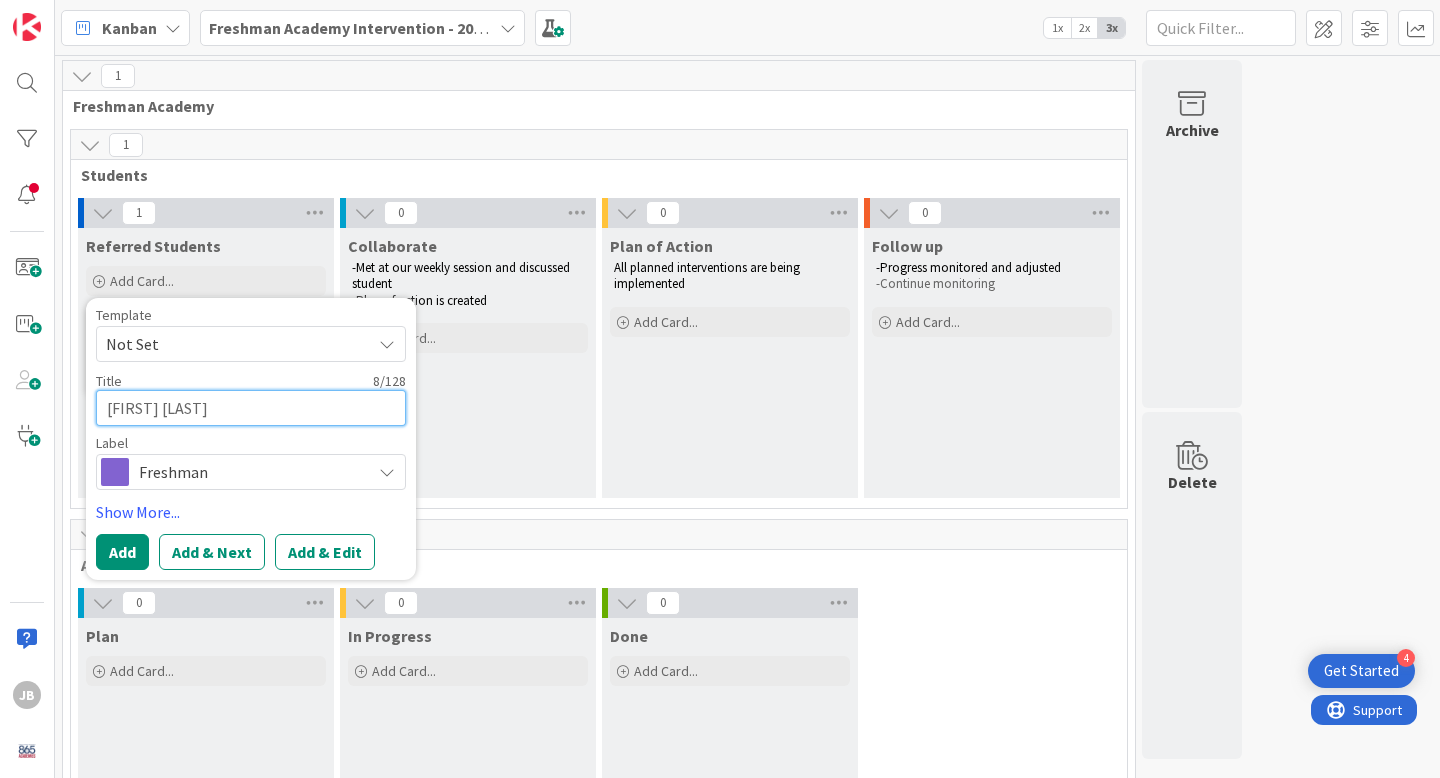 type on "x" 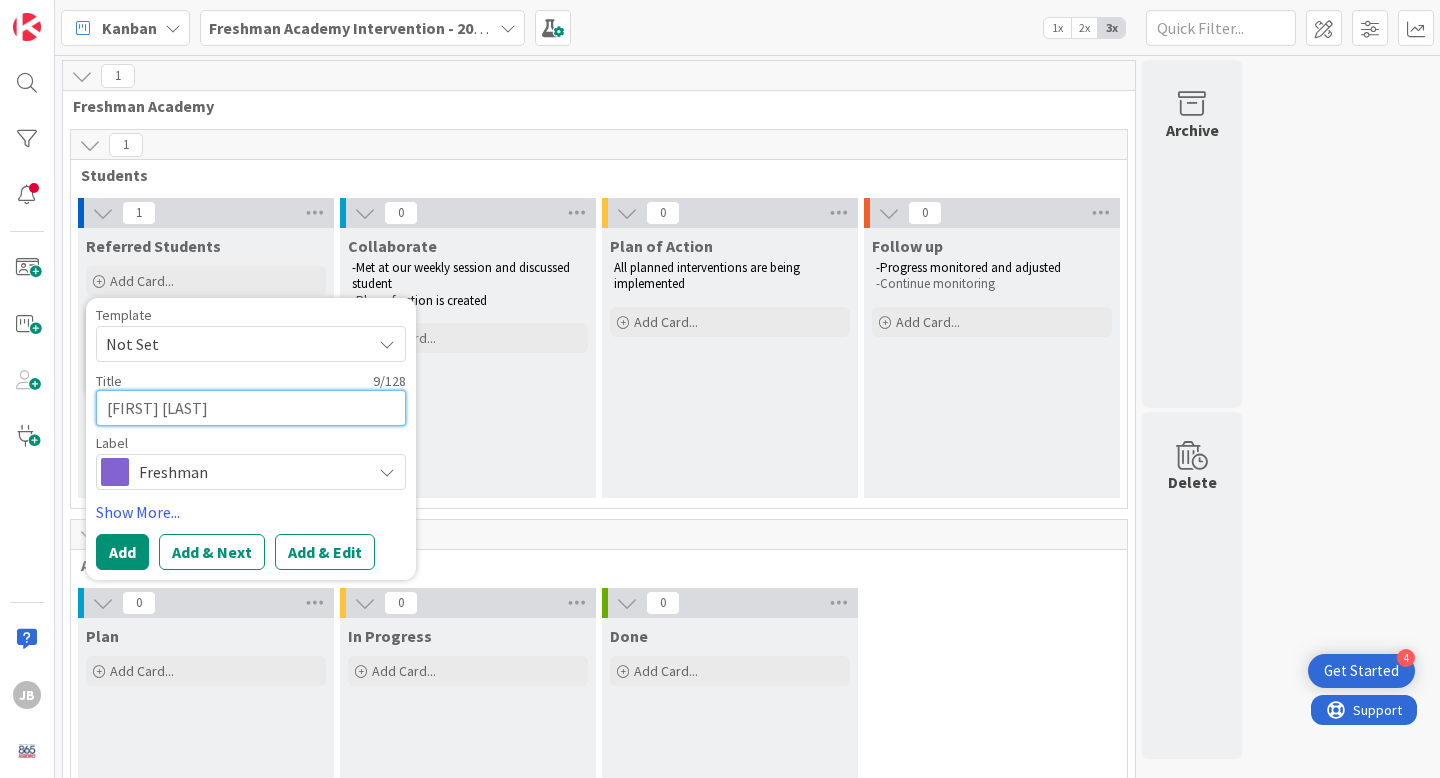 type on "x" 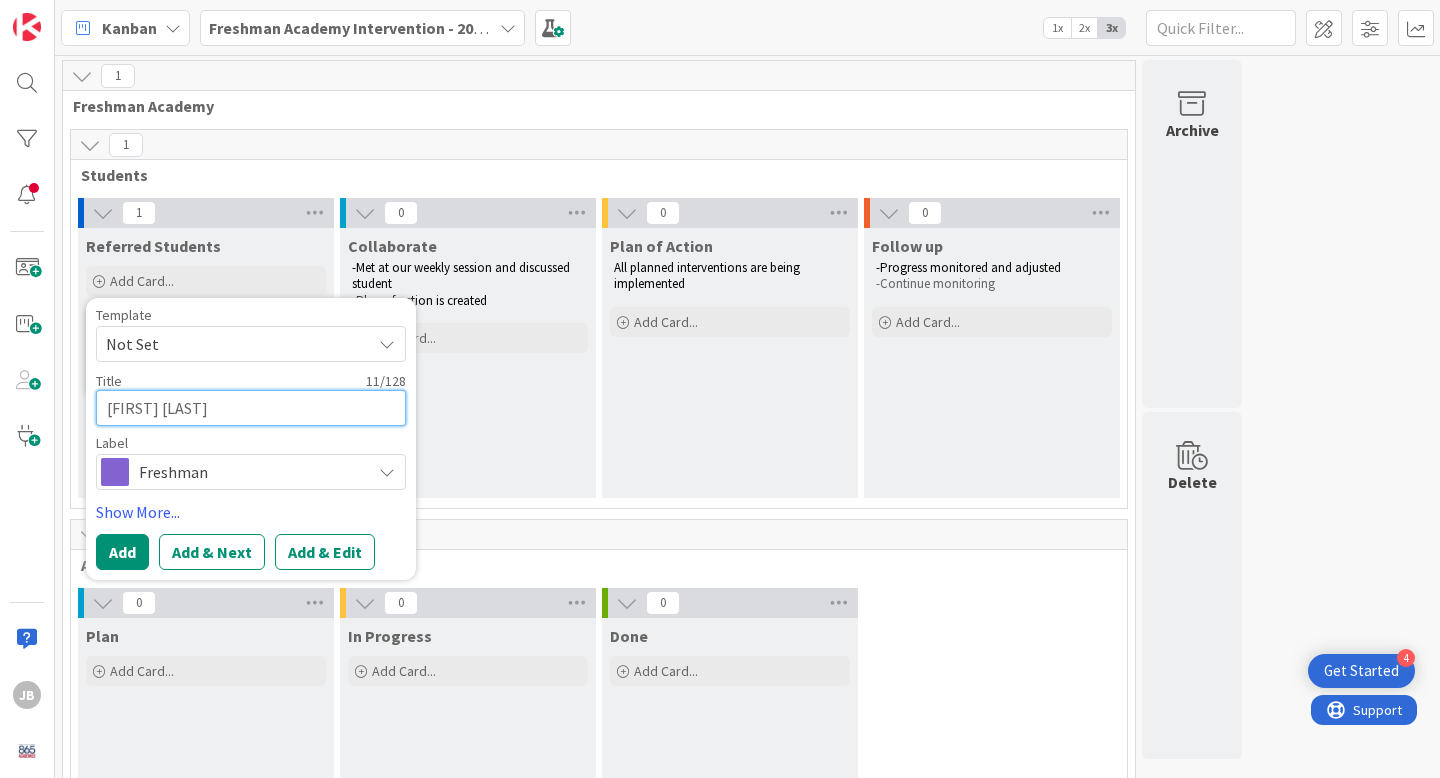 type on "x" 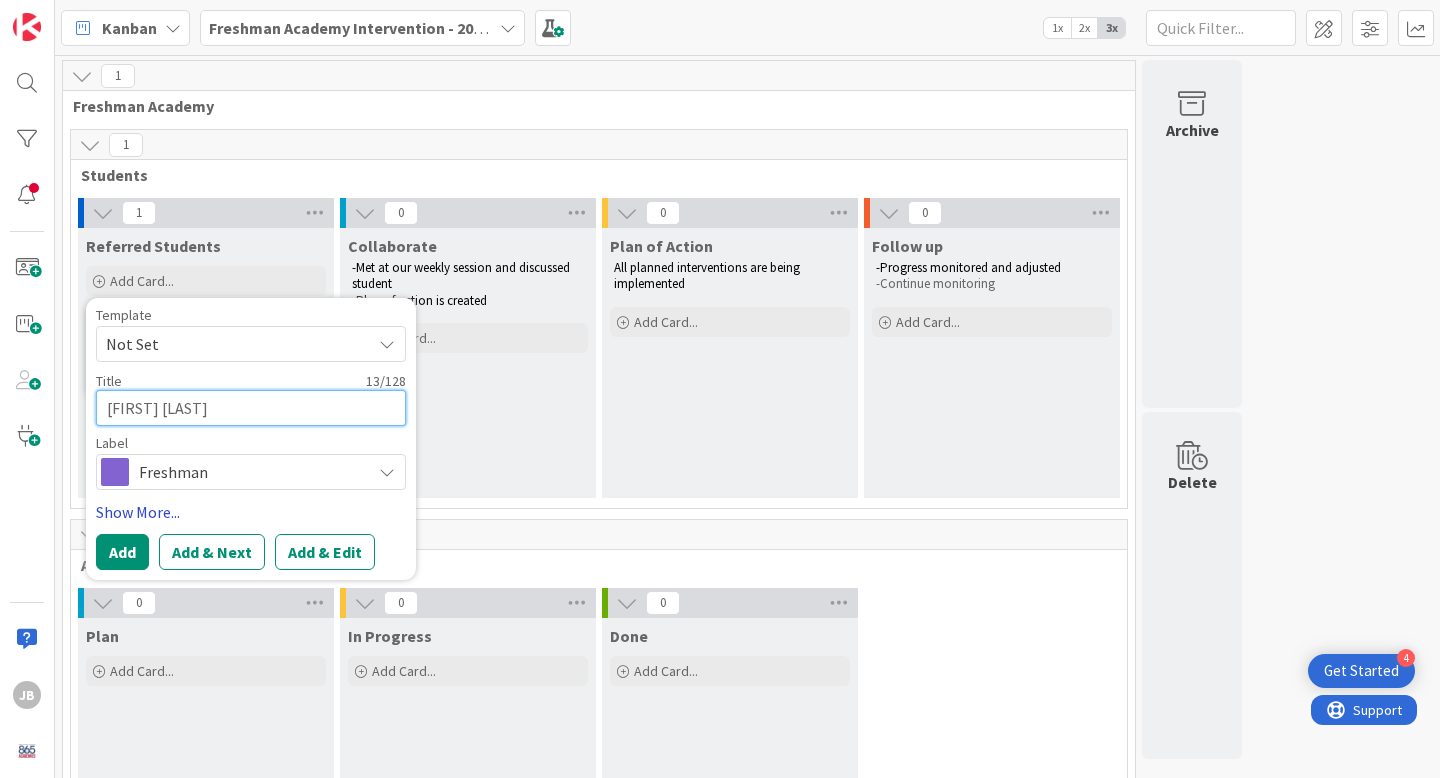 type on "[FIRST] [LAST]" 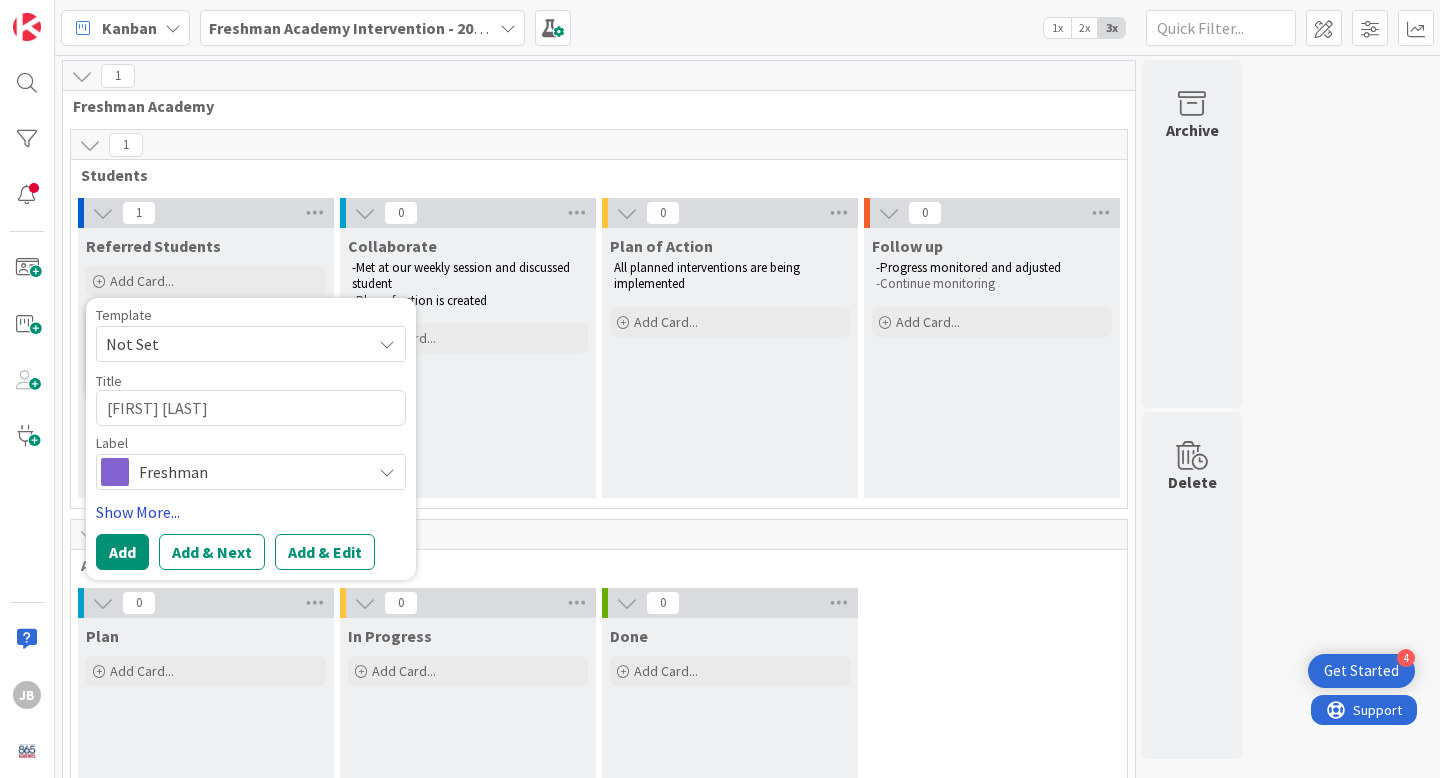 click on "Show More..." at bounding box center (251, 512) 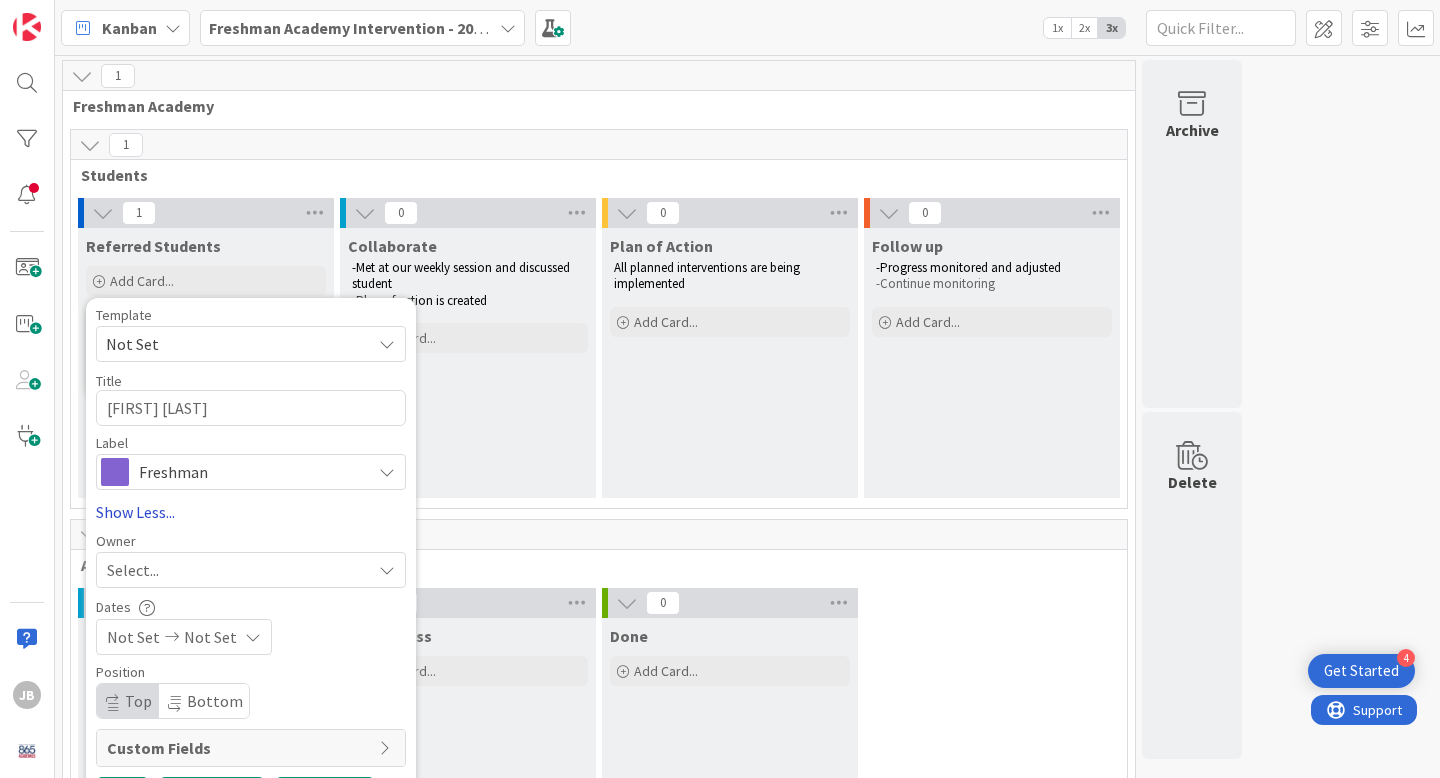 scroll, scrollTop: 142, scrollLeft: 0, axis: vertical 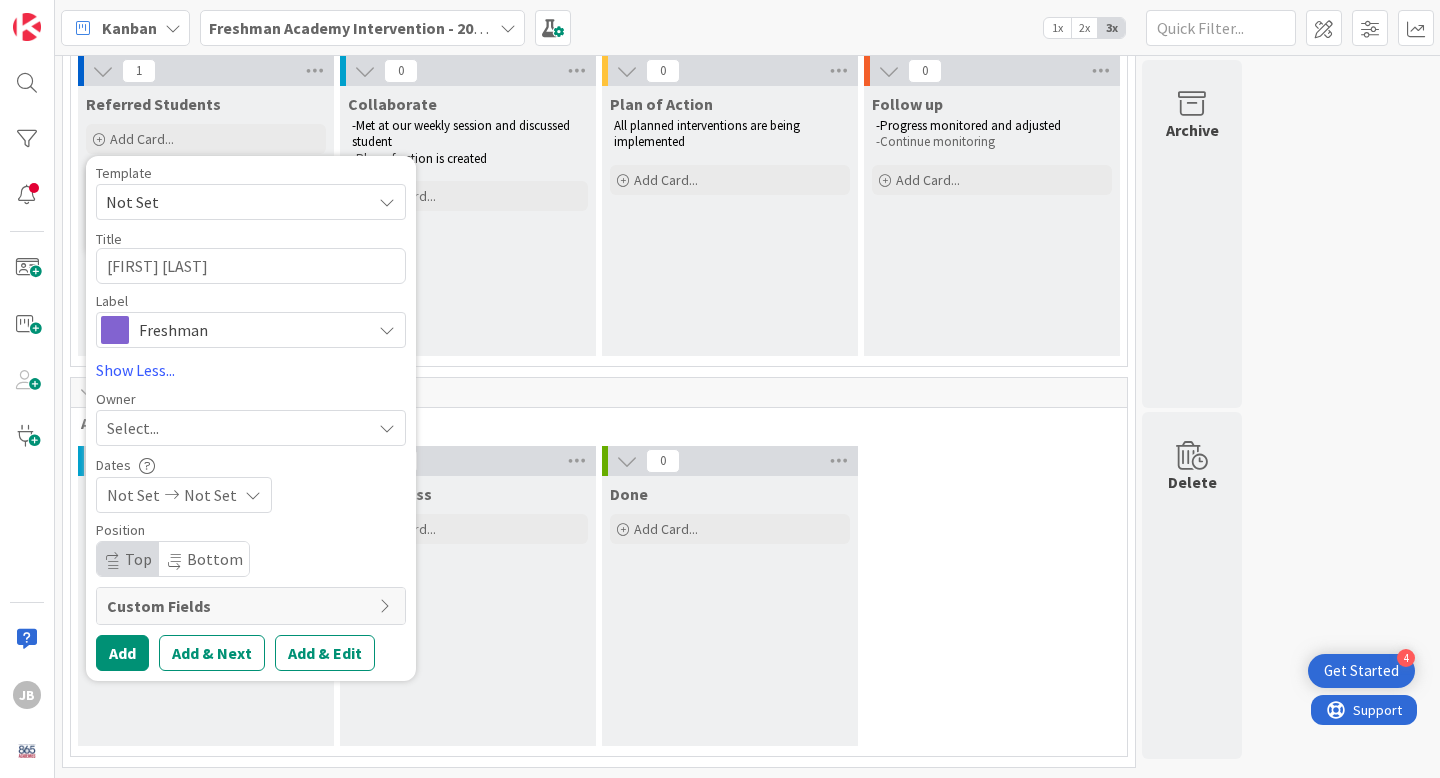 click on "Select..." at bounding box center (239, 428) 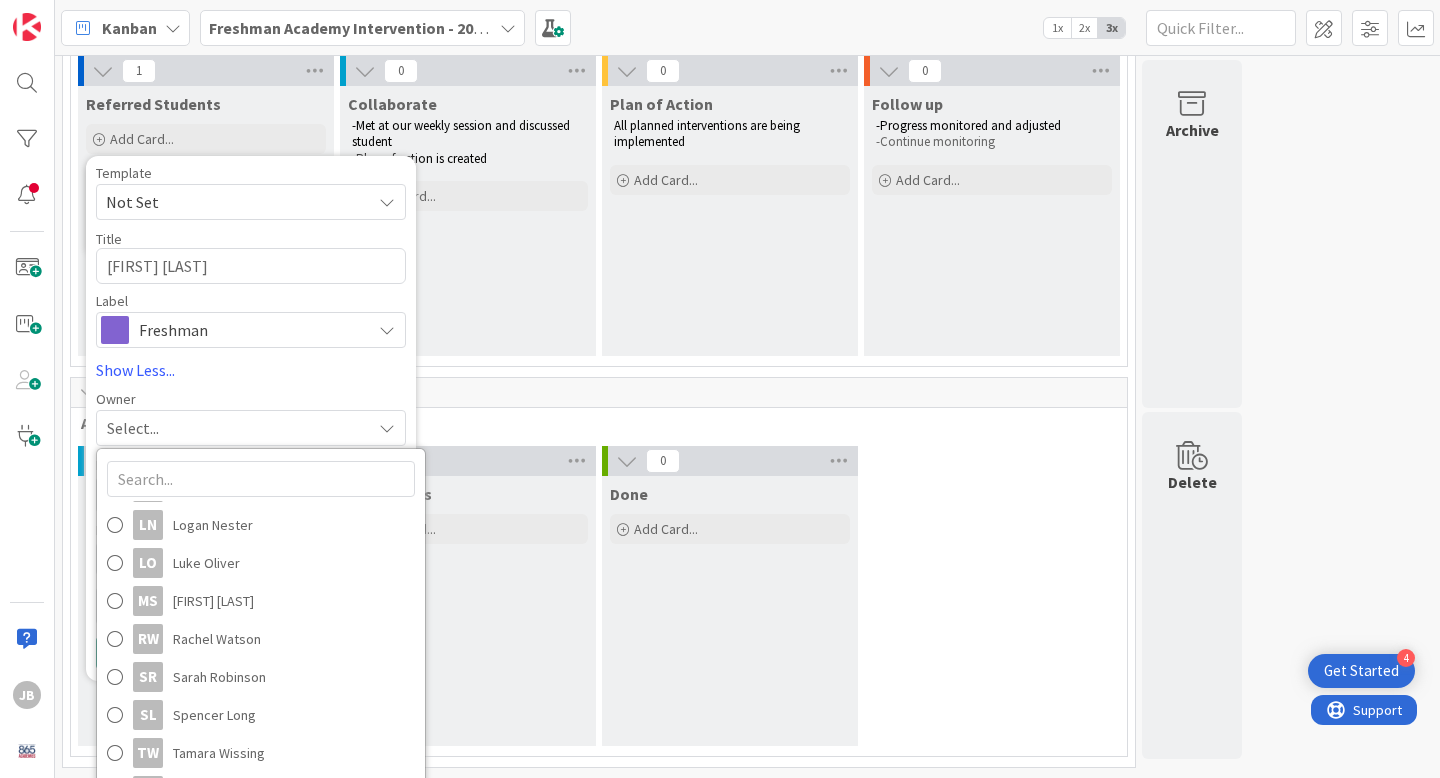 scroll, scrollTop: 658, scrollLeft: 0, axis: vertical 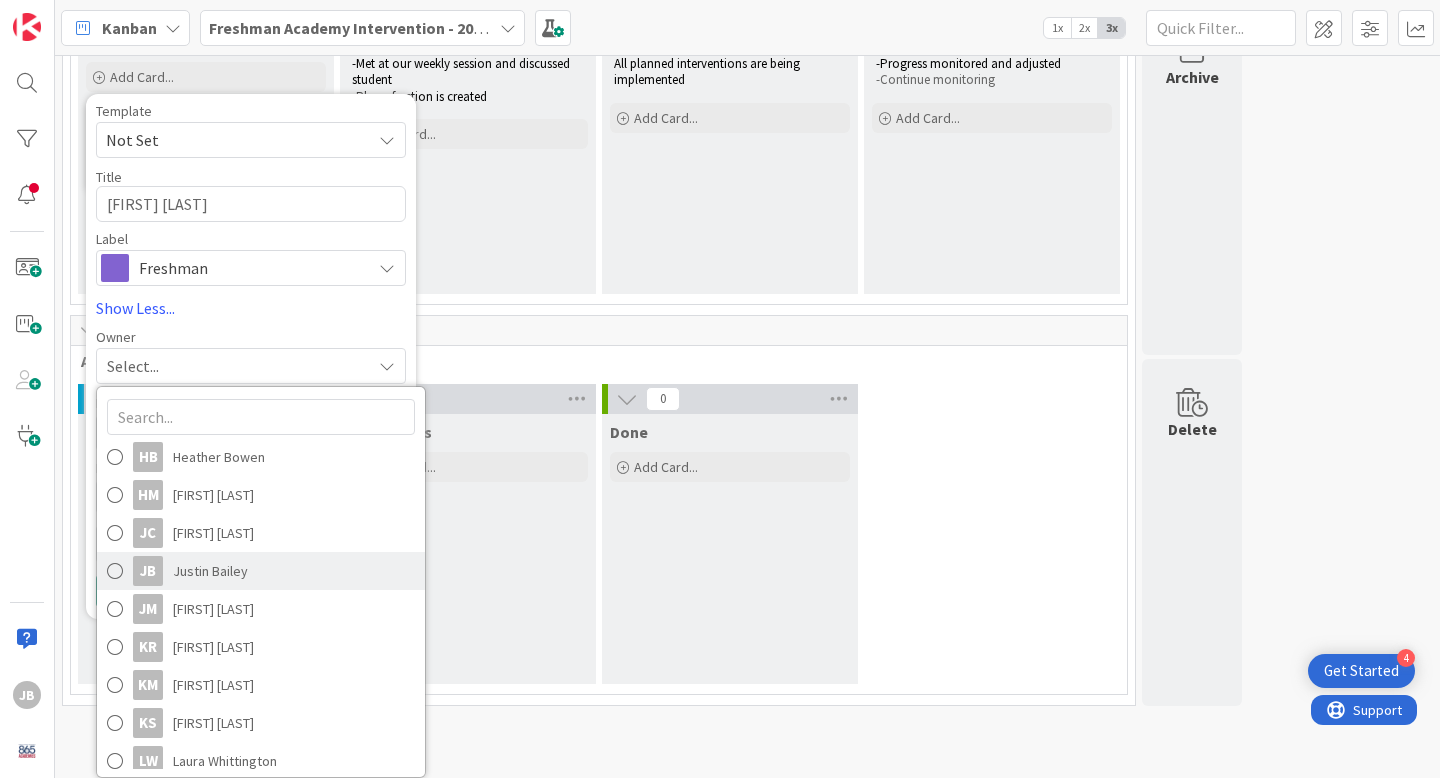 click at bounding box center [115, 571] 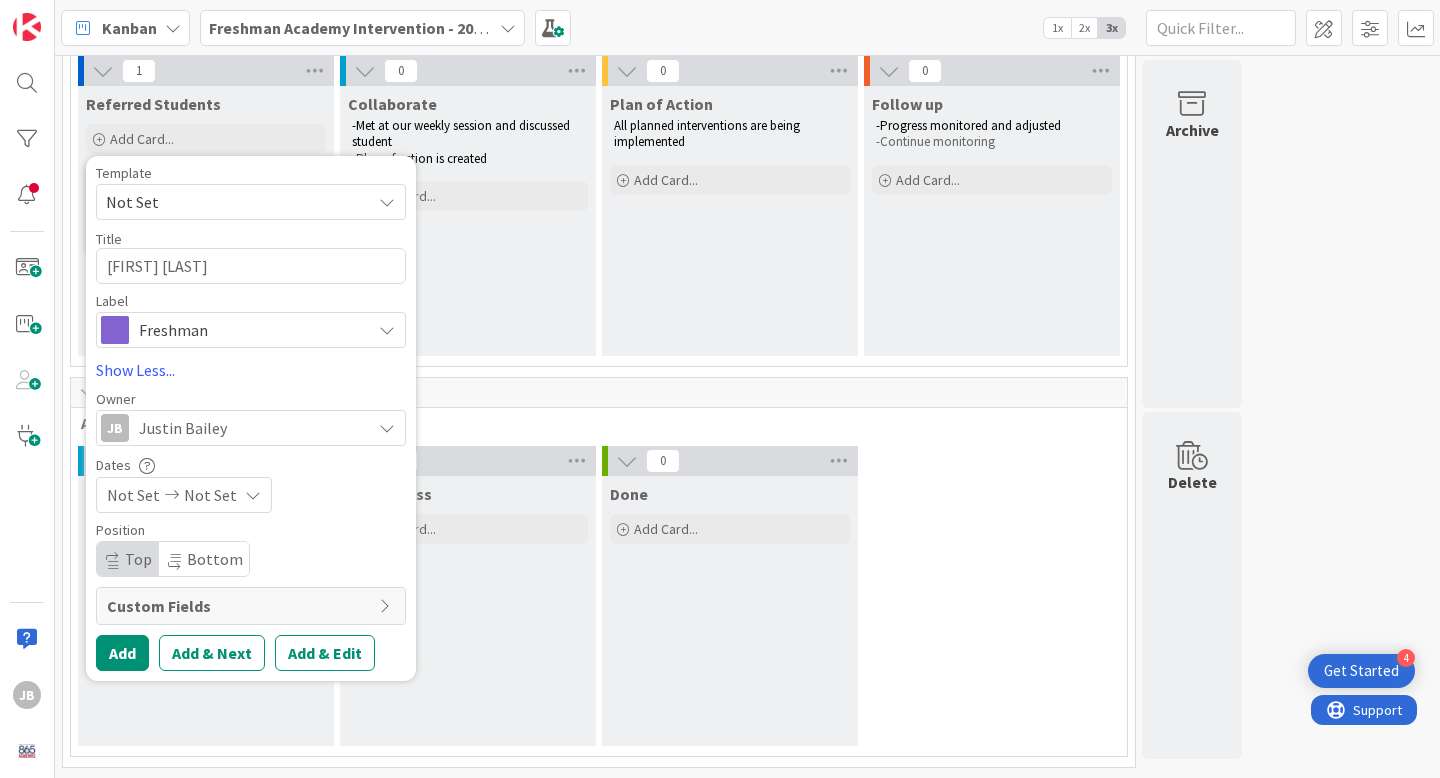 scroll, scrollTop: 142, scrollLeft: 0, axis: vertical 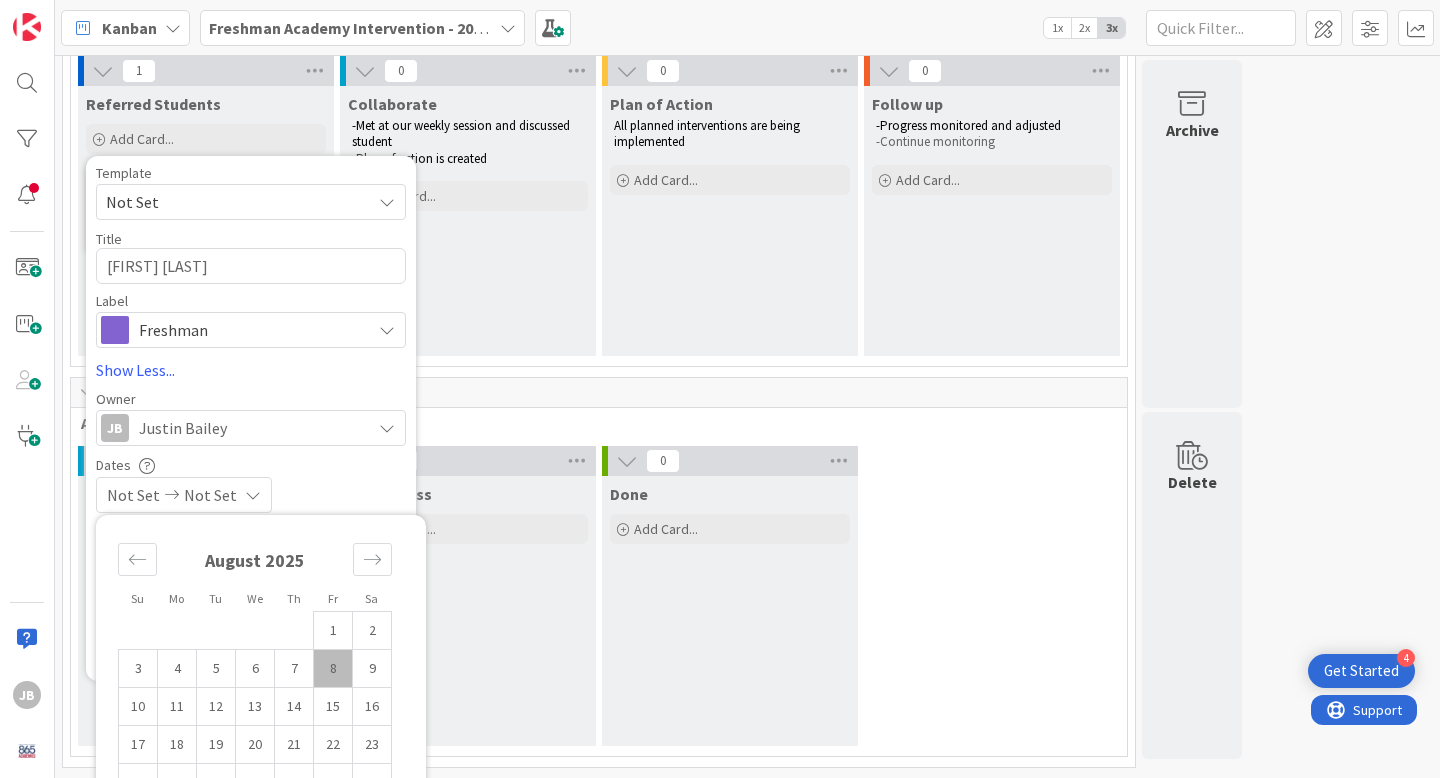 click on "8" at bounding box center (333, 669) 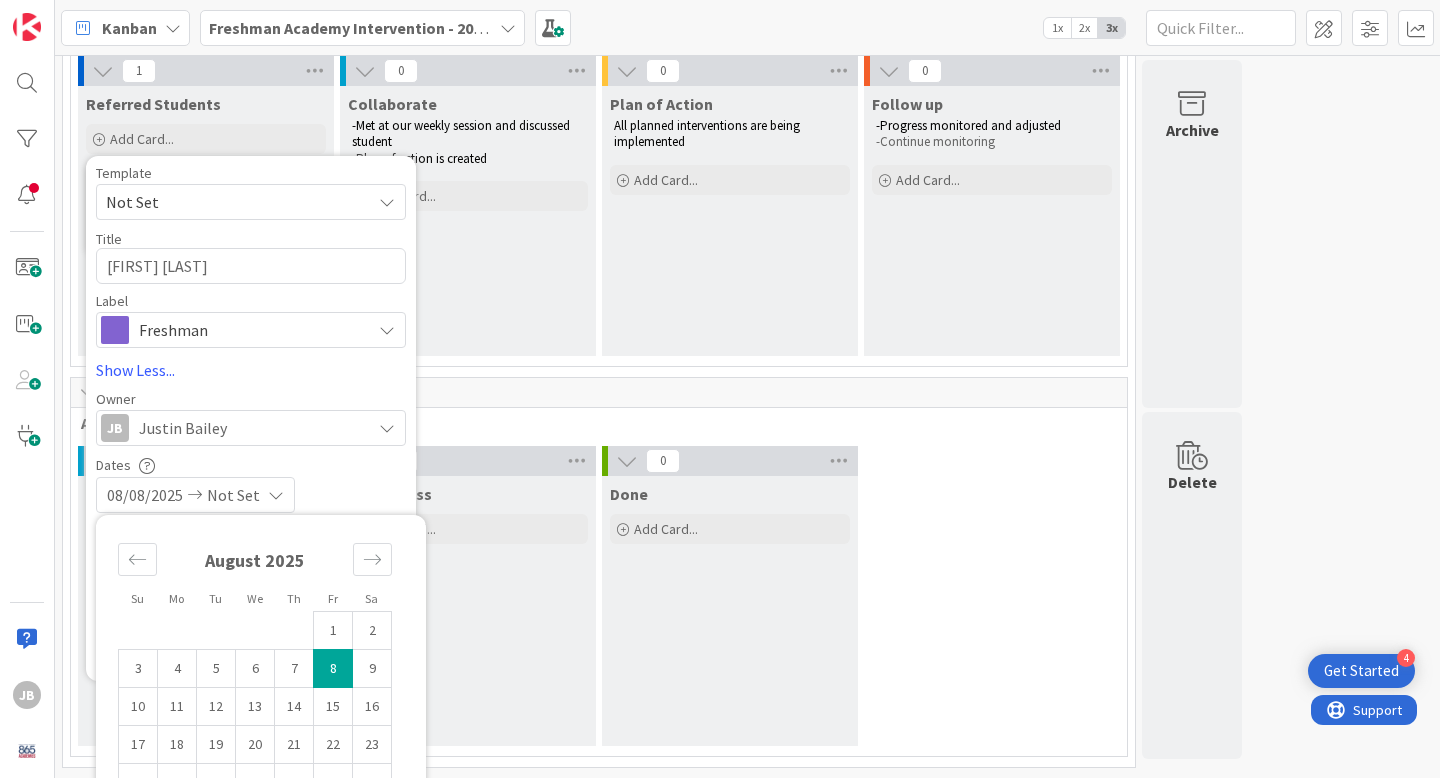 click on "[DATE] Not Set" at bounding box center (251, 495) 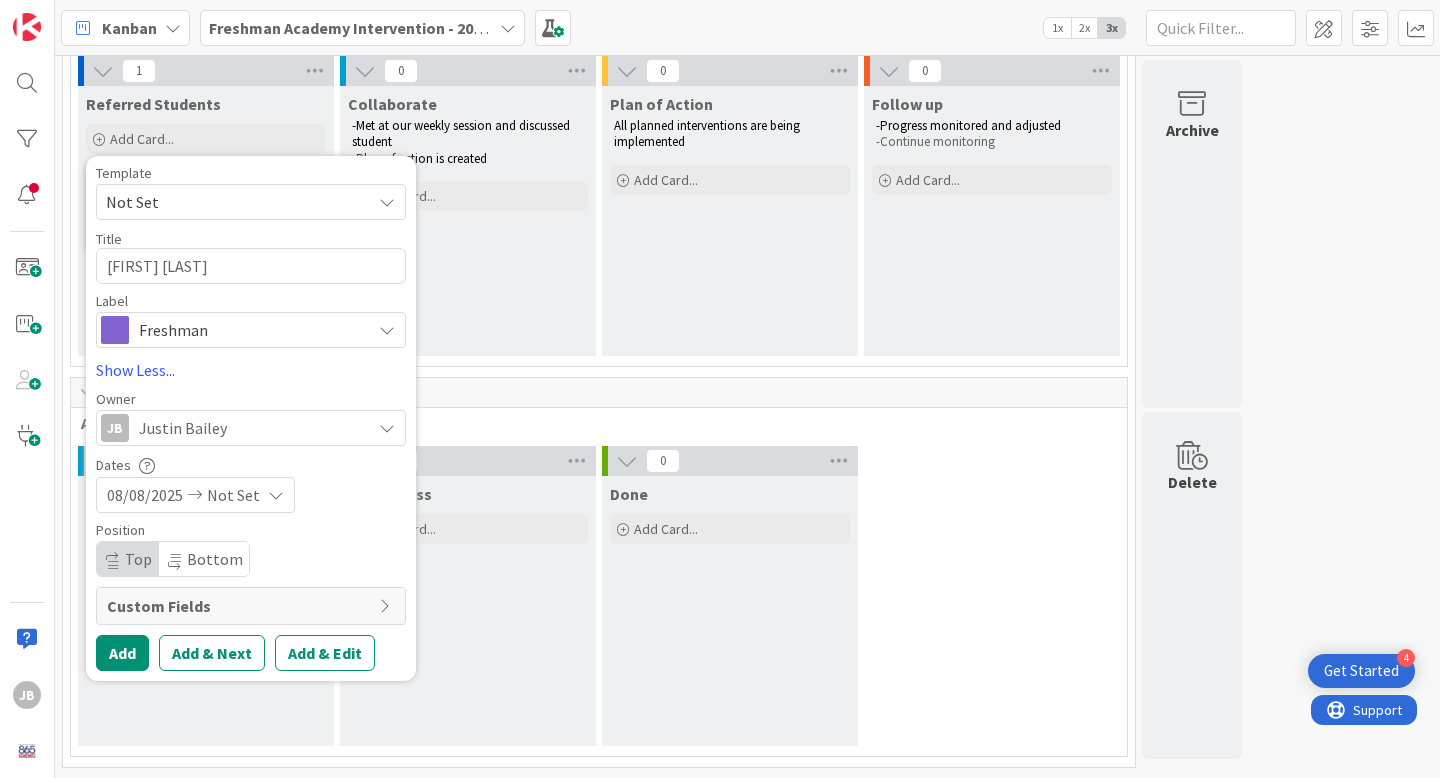 click on "Custom Fields" at bounding box center [238, 606] 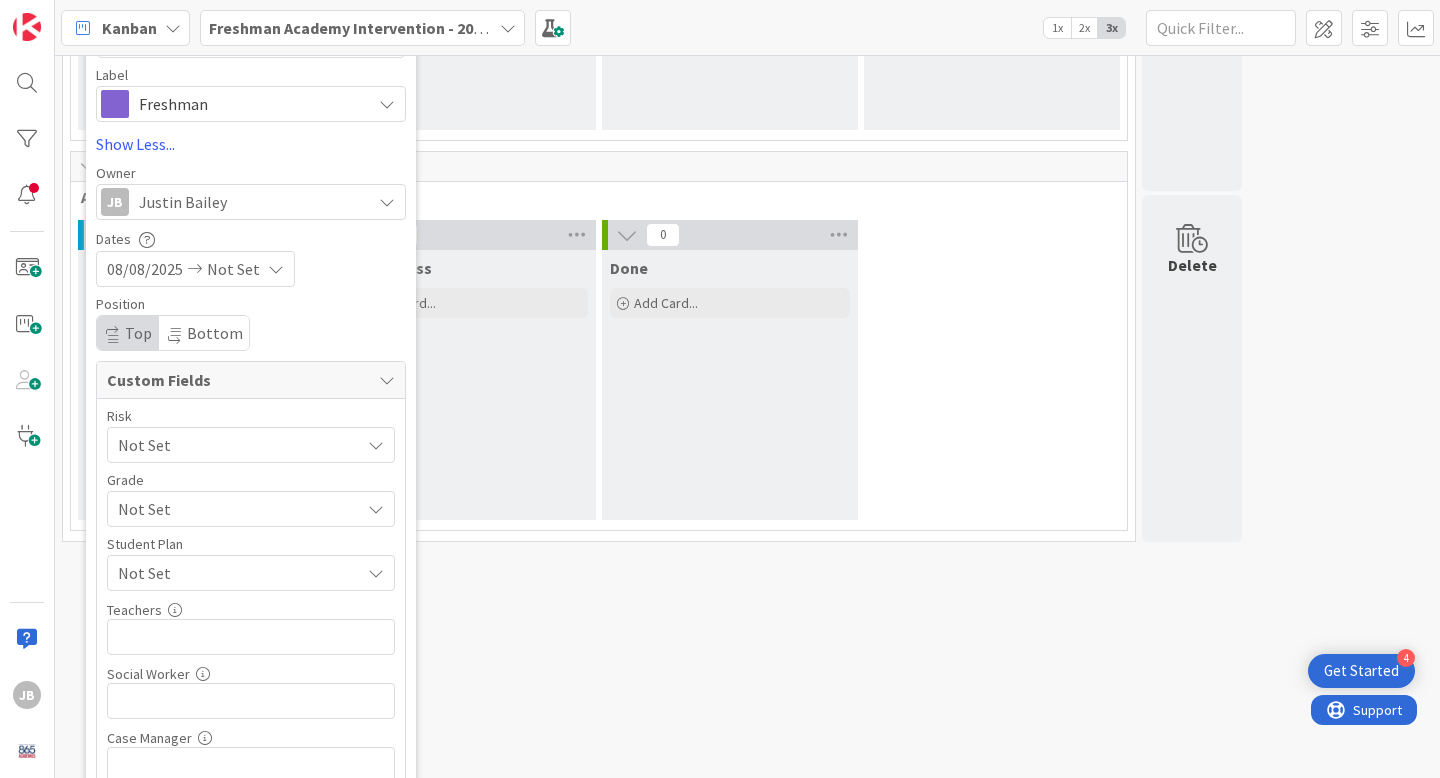 scroll, scrollTop: 370, scrollLeft: 0, axis: vertical 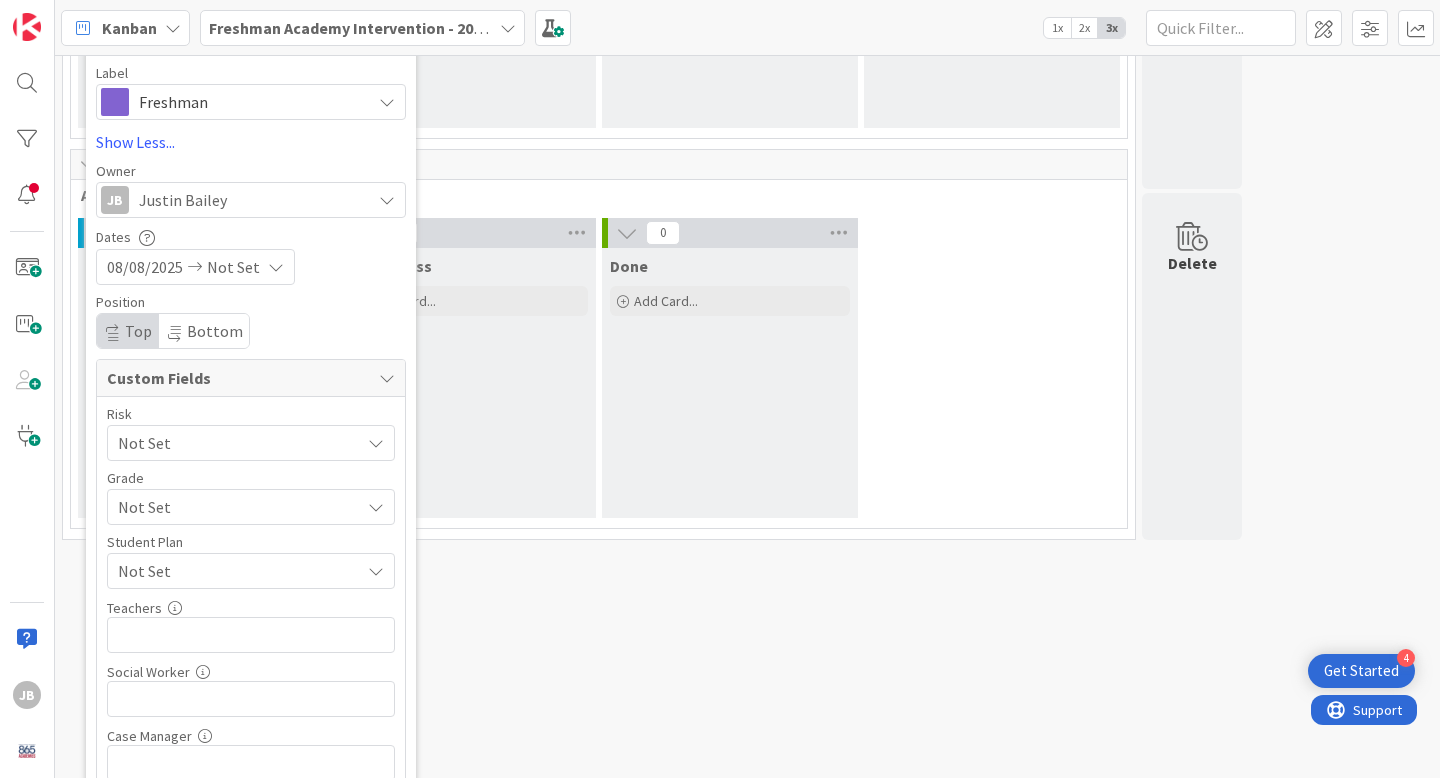 click at bounding box center [376, 443] 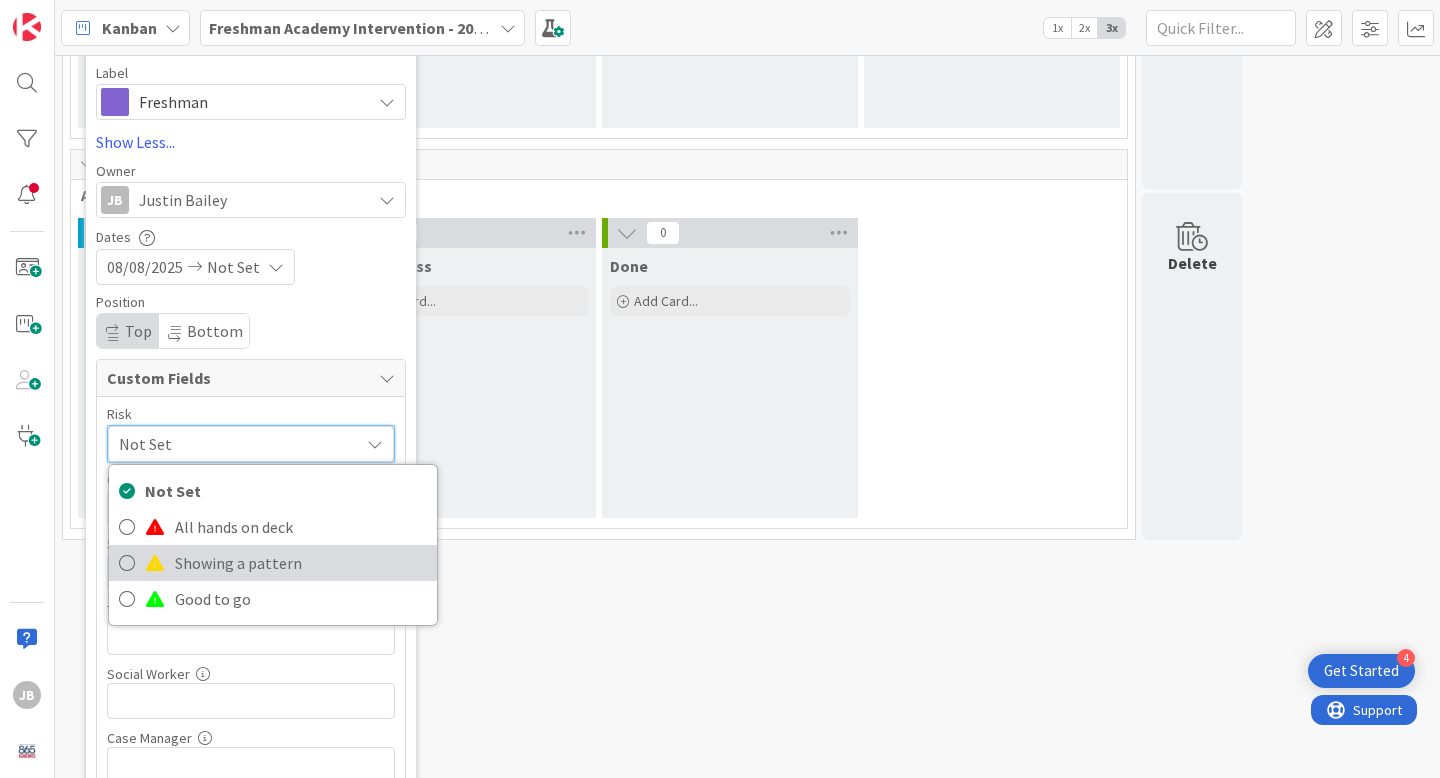 click at bounding box center (127, 563) 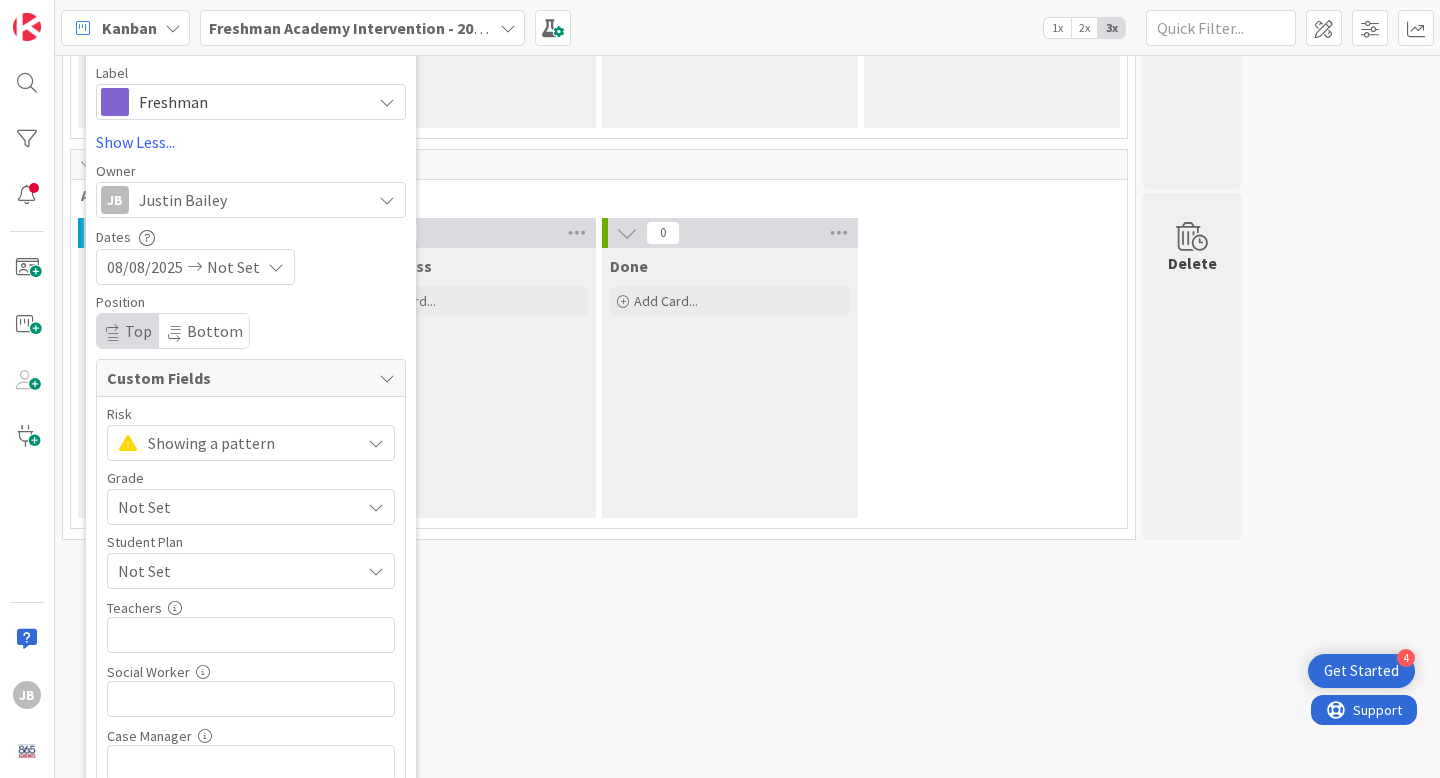click on "Not Set" at bounding box center [234, 507] 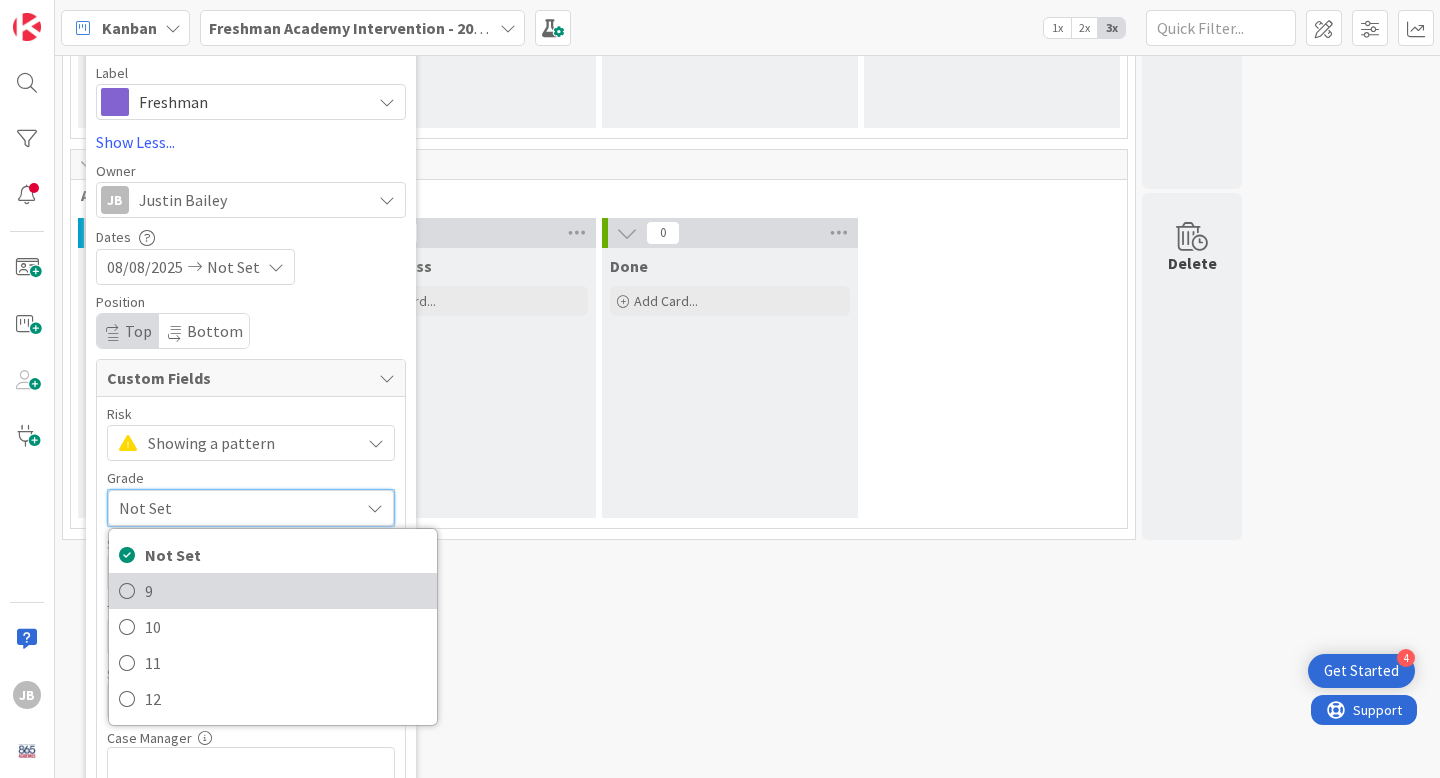 click on "9" at bounding box center (273, 591) 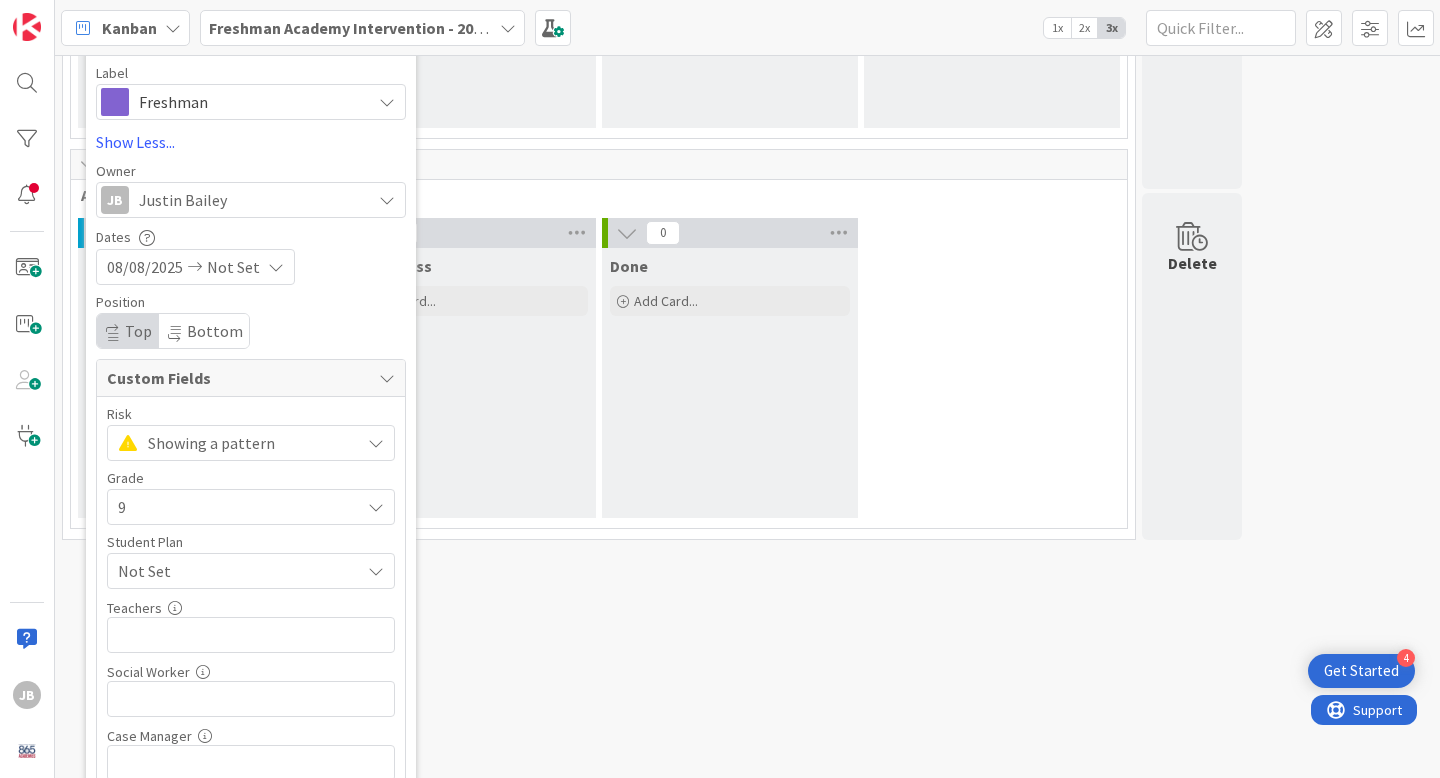 click on "Not Set" at bounding box center [239, 571] 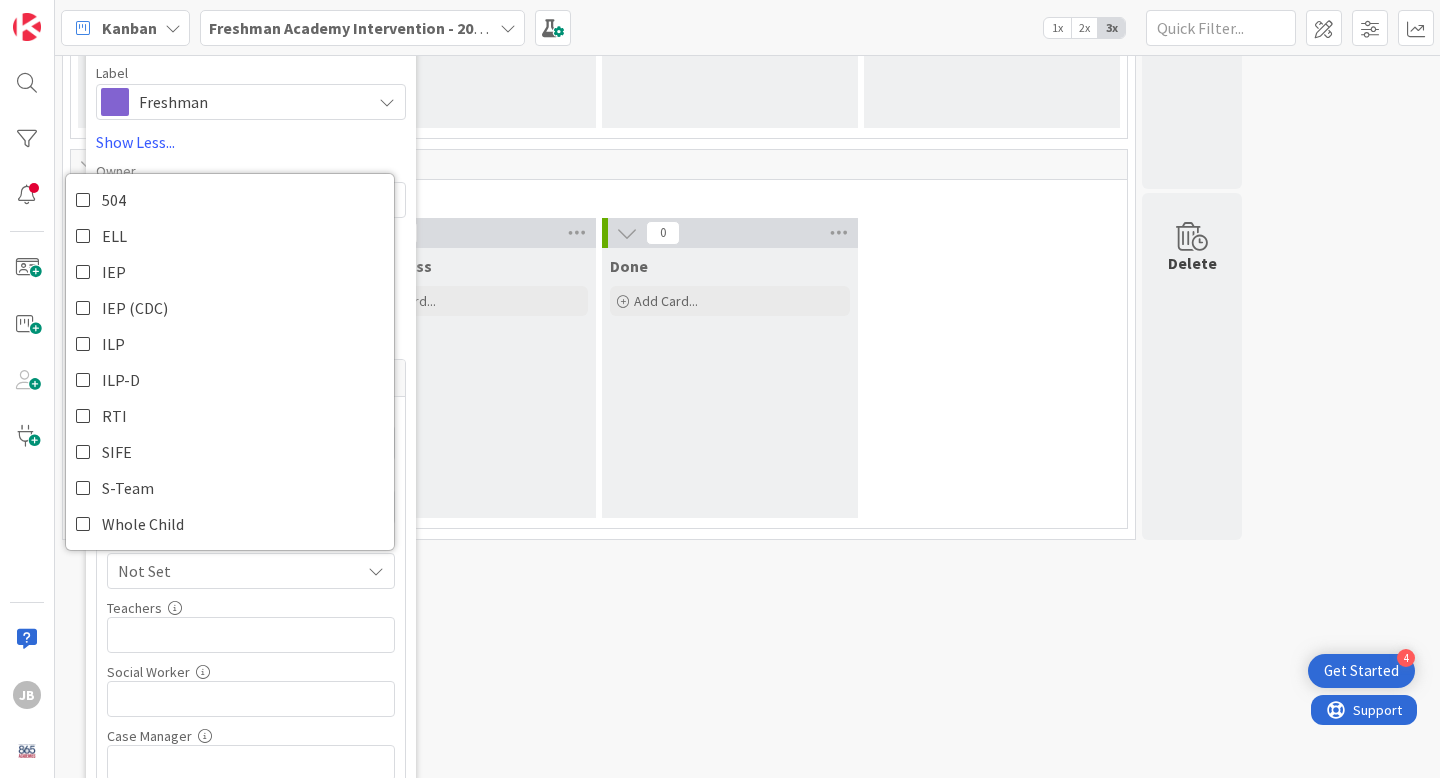 click on "[NUMBER] [FIRST] [LAST] [NUMBER] [NUMBER] [DATE] Not Set Su Mo Tu We Th Fr Sa July [YEAR] 1 2 3 4 5 6 7 8 9 10 11 12 13 14 15 16 17 18 19 20 21 22 23 24 25 26 27 28 29 30 31 August [YEAR] 1 2 3 4 5 6 7 8 9 10 11 12 13 14 15 16 17 18 19 20 21 22 23 24 25 26 27 28 29 30 31 September [YEAR] 1 2 3 4 5 6 7 8 9 10 11 12 13 14 15 16 17 18 19 20 21 22 23 24 25 26 27 28 29 30 [NUMBER]" at bounding box center [747, 416] 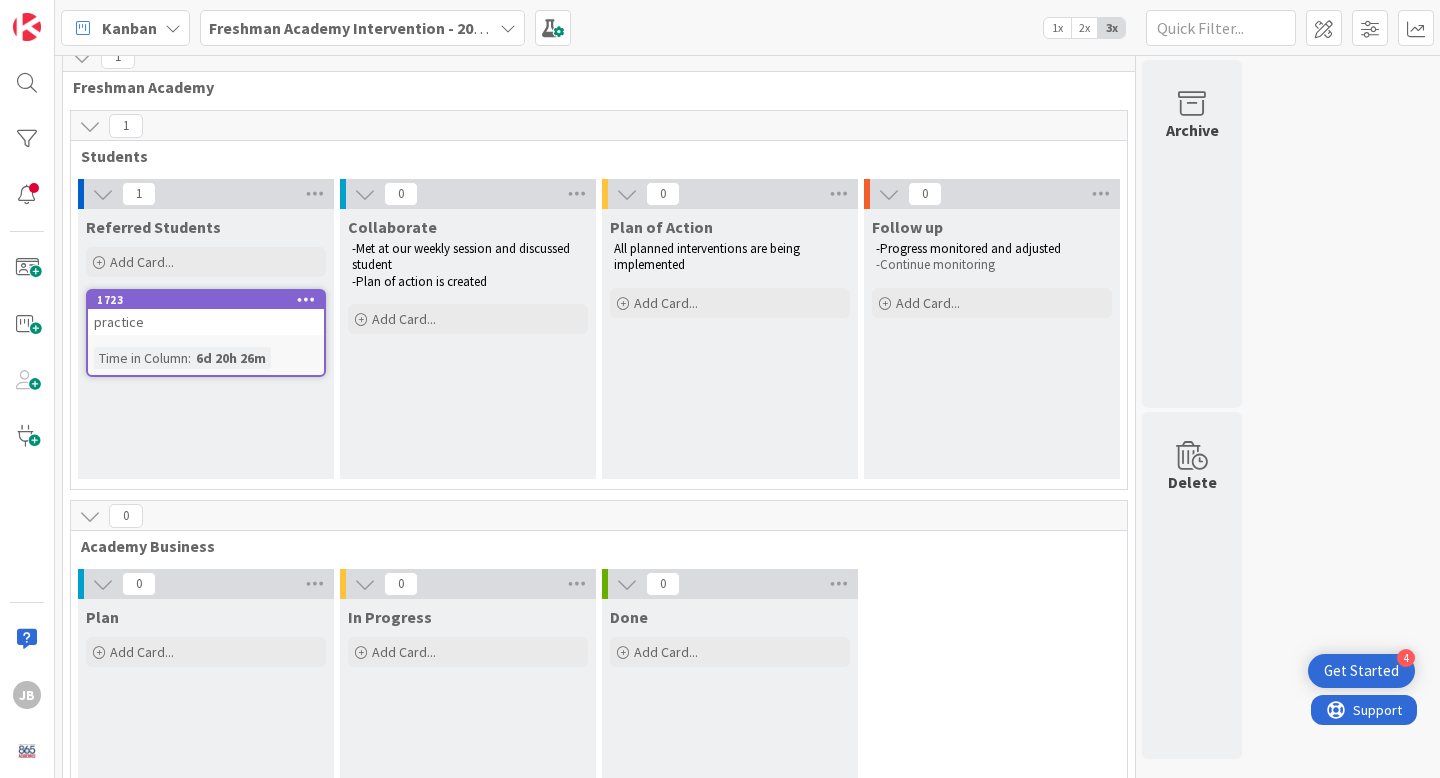 scroll, scrollTop: 0, scrollLeft: 0, axis: both 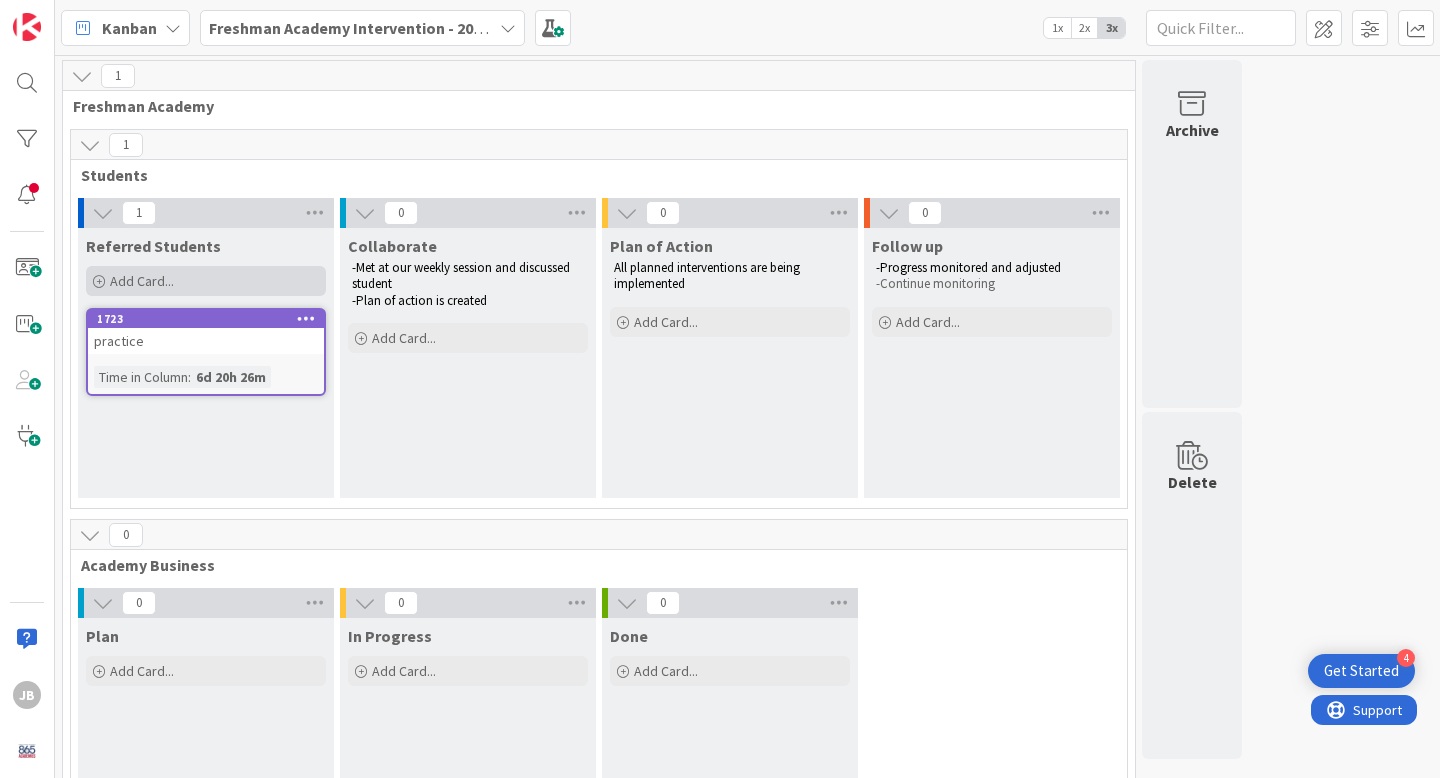 click at bounding box center [99, 282] 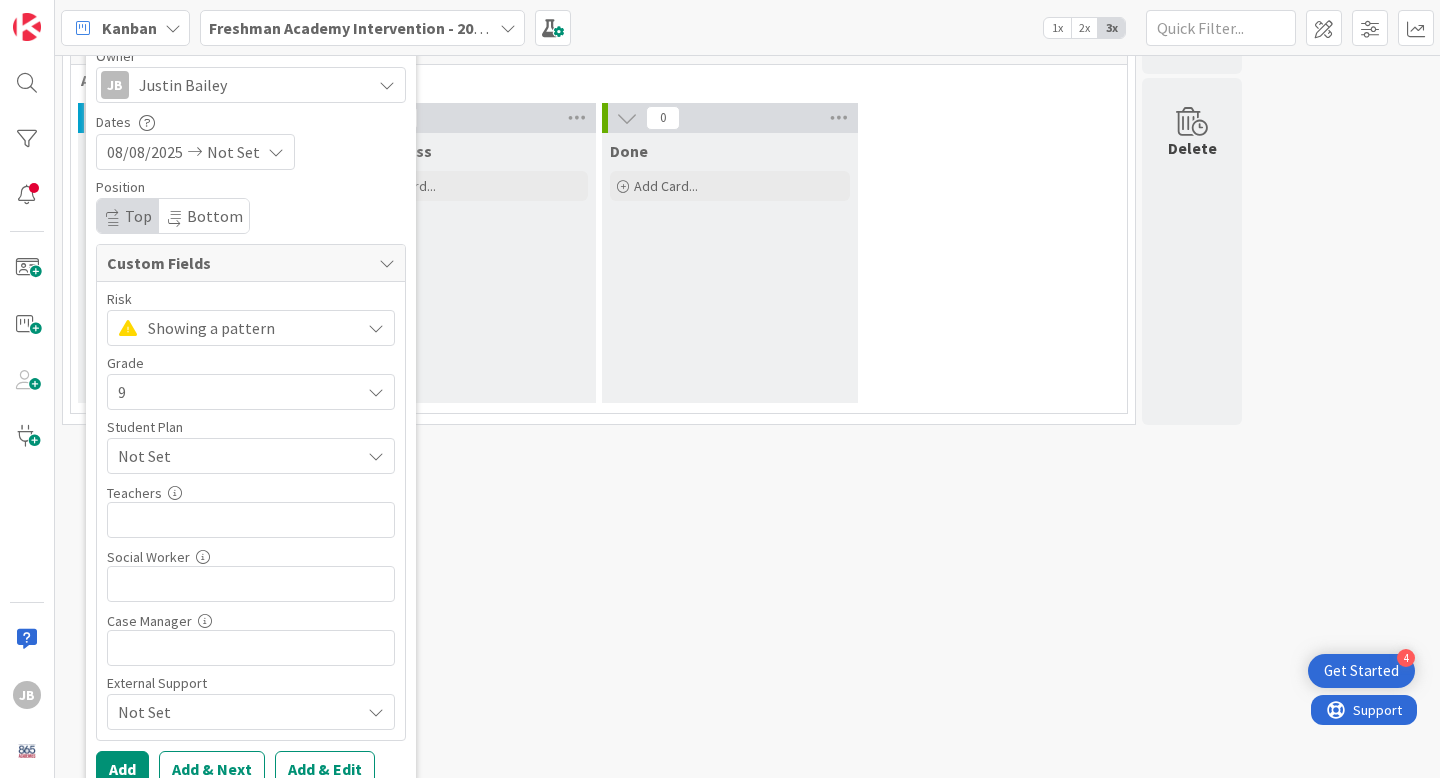 scroll, scrollTop: 504, scrollLeft: 0, axis: vertical 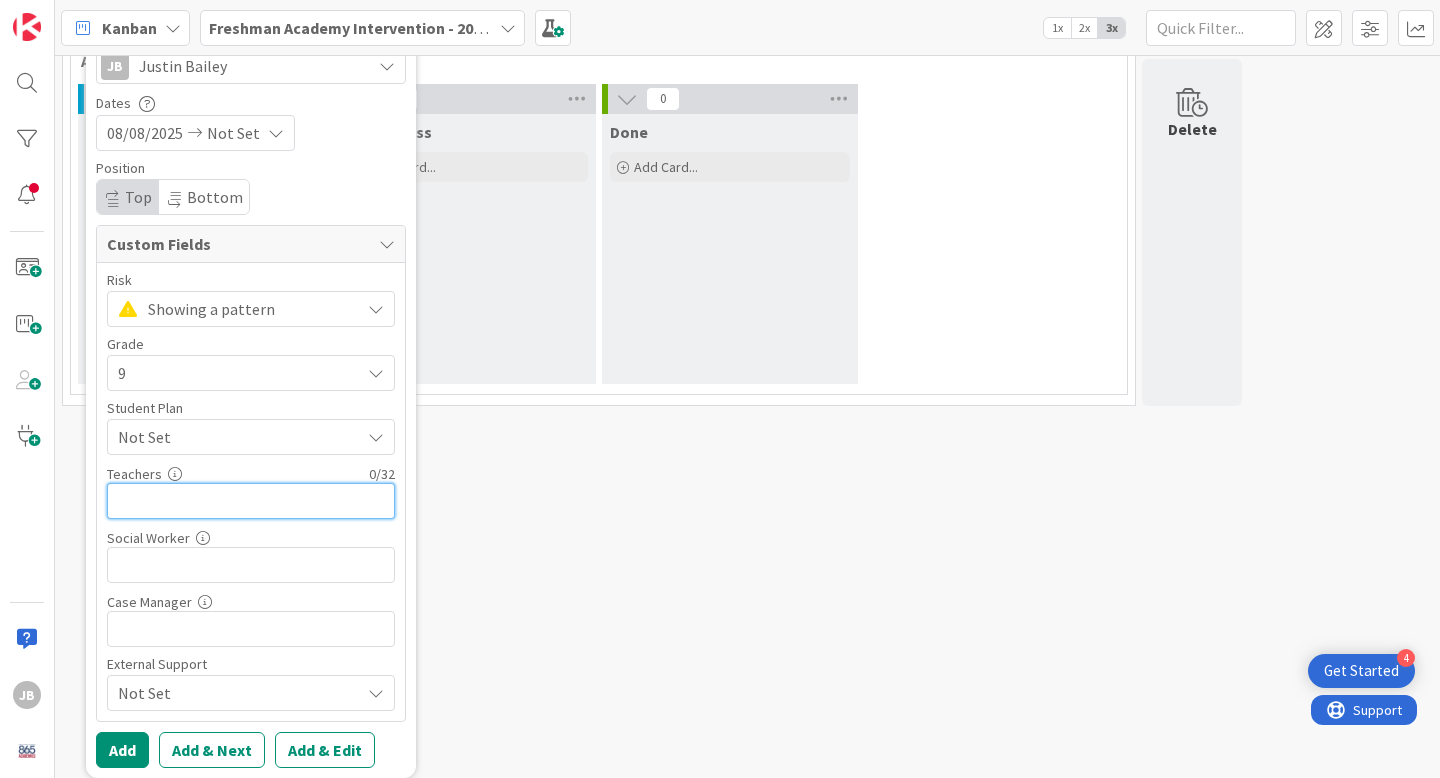 click at bounding box center [251, 501] 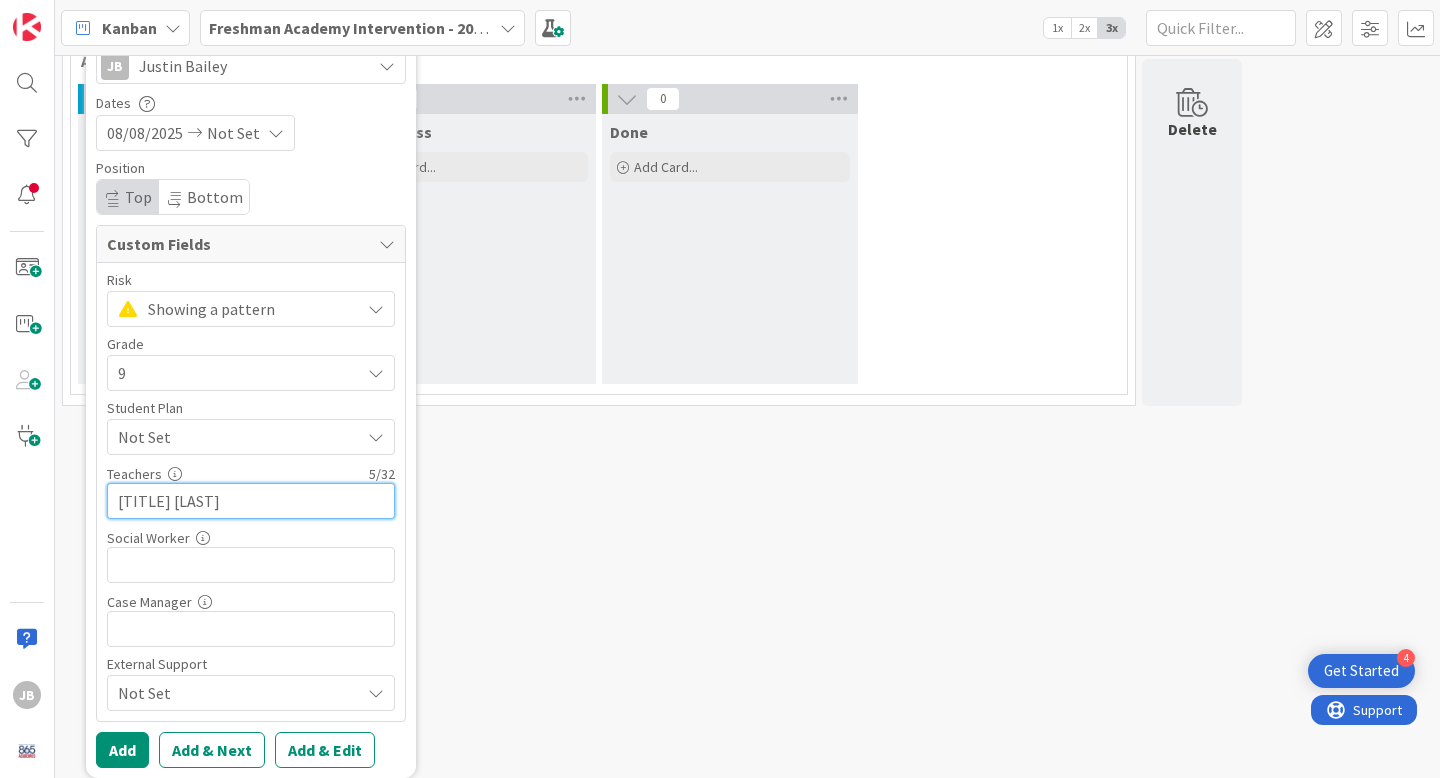 type on "[TITLE] [LAST]" 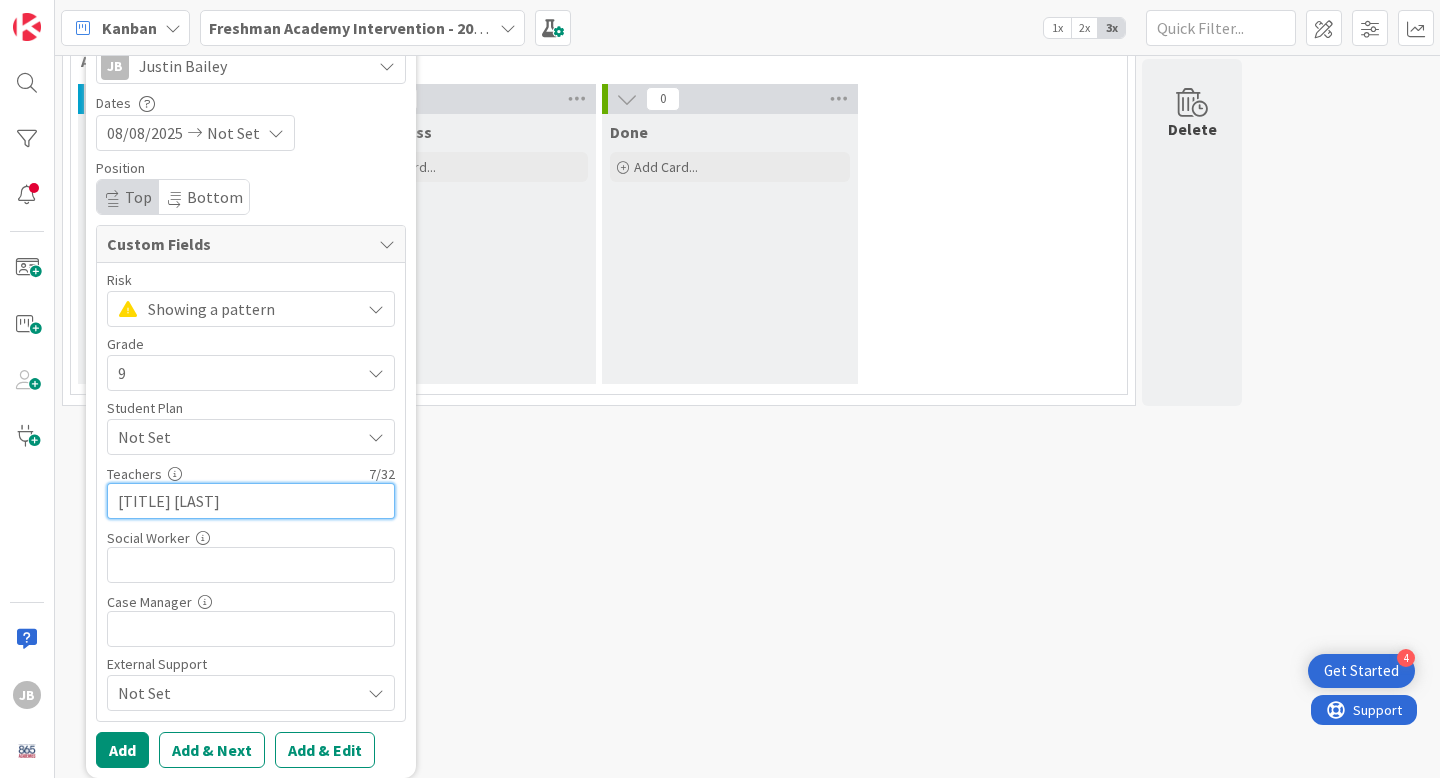 type on "x" 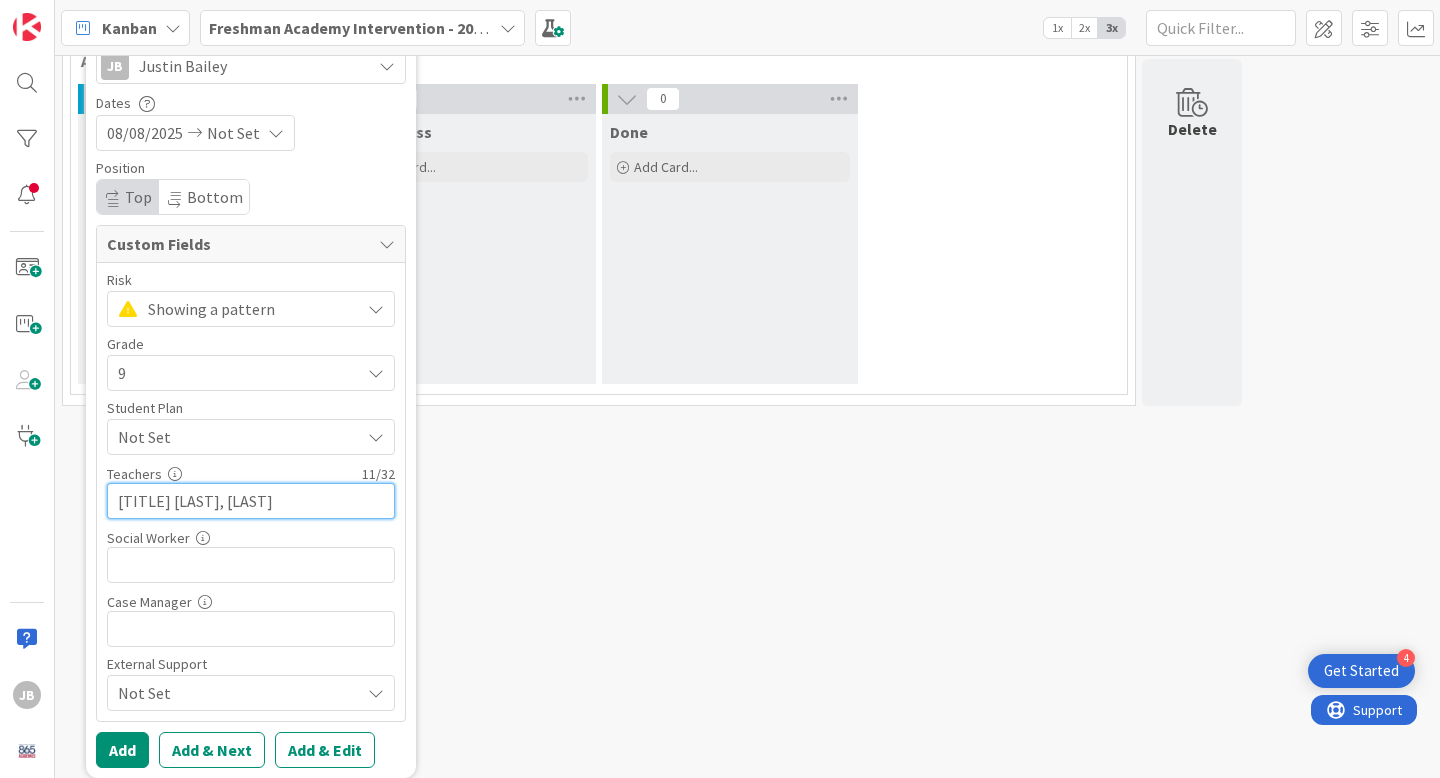 type on "[TITLE] [LAST], [LAST]" 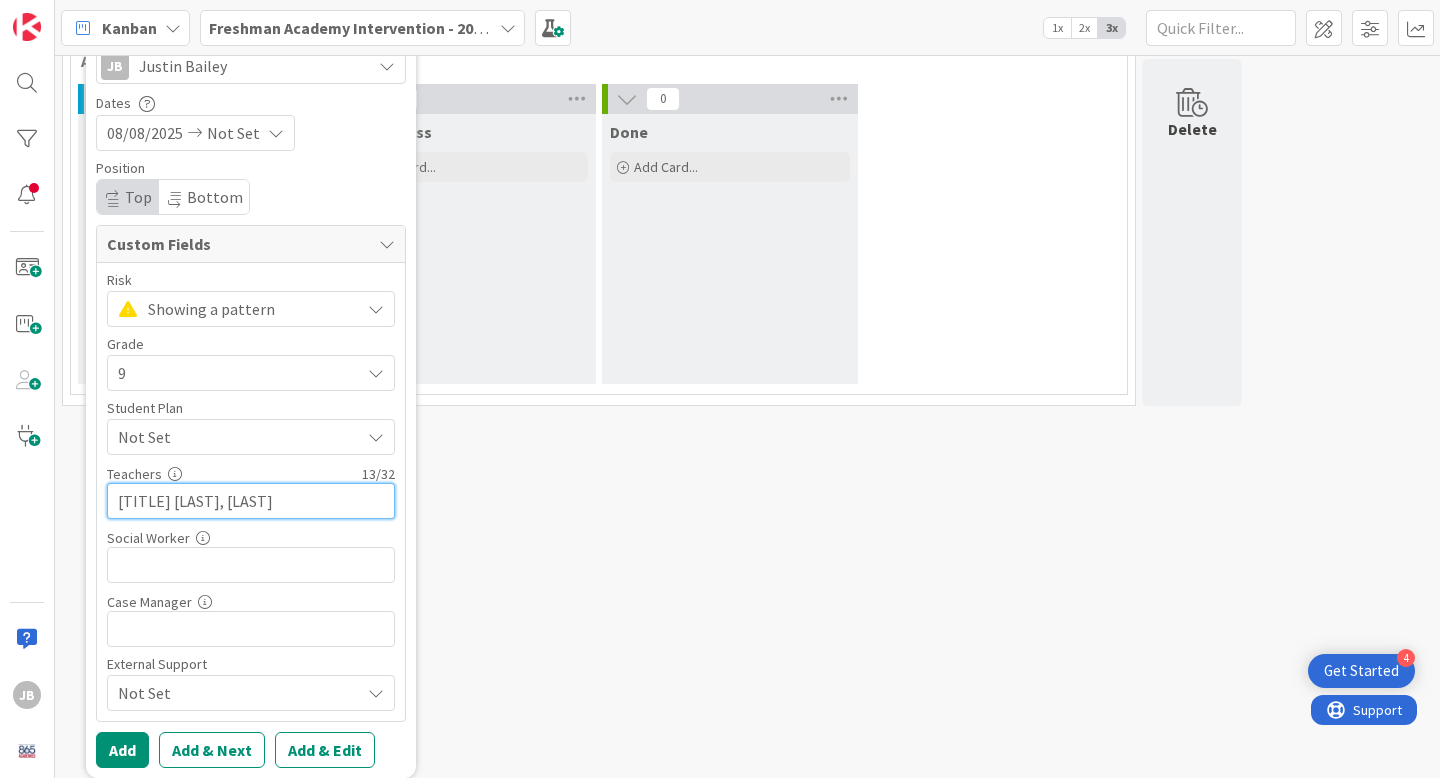 type on "x" 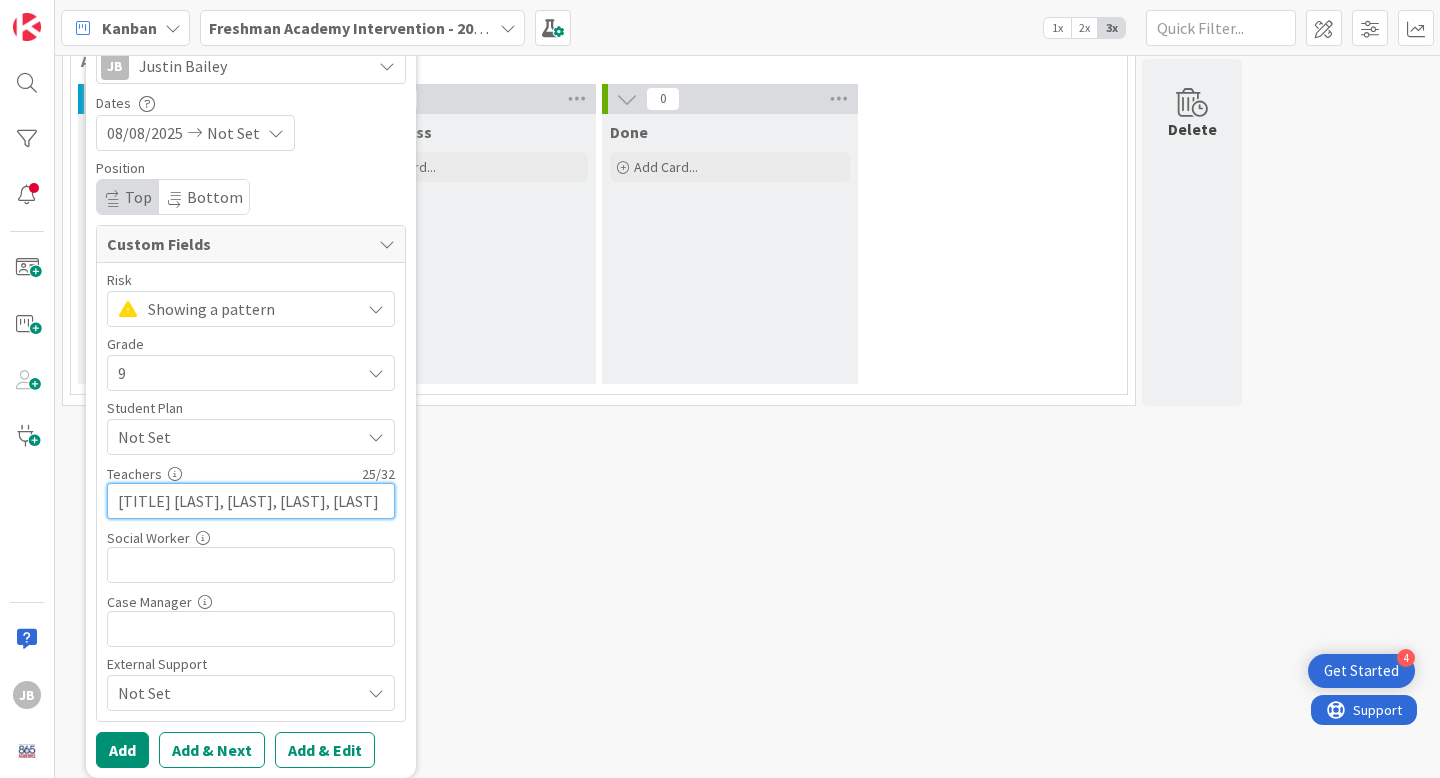 type on "[TITLE] [LAST], [LAST], [LAST], [LAST]" 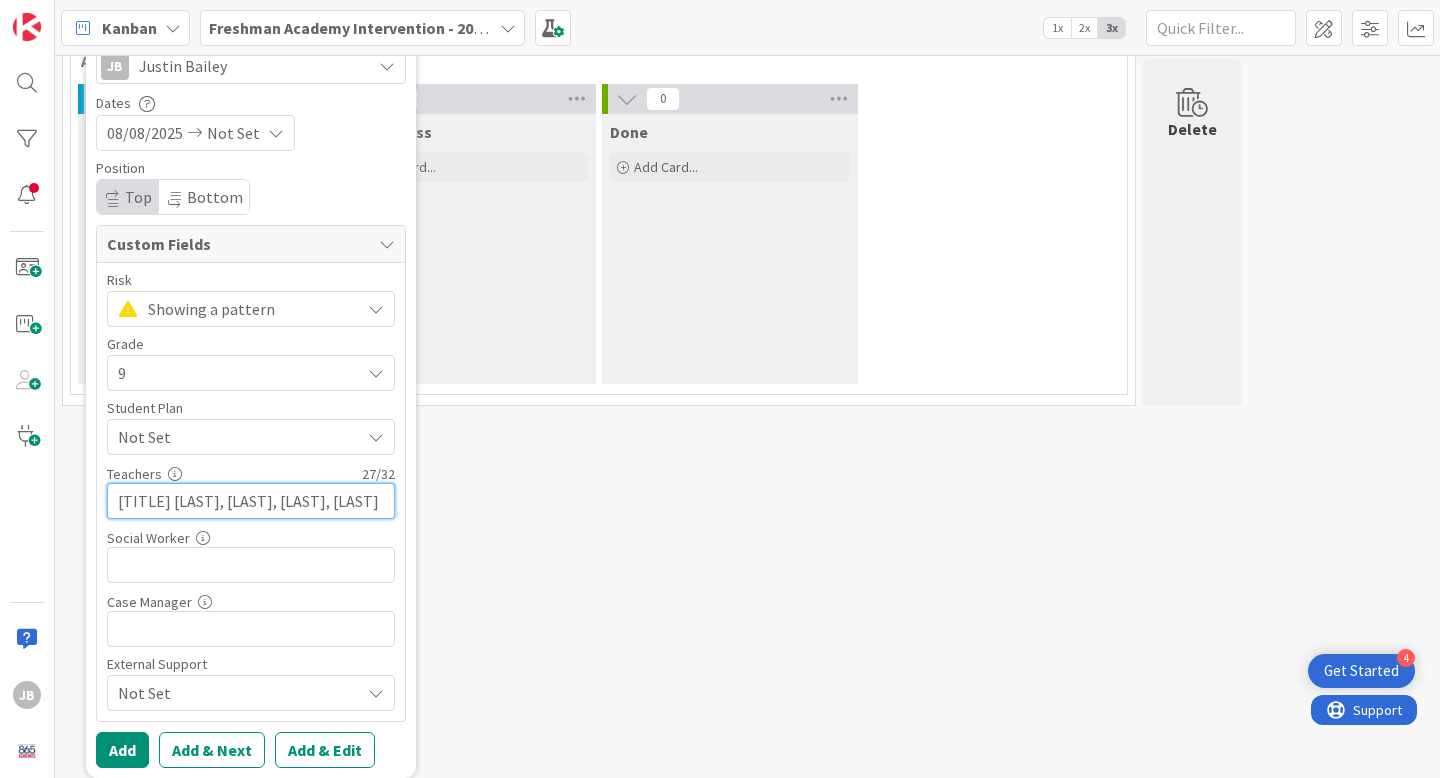 type on "x" 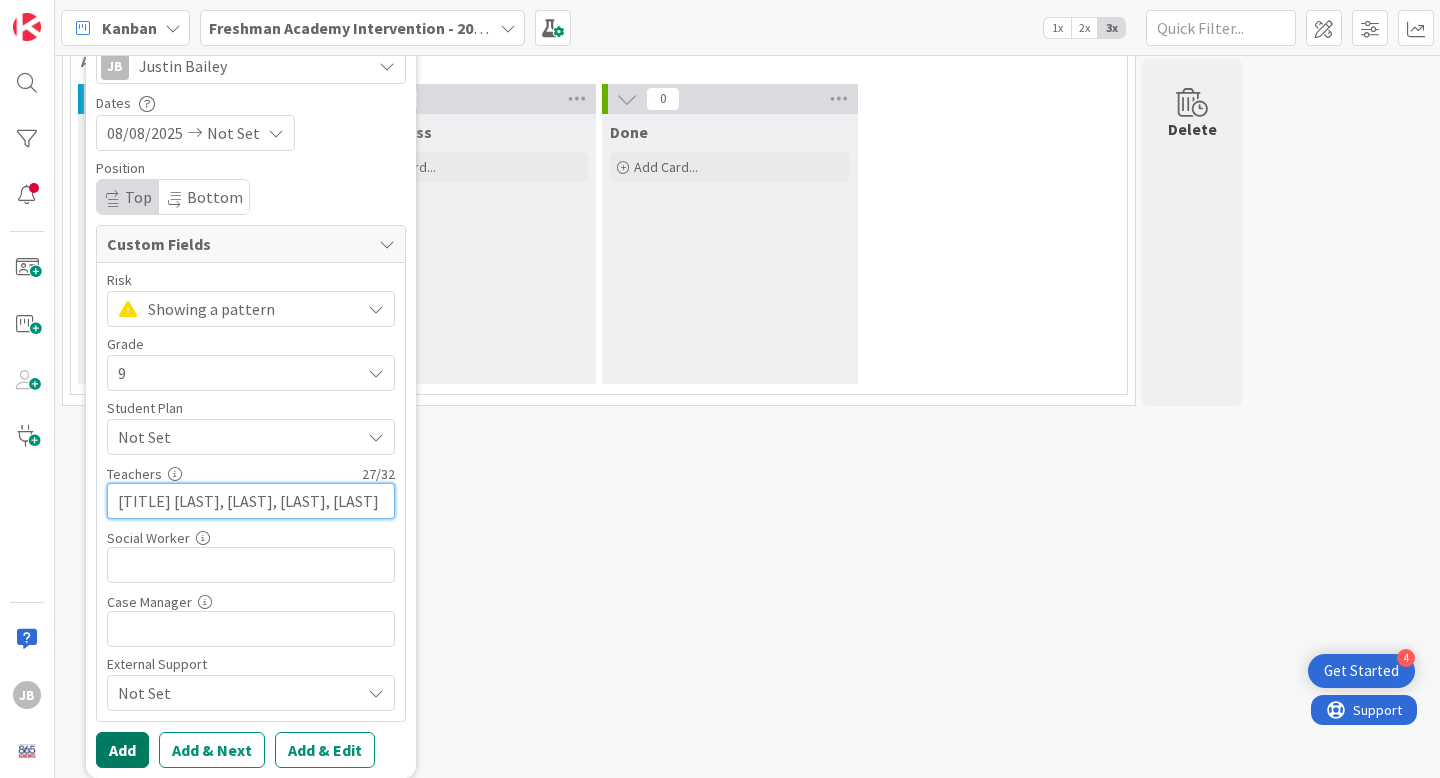 type on "[TITLE] [LAST], [LAST], [LAST], [LAST]" 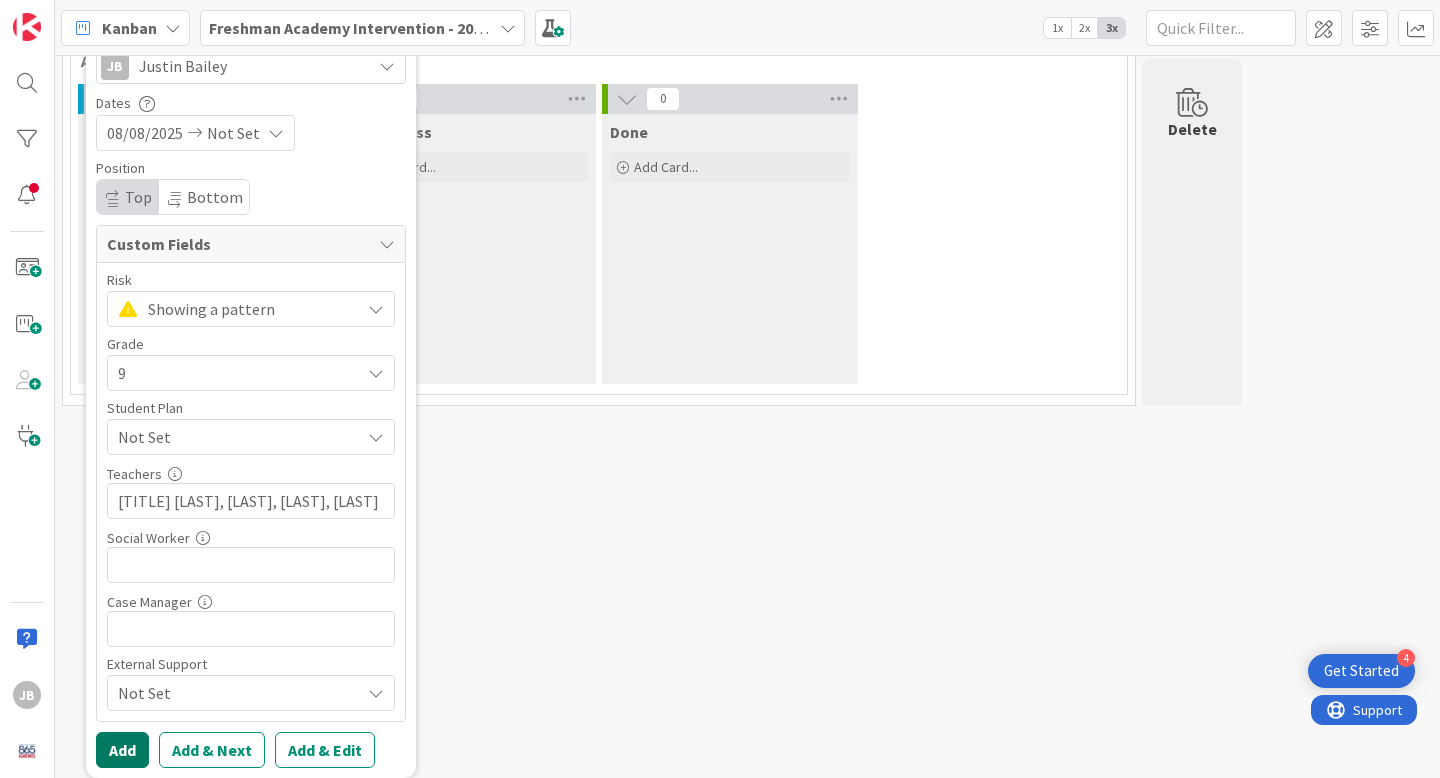 click on "Add" at bounding box center (122, 750) 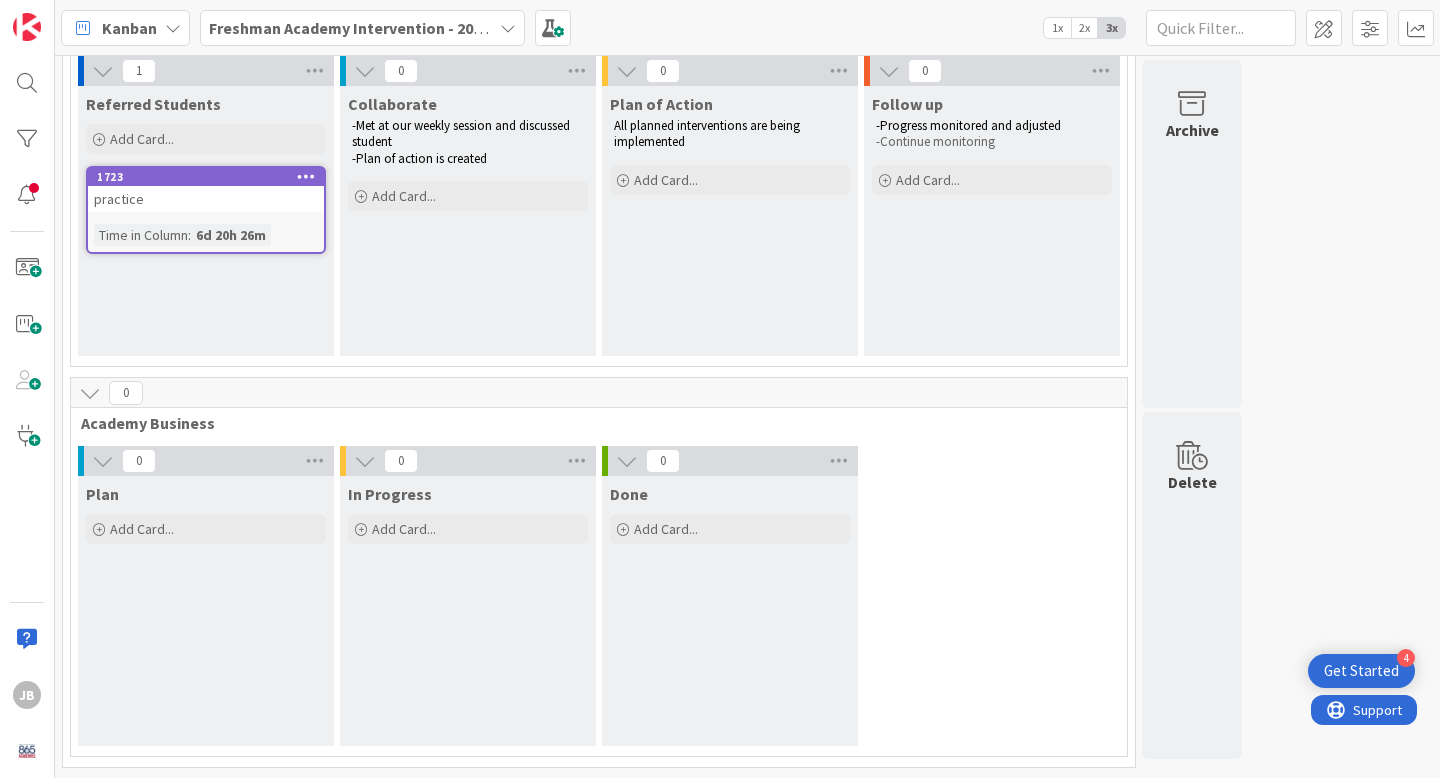 scroll, scrollTop: 239, scrollLeft: 0, axis: vertical 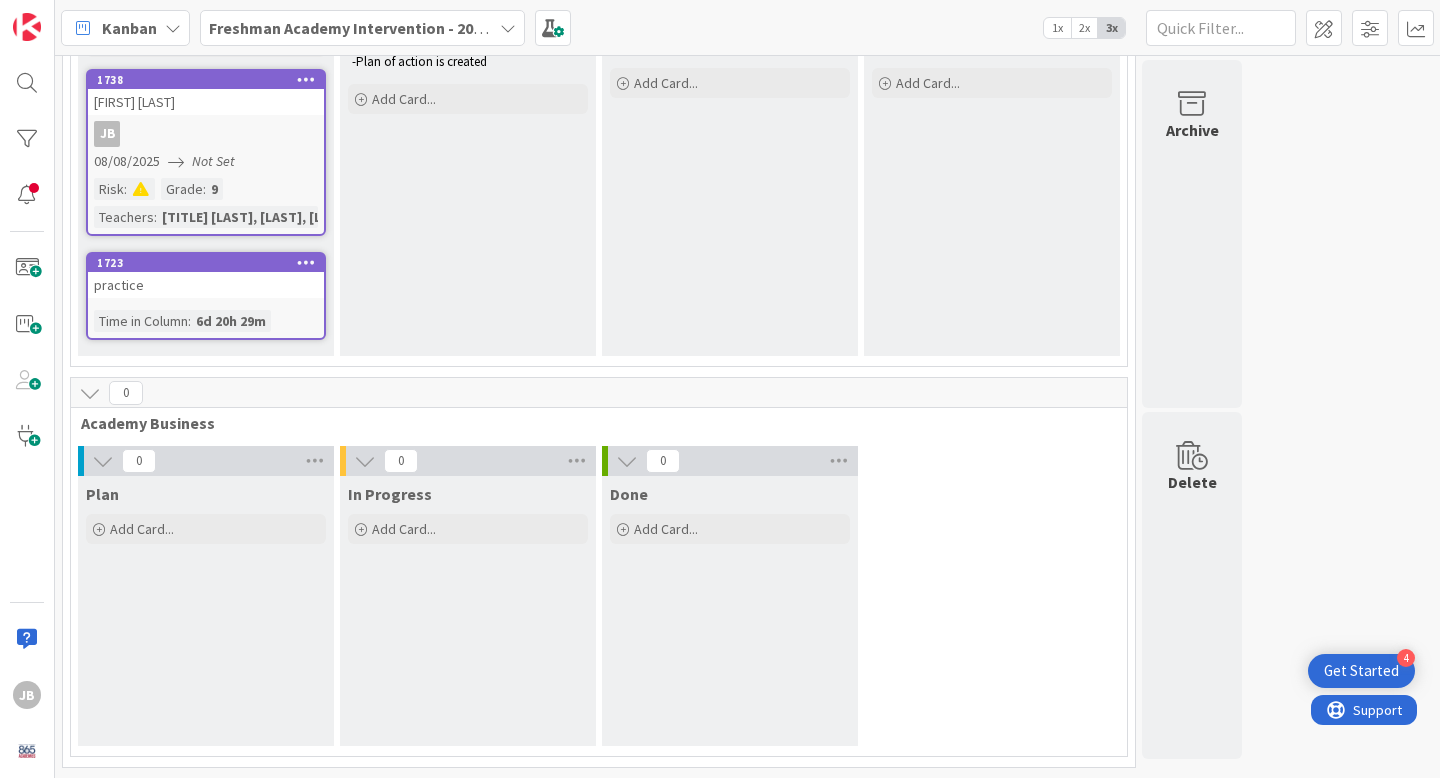 click on "JB" at bounding box center [206, 134] 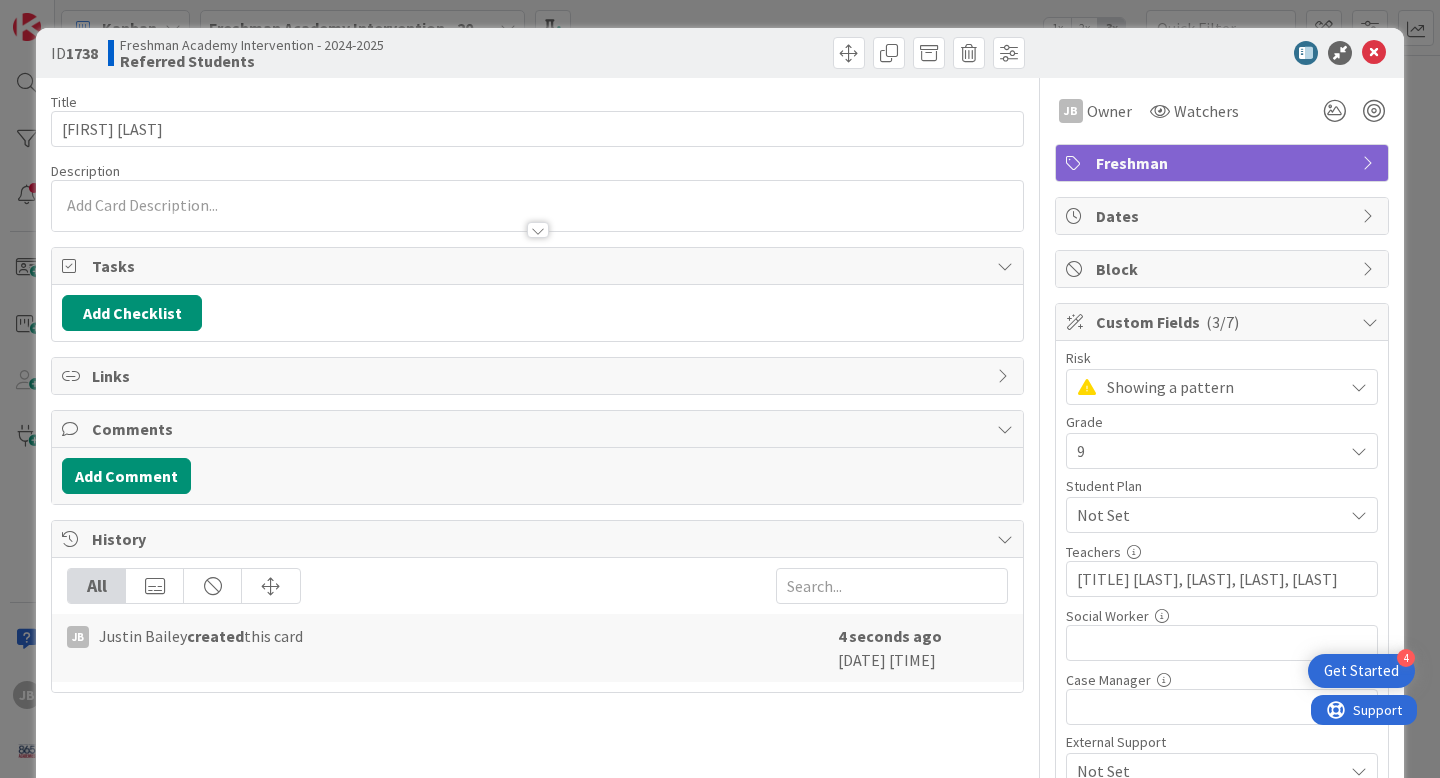 scroll, scrollTop: 0, scrollLeft: 0, axis: both 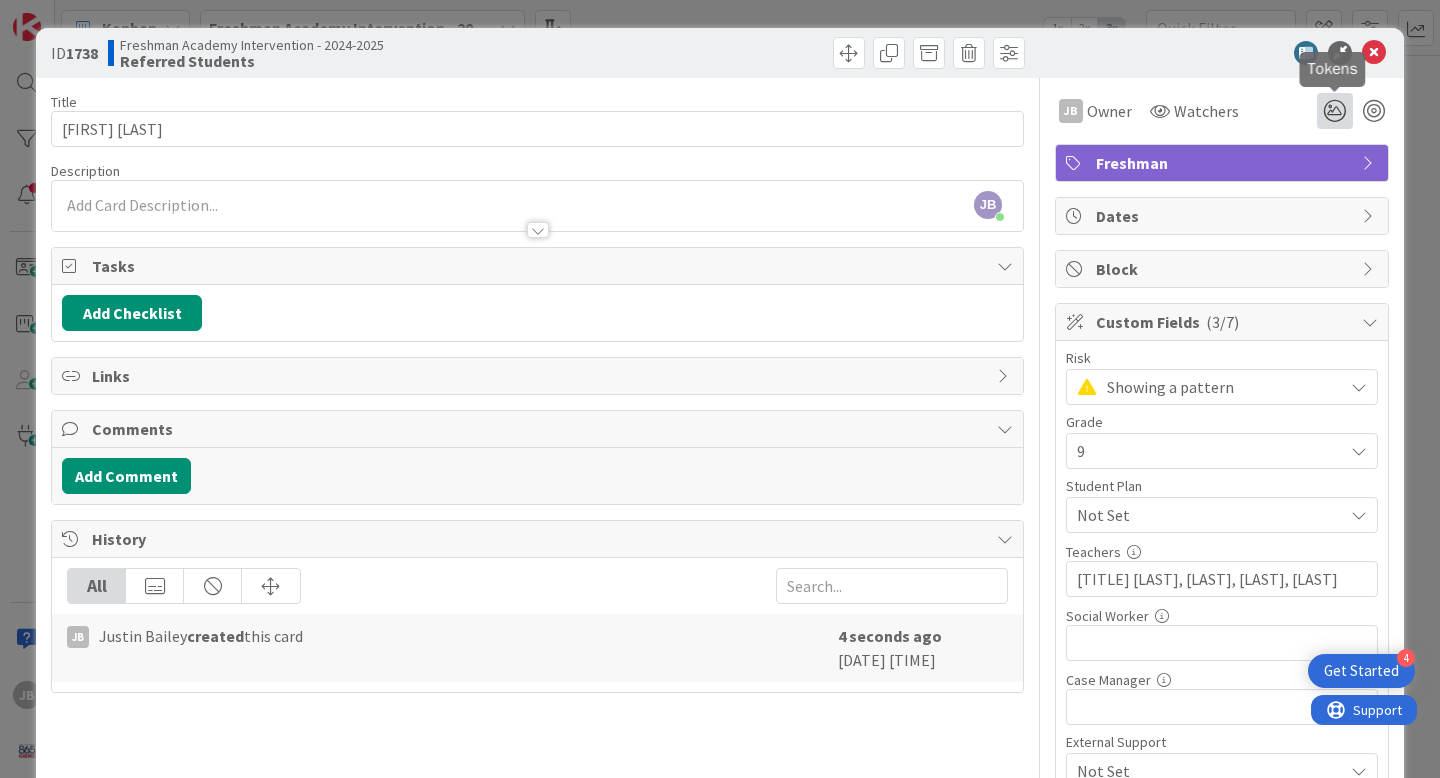 click at bounding box center (1335, 111) 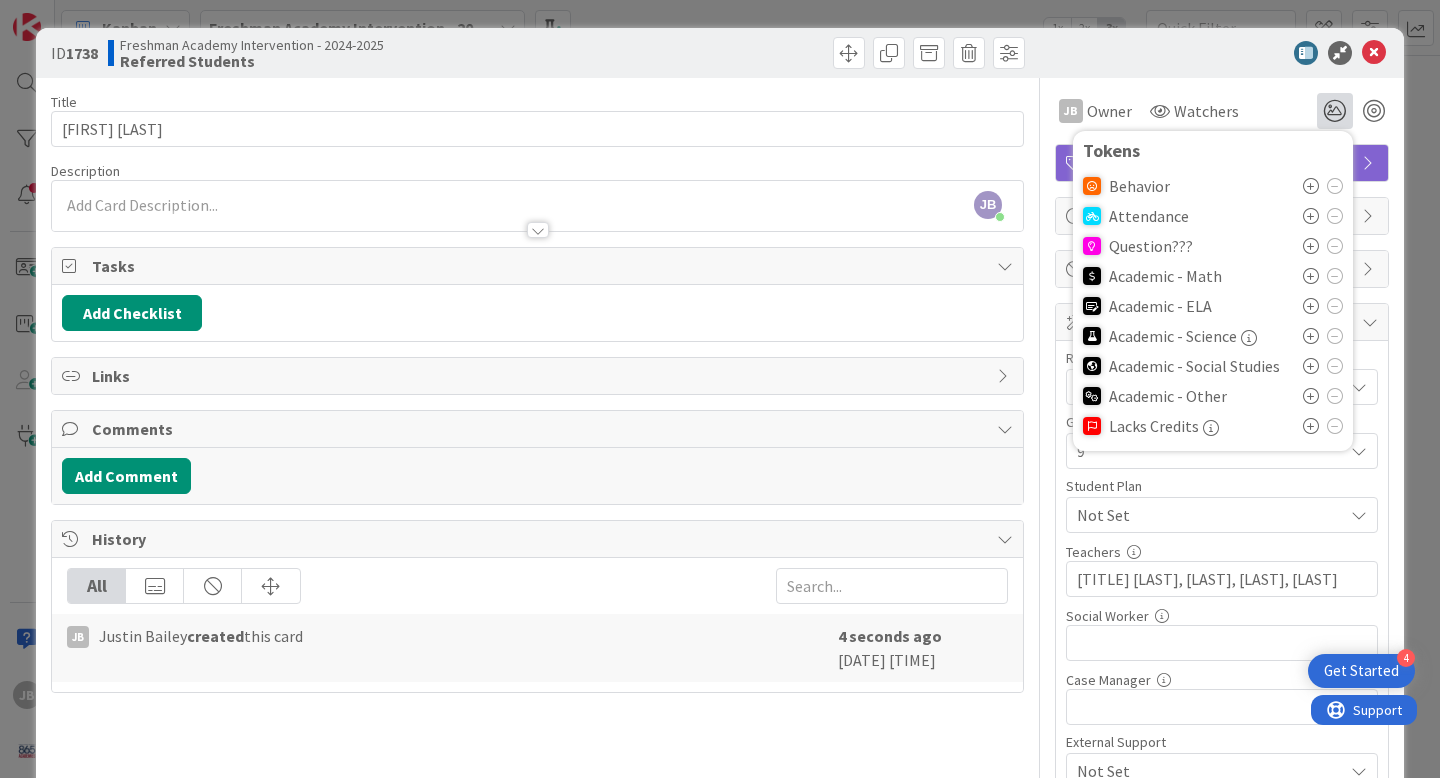 click at bounding box center (1311, 186) 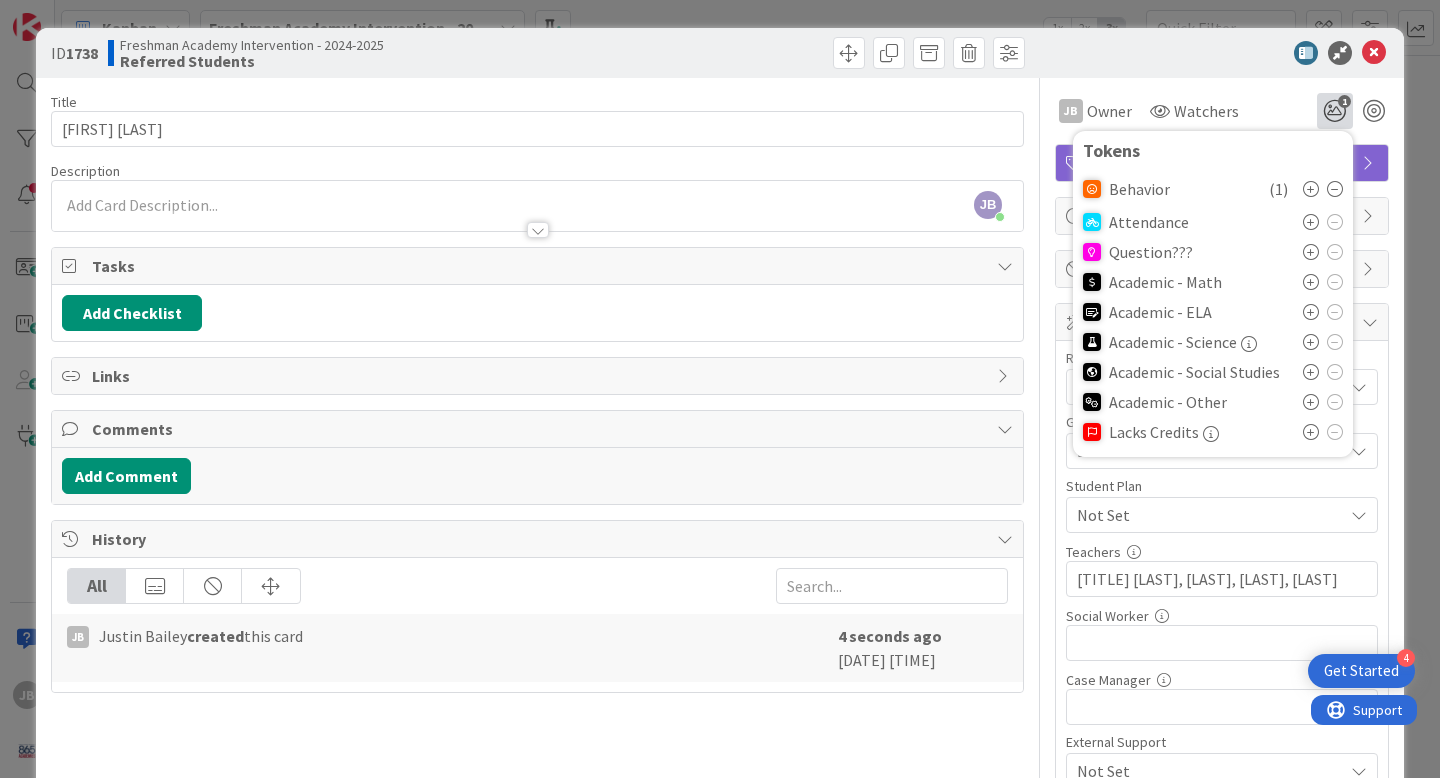 click on "Add Checklist" at bounding box center (537, 313) 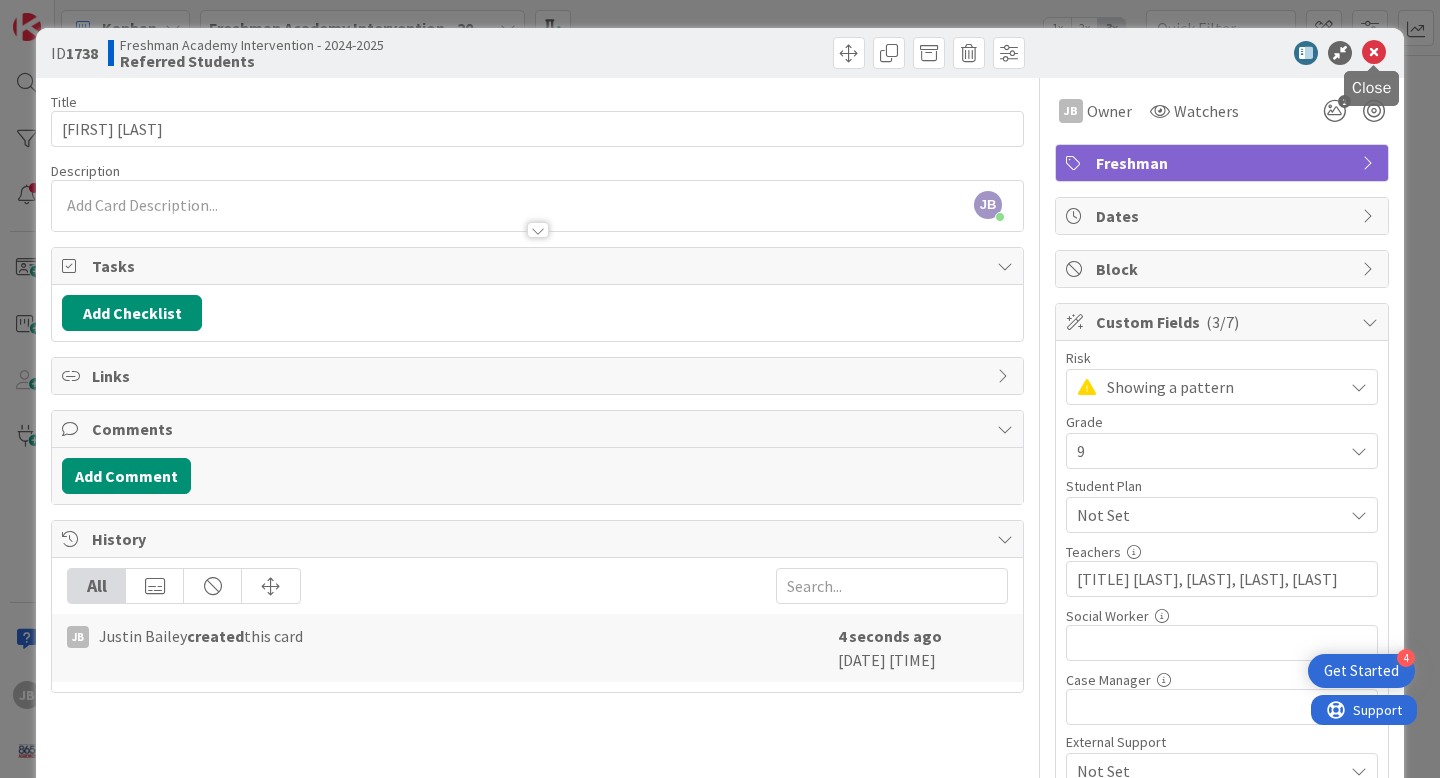 click at bounding box center (1374, 53) 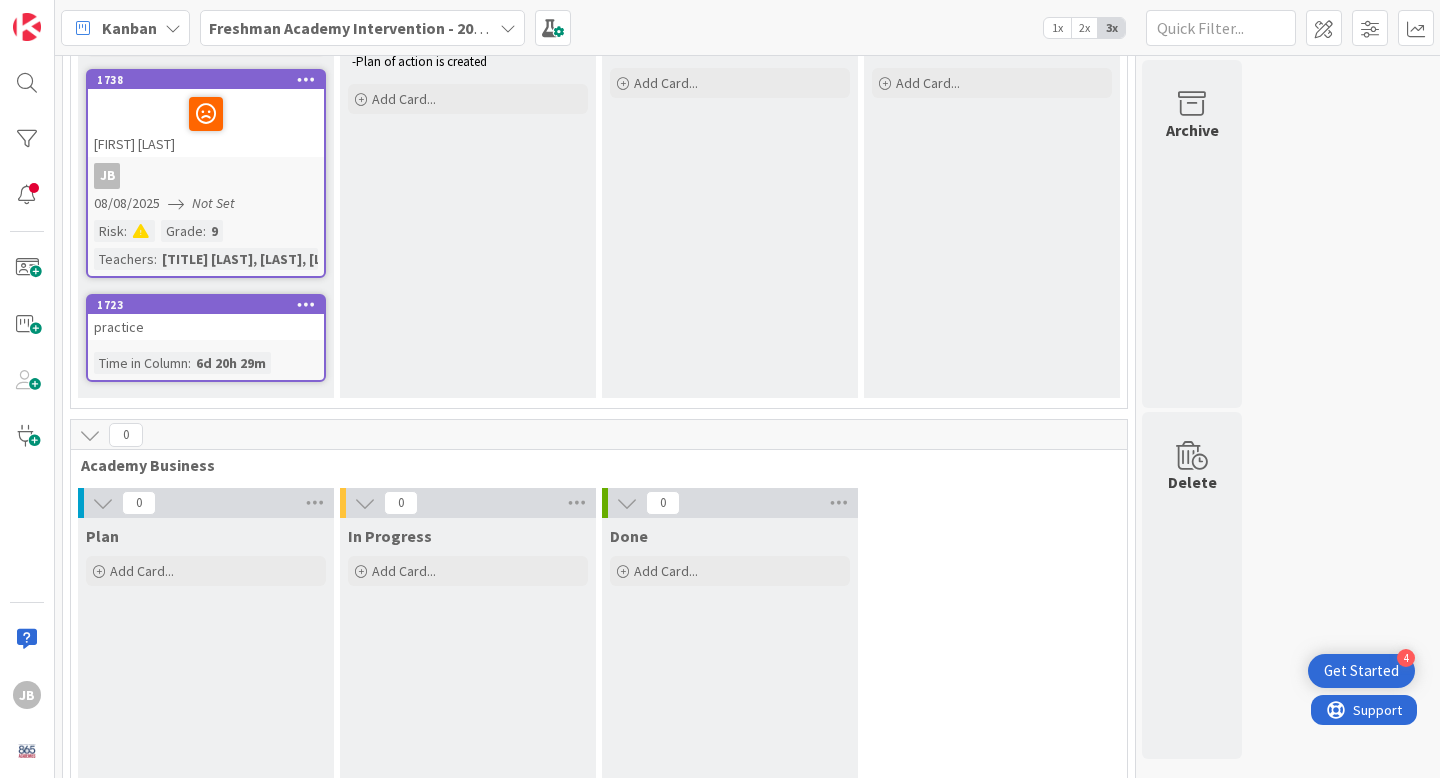 scroll, scrollTop: 0, scrollLeft: 0, axis: both 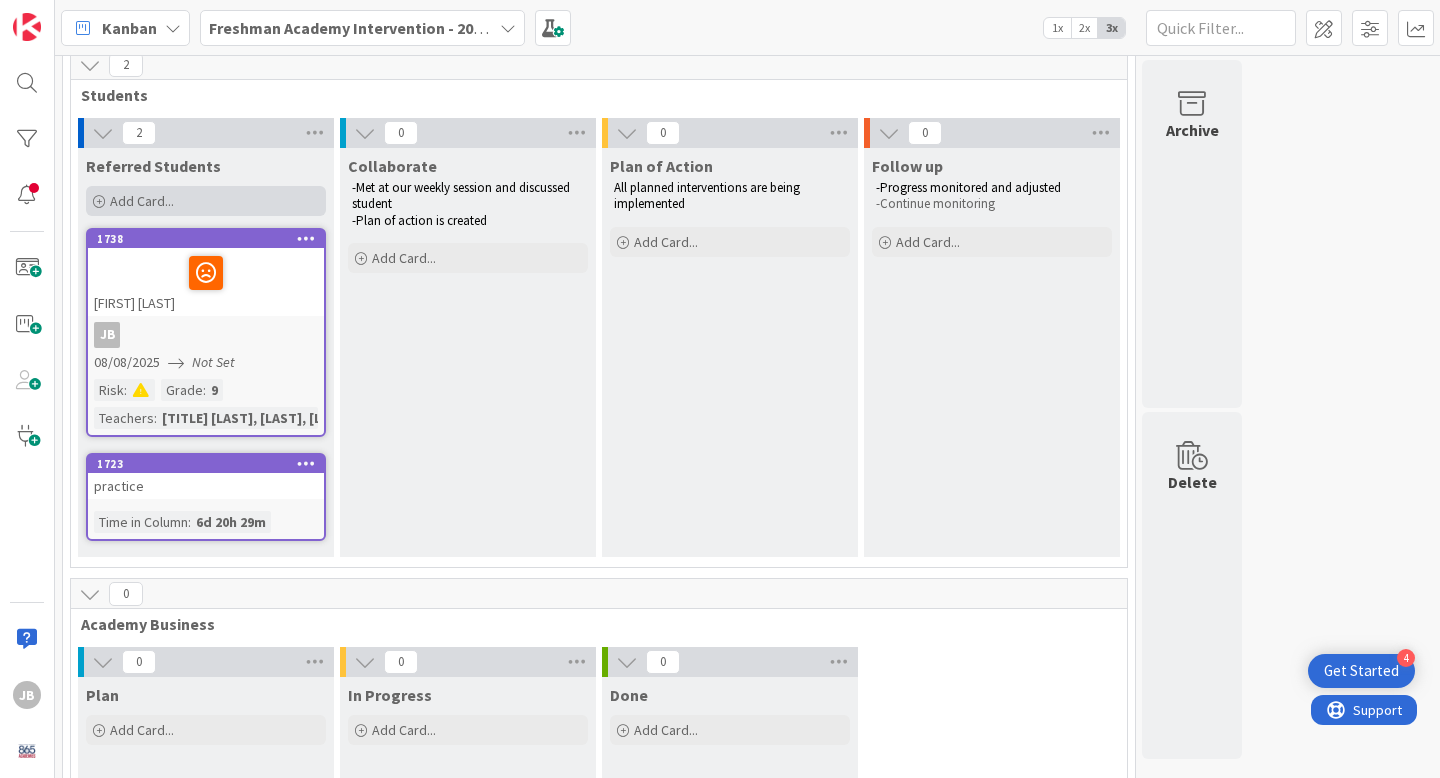 click at bounding box center [99, 202] 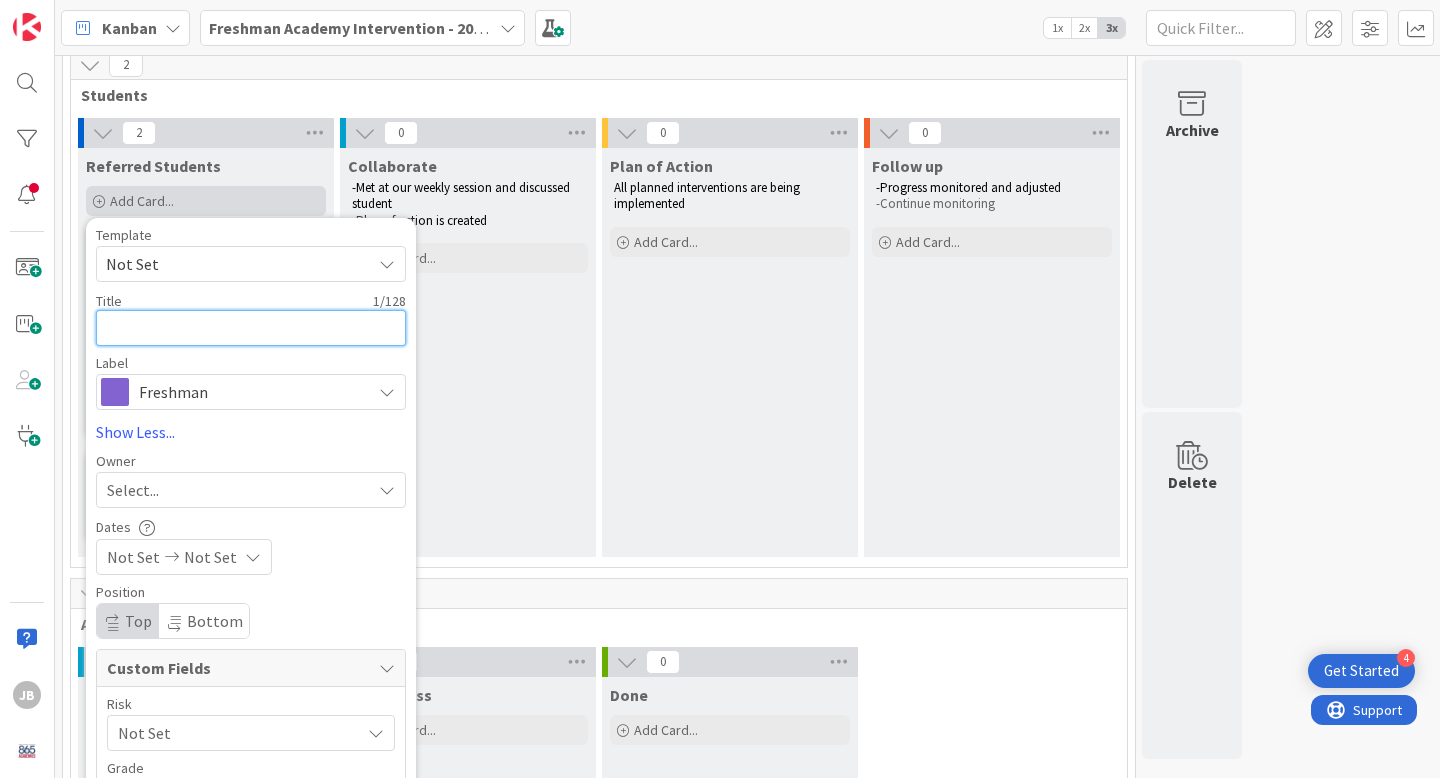 type on "x" 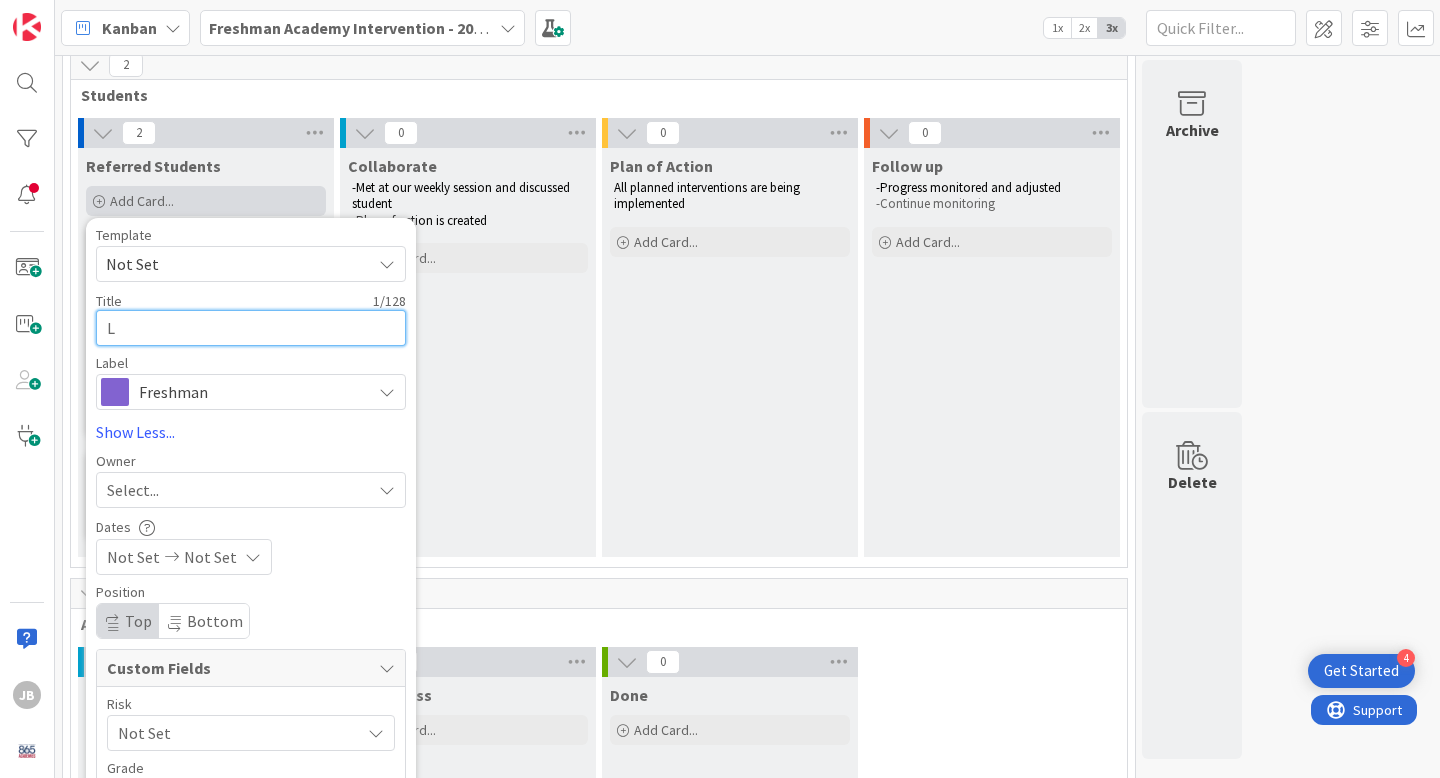 type on "x" 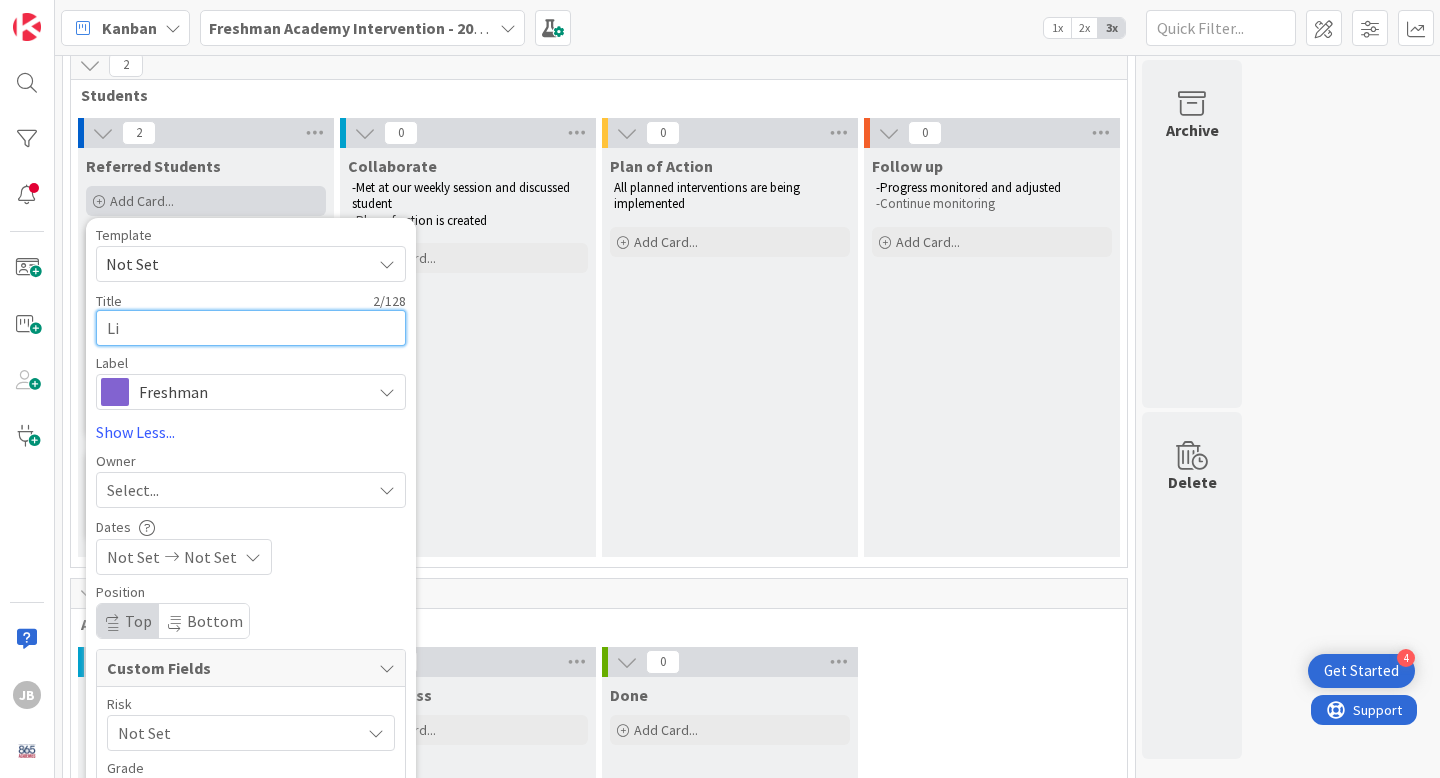 type on "x" 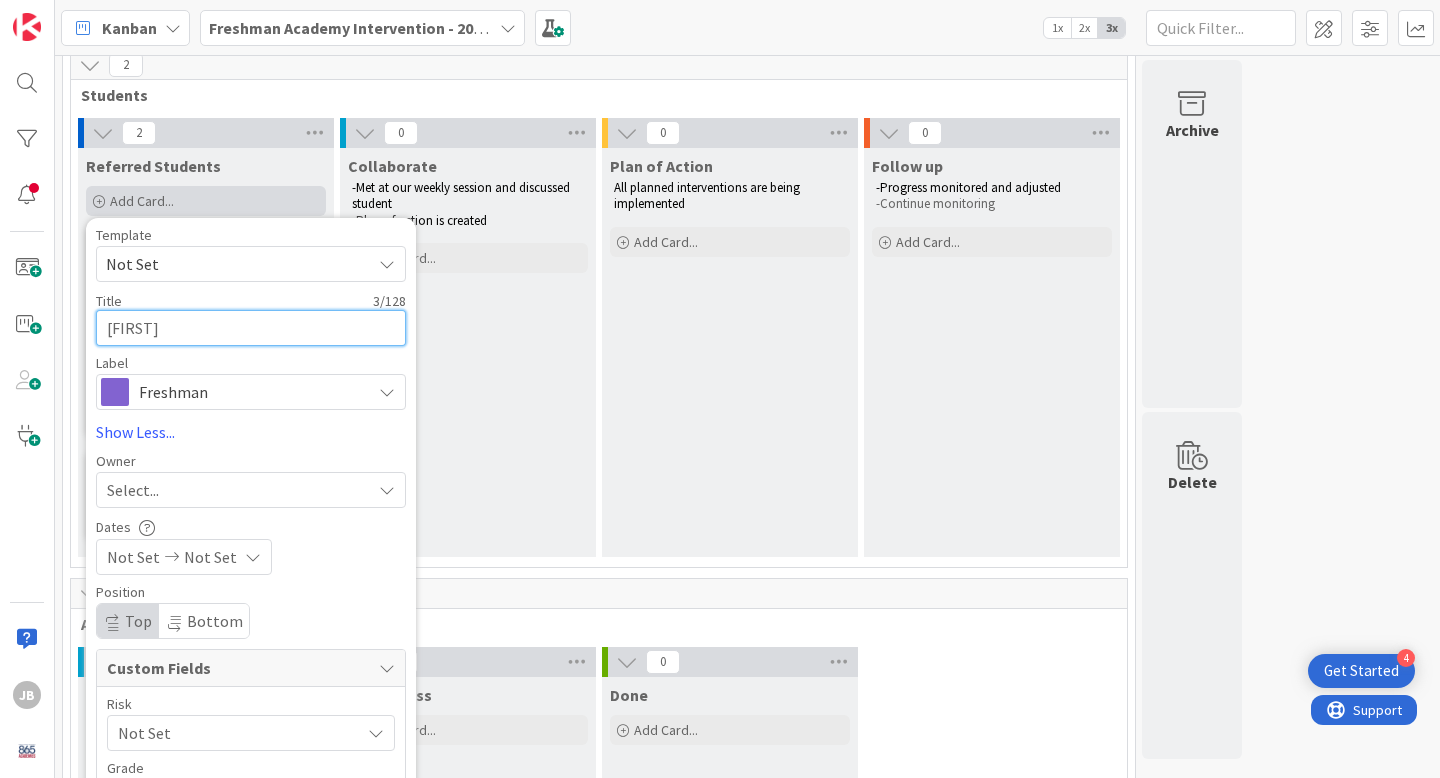 type on "x" 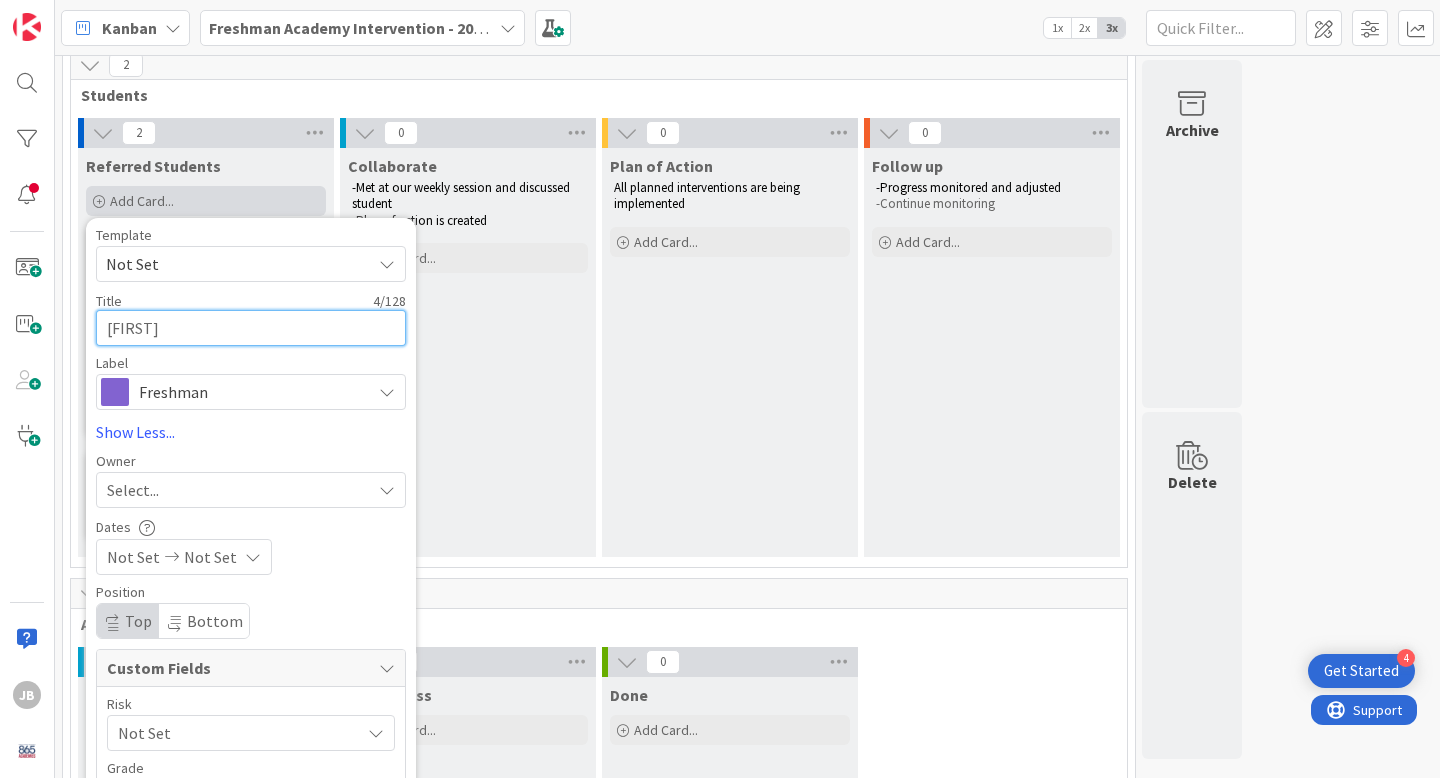 type on "x" 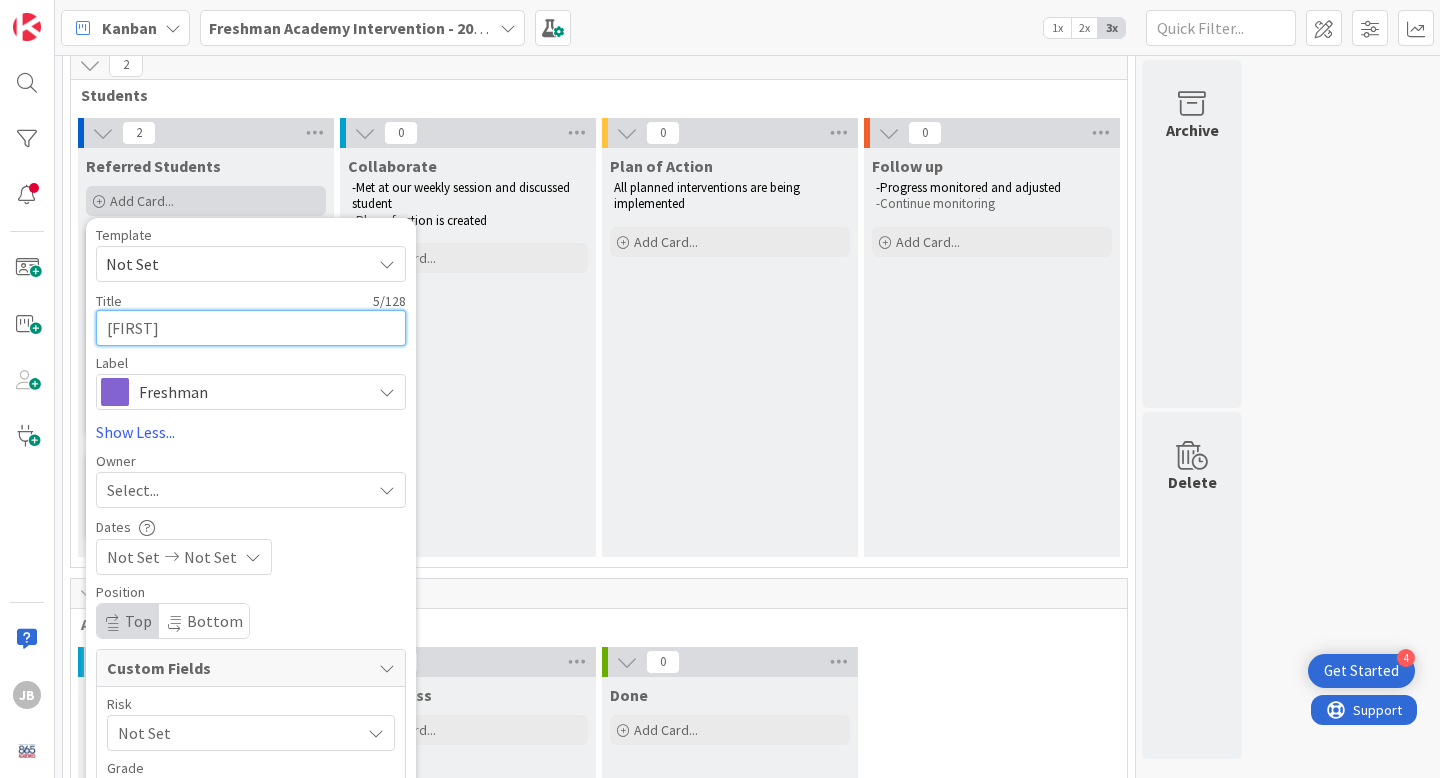type on "x" 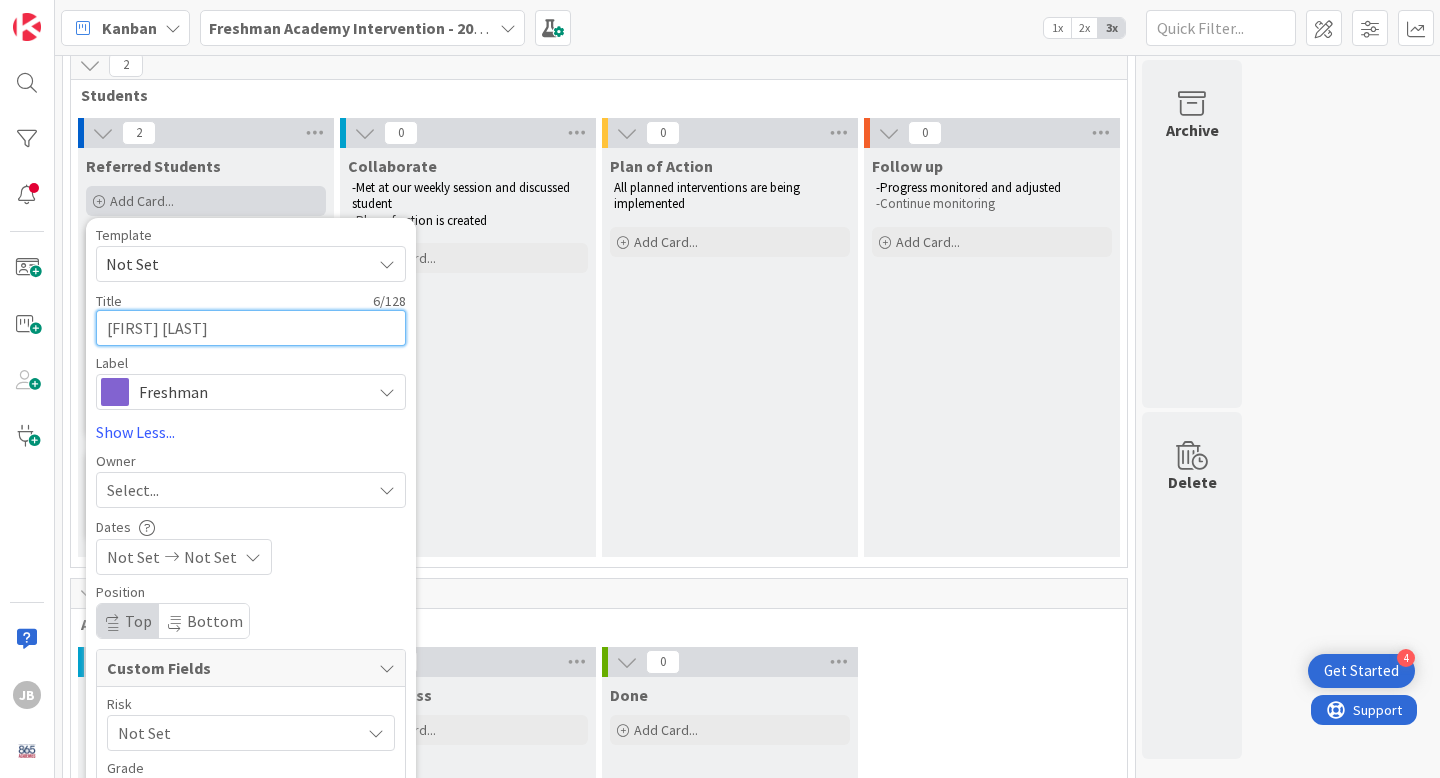 type on "x" 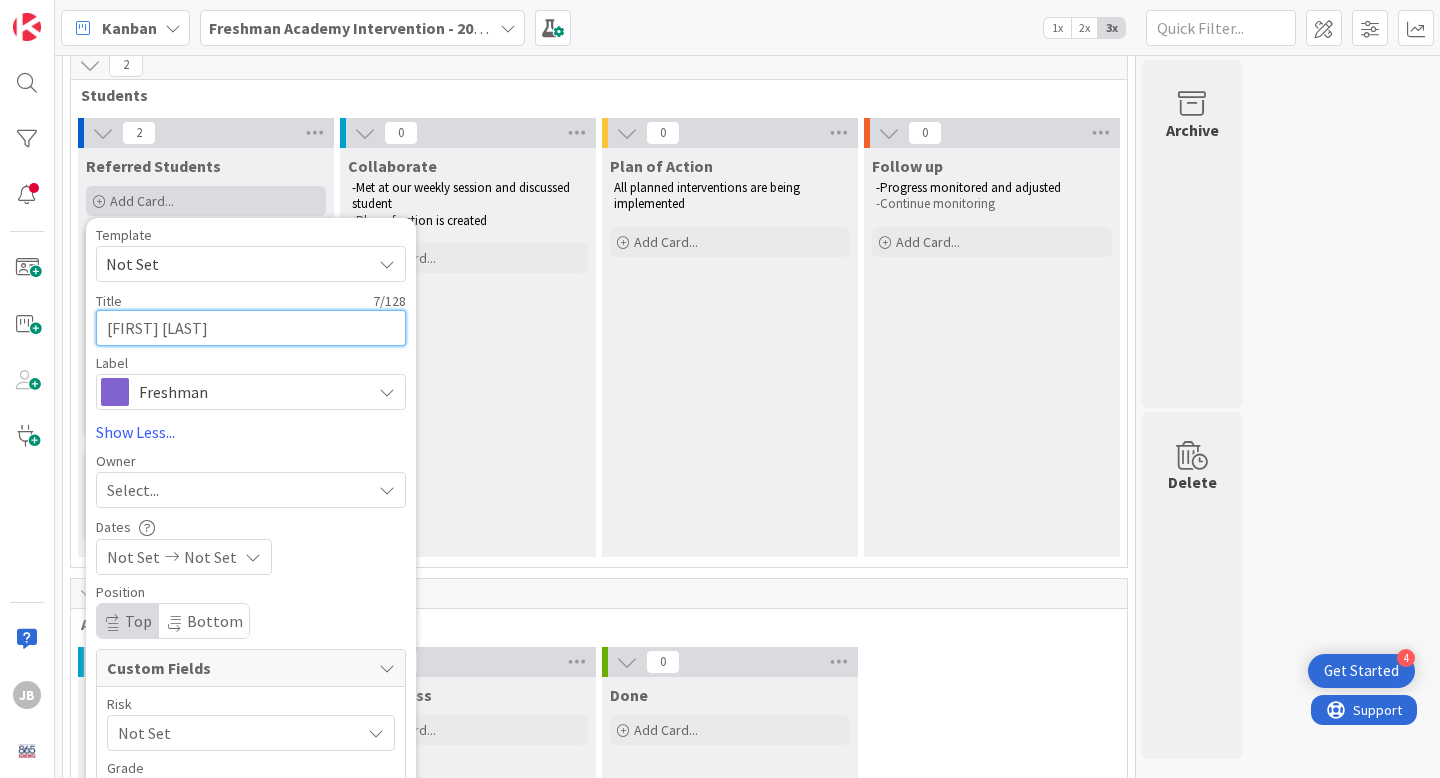 type on "x" 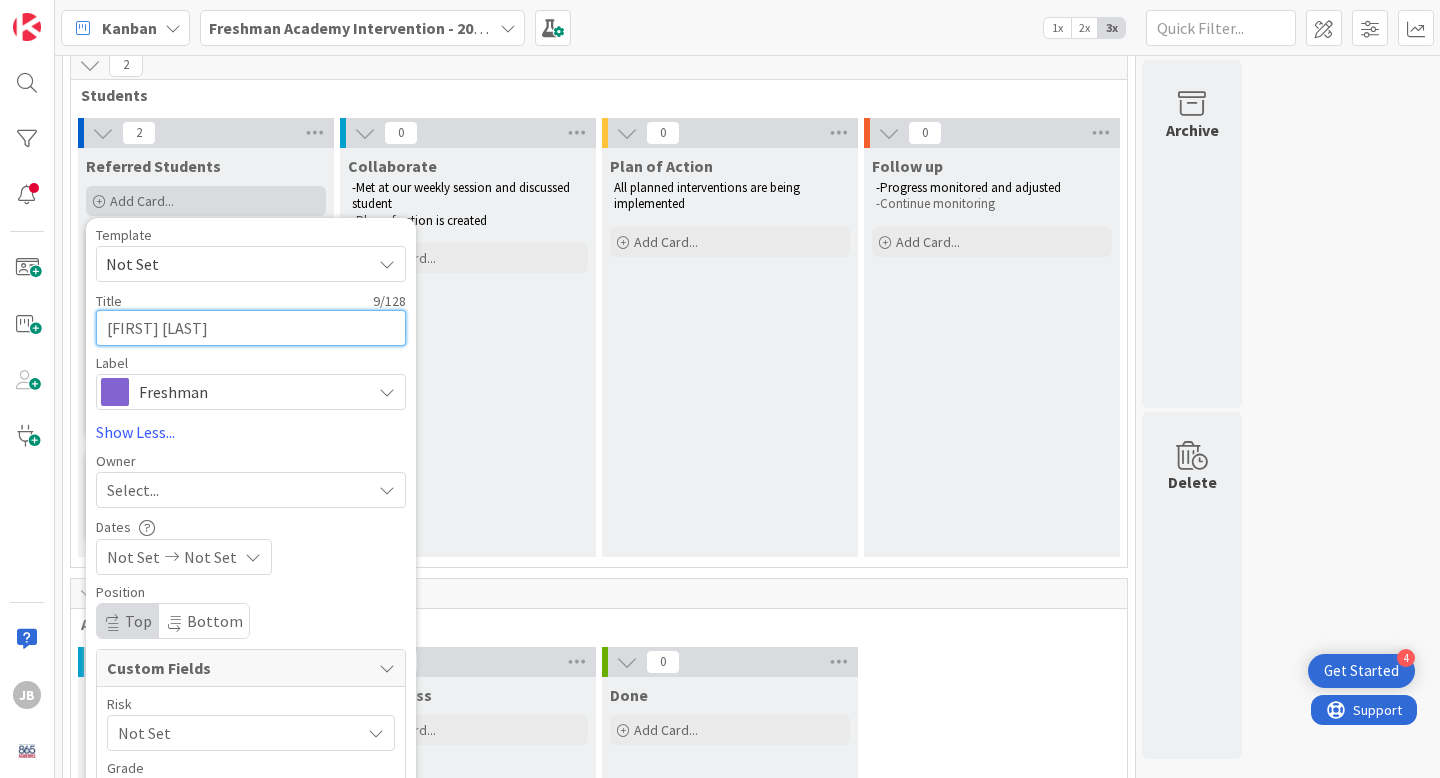 type on "x" 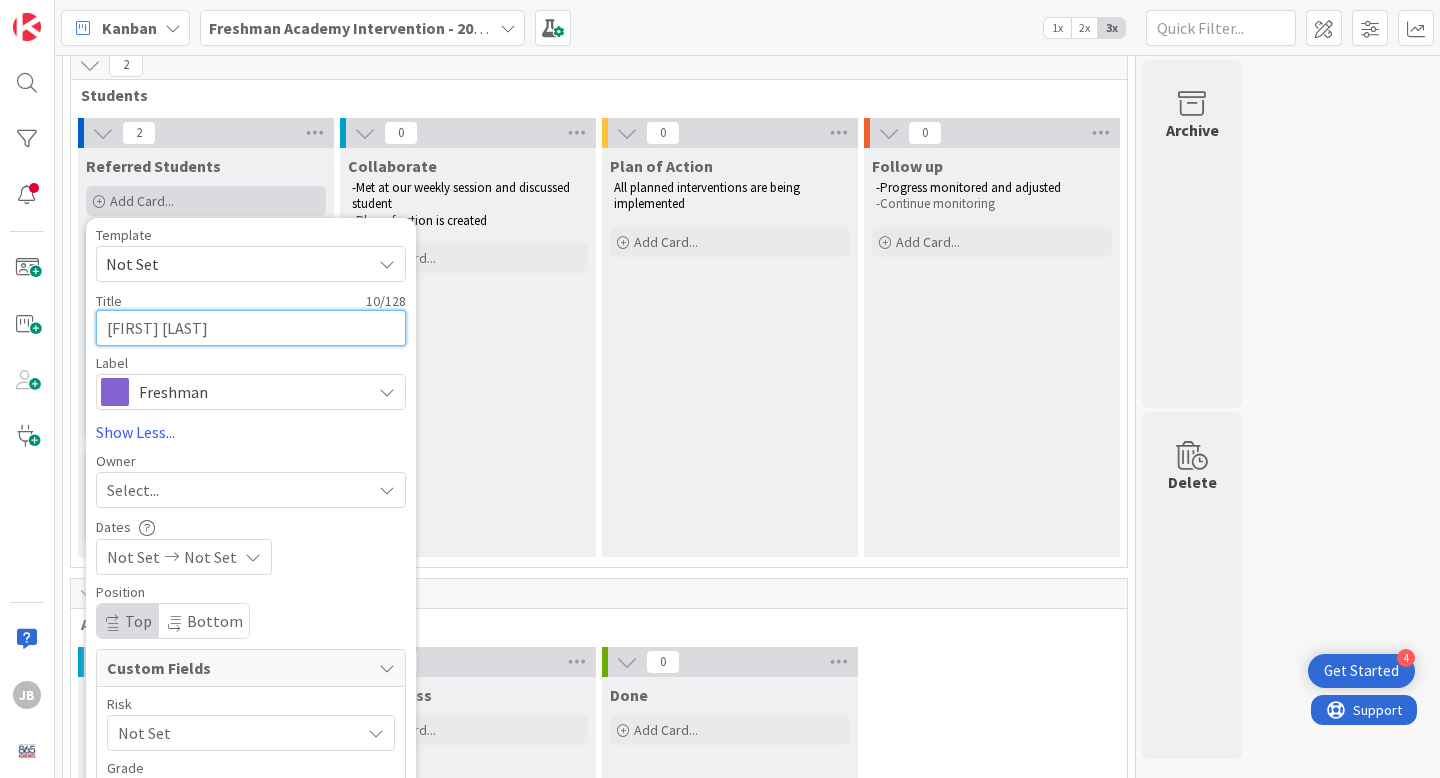 type on "x" 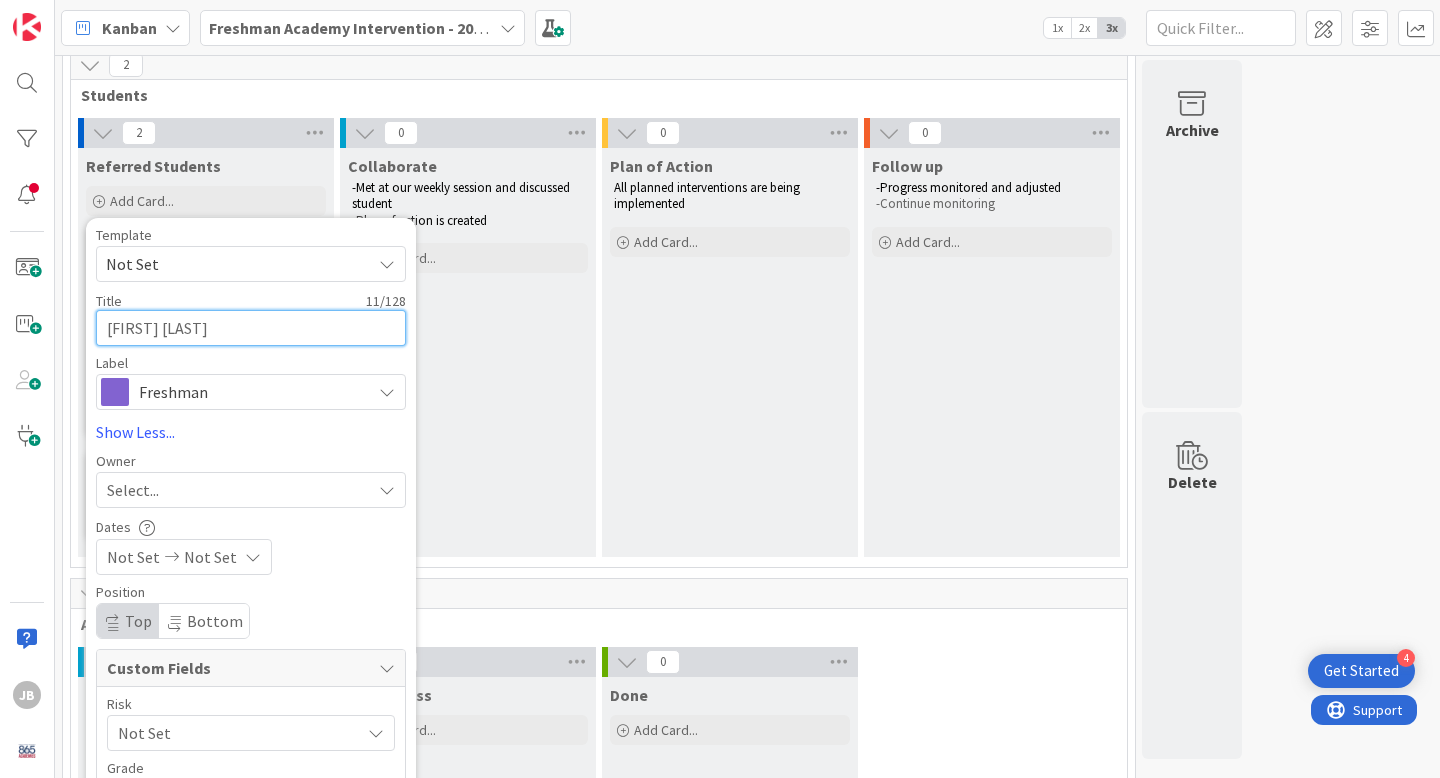 type on "[FIRST] [LAST]" 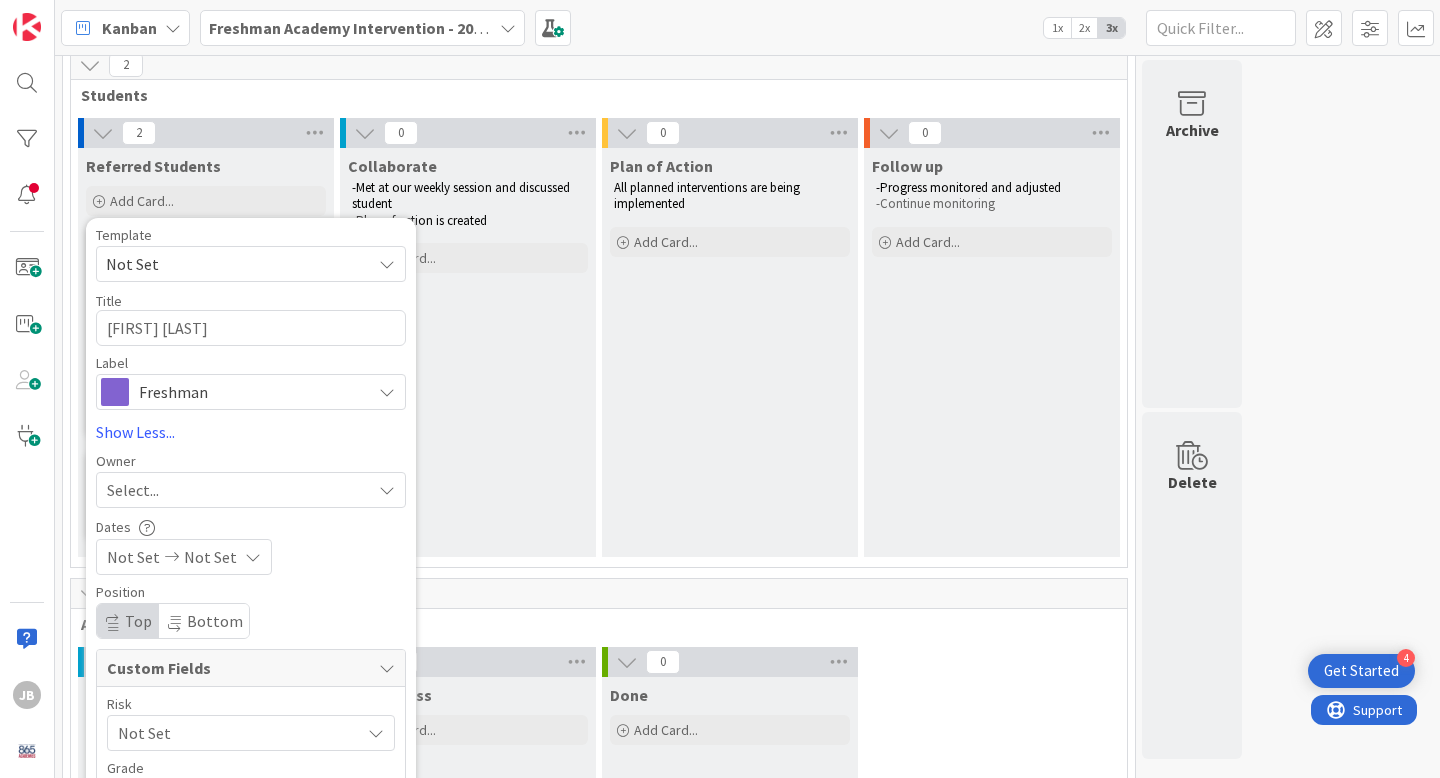 click on "Select..." at bounding box center (239, 490) 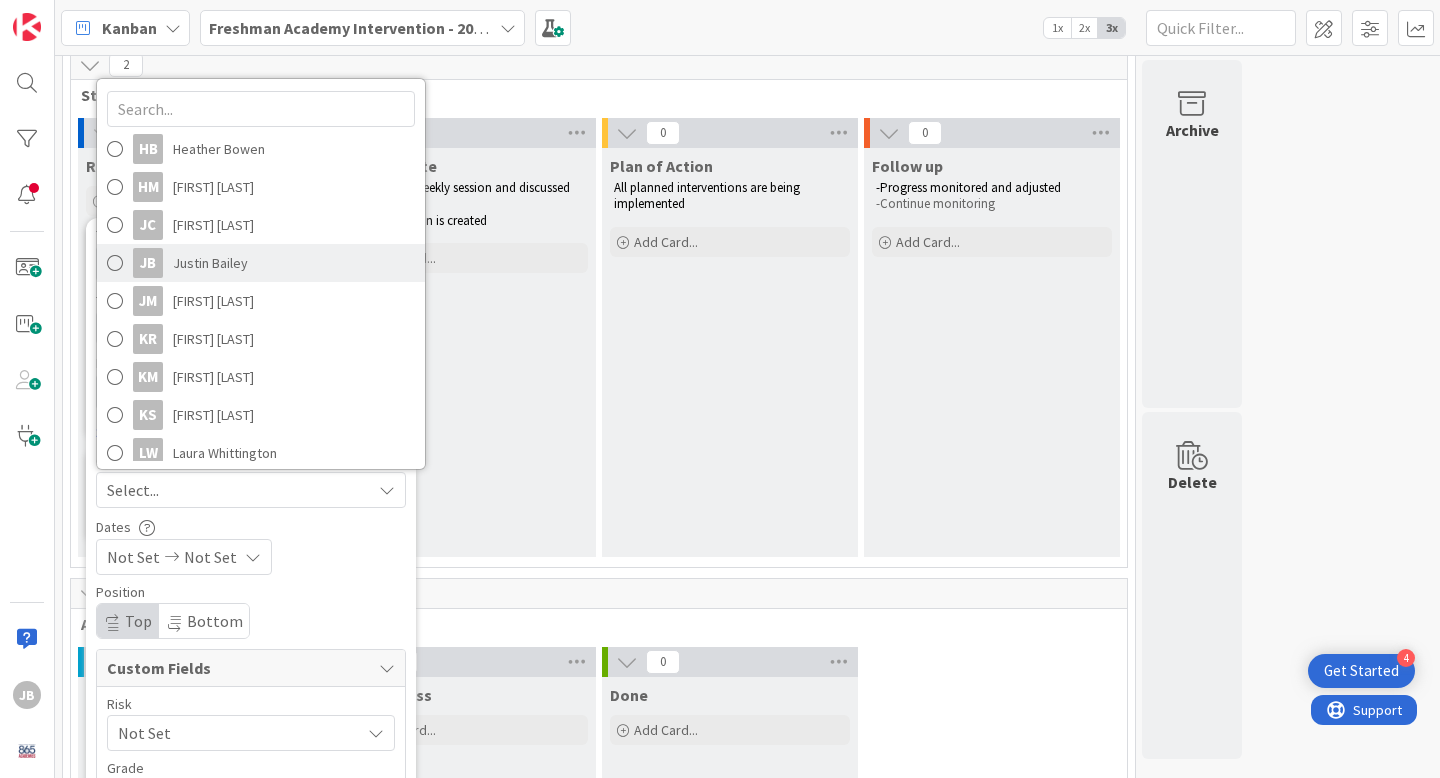 click at bounding box center (115, 263) 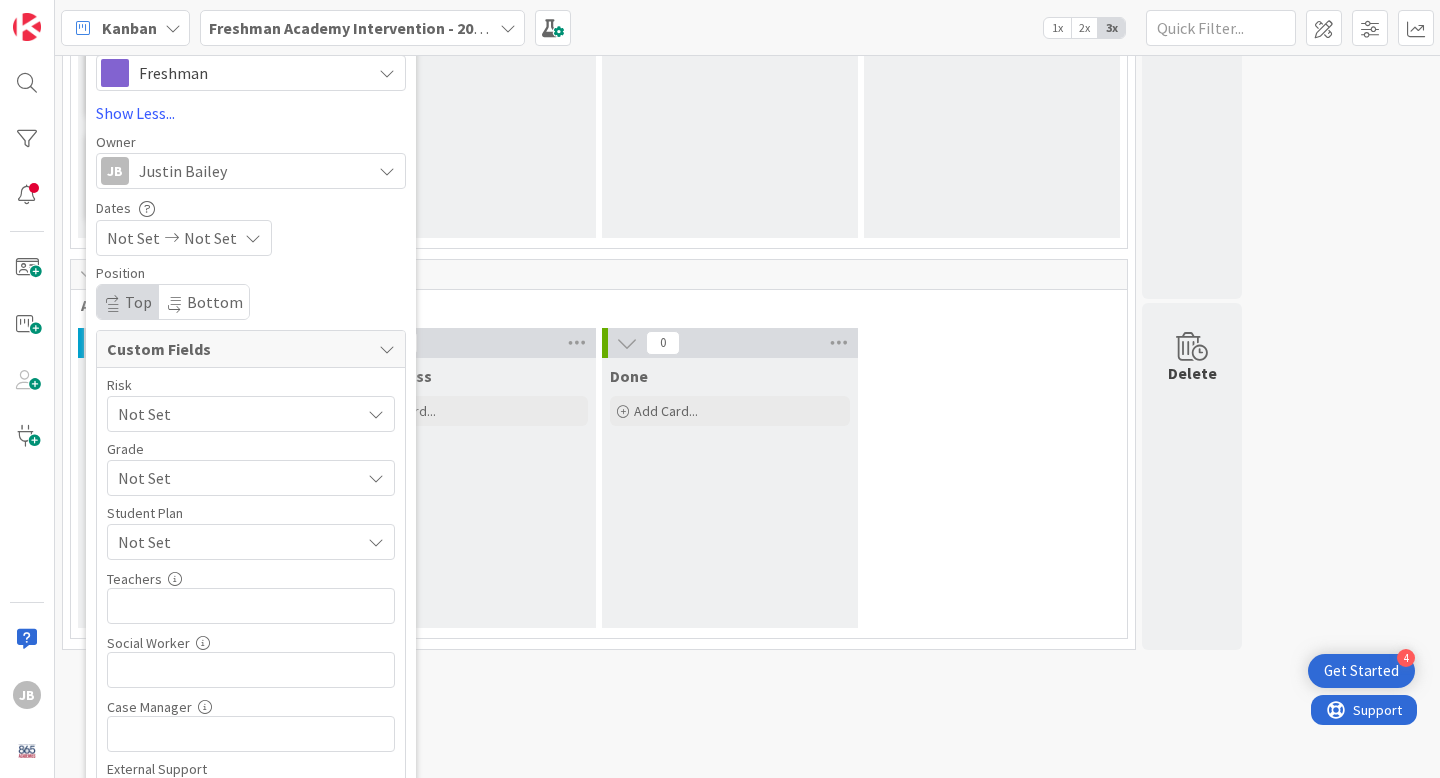 scroll, scrollTop: 401, scrollLeft: 0, axis: vertical 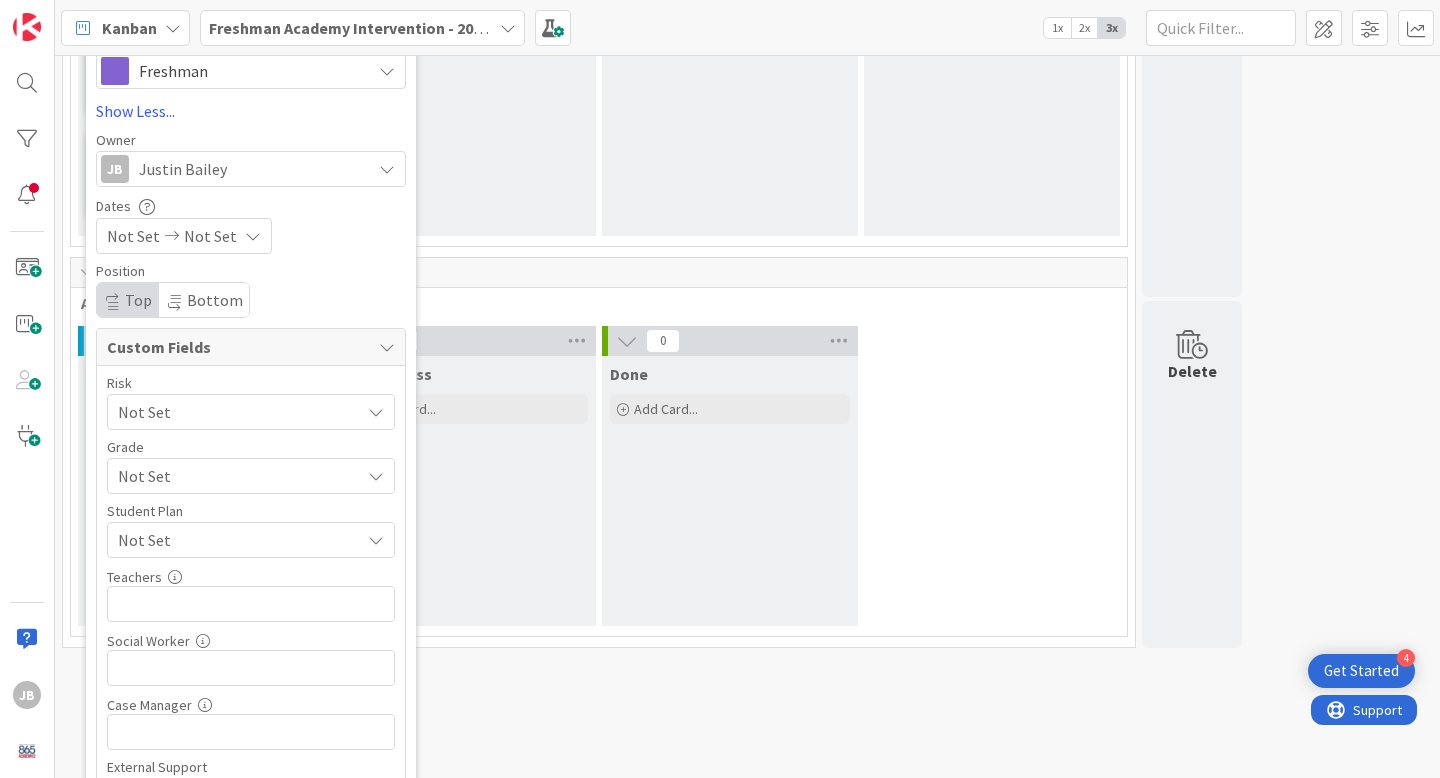 click on "Not Set" at bounding box center (210, 236) 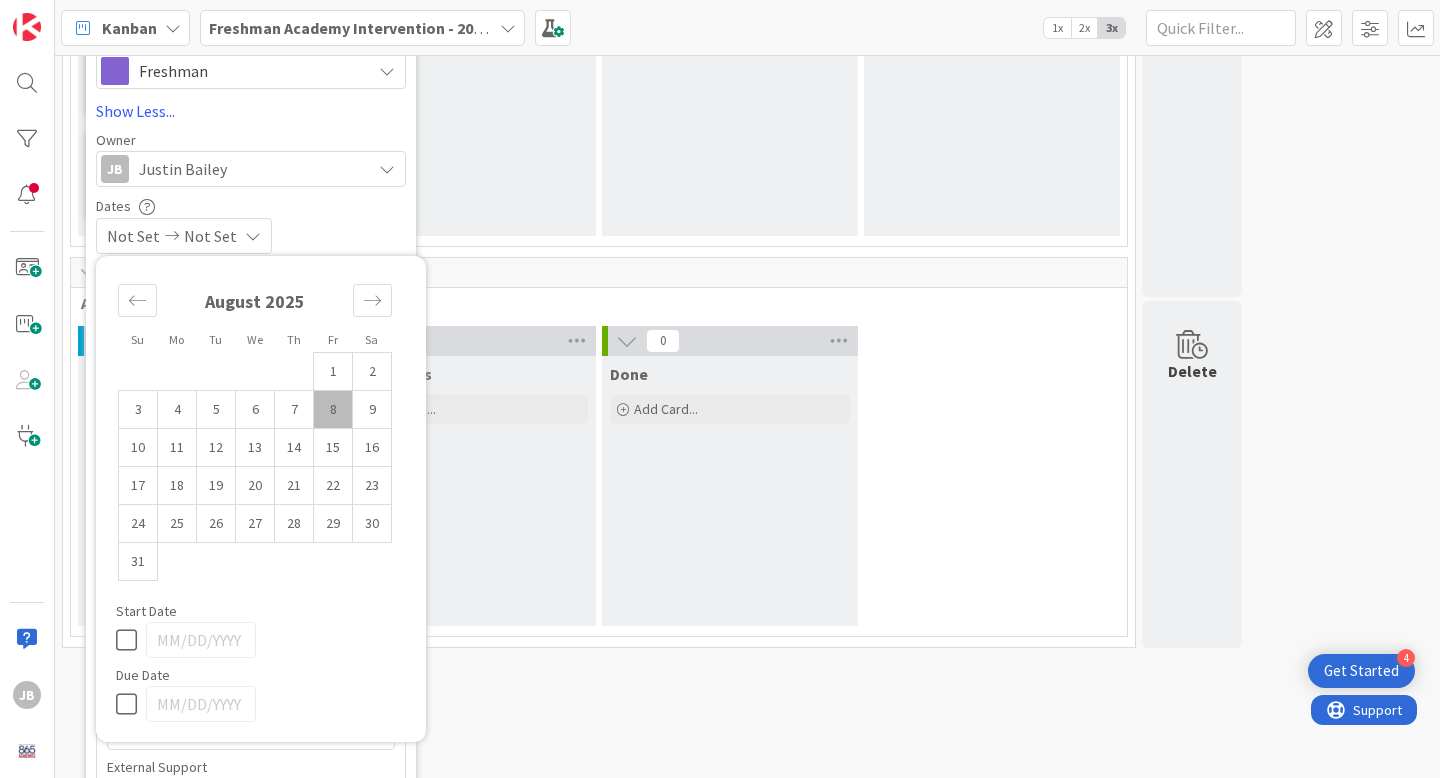 click on "8" at bounding box center [333, 410] 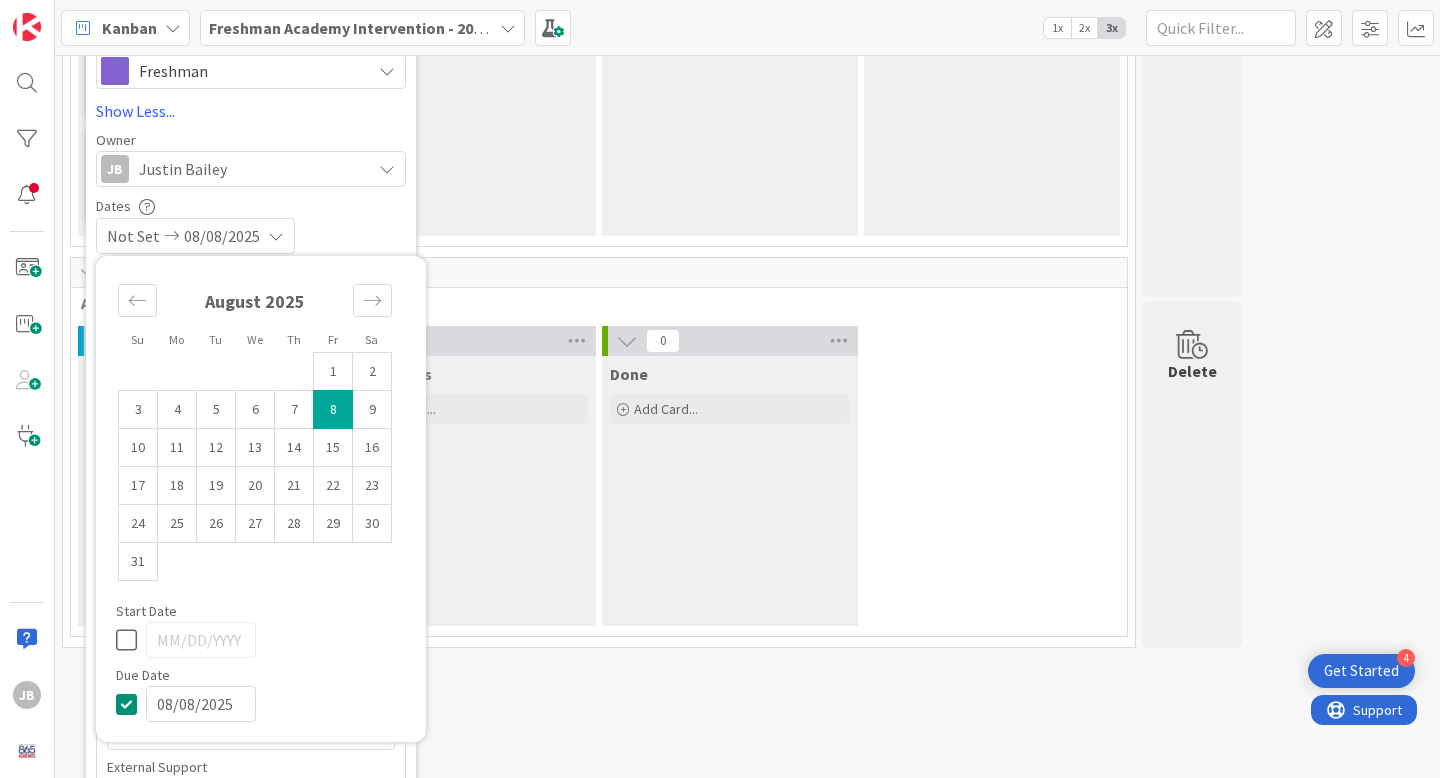 click on "Not Set 08/08/2025" at bounding box center [251, 236] 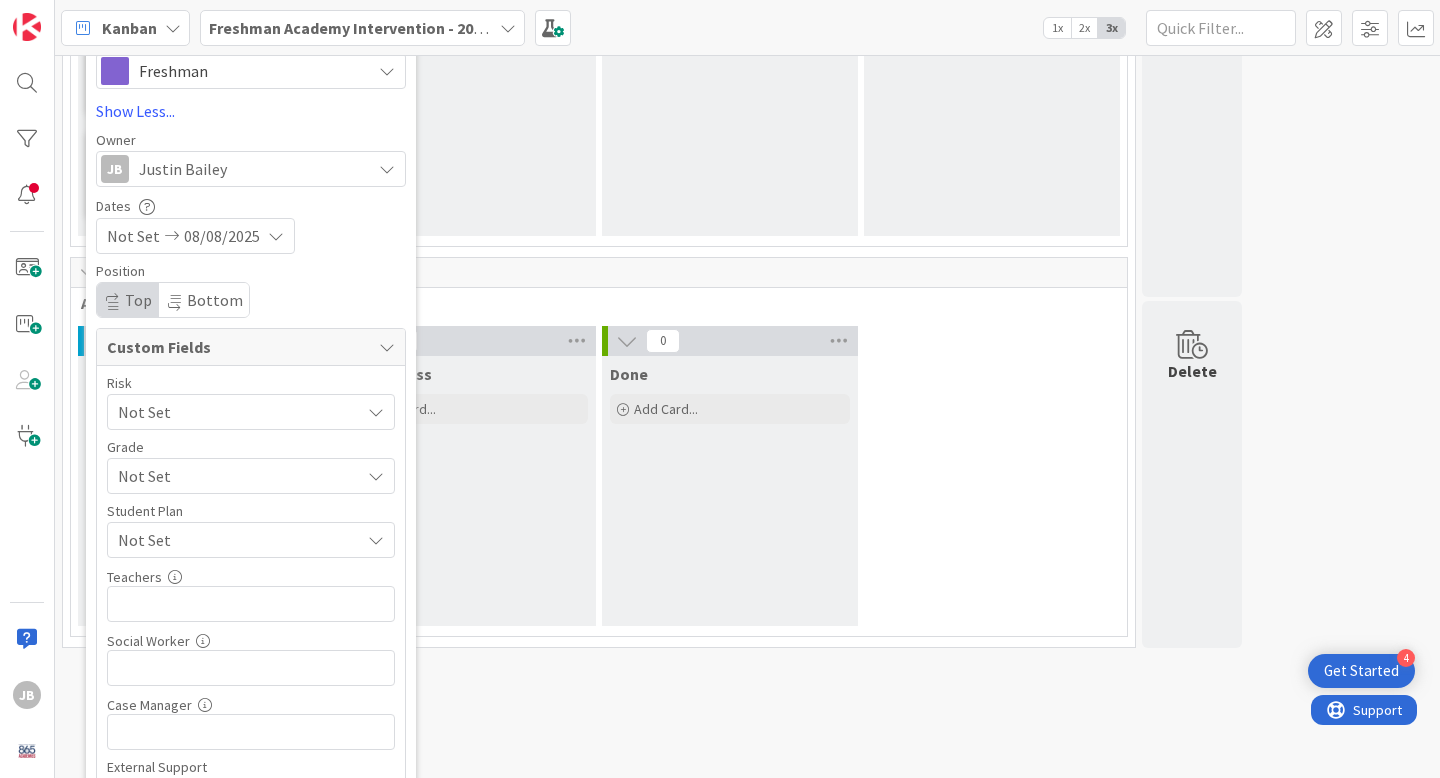 scroll, scrollTop: 504, scrollLeft: 0, axis: vertical 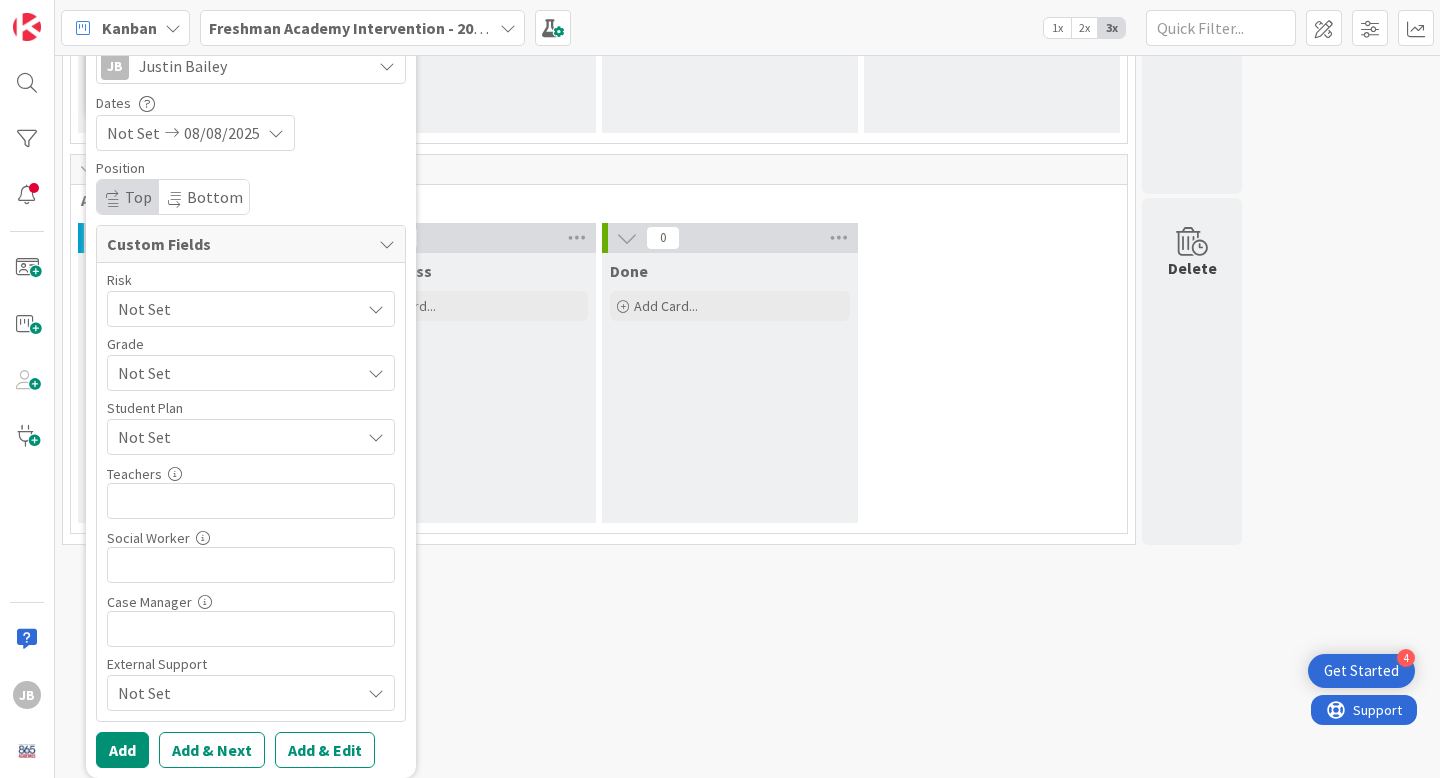 click on "Not Set" at bounding box center (234, 309) 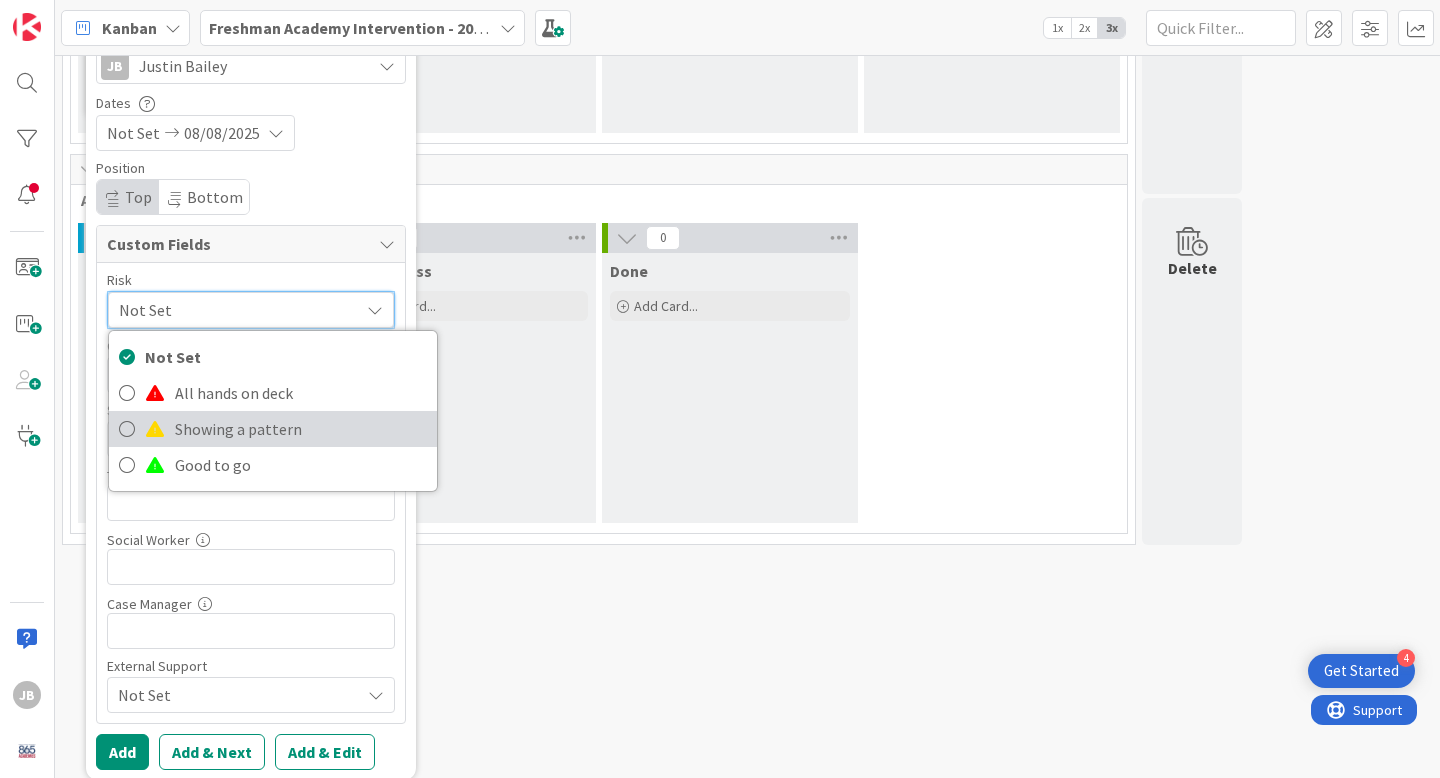 click on "Showing a pattern" at bounding box center (301, 429) 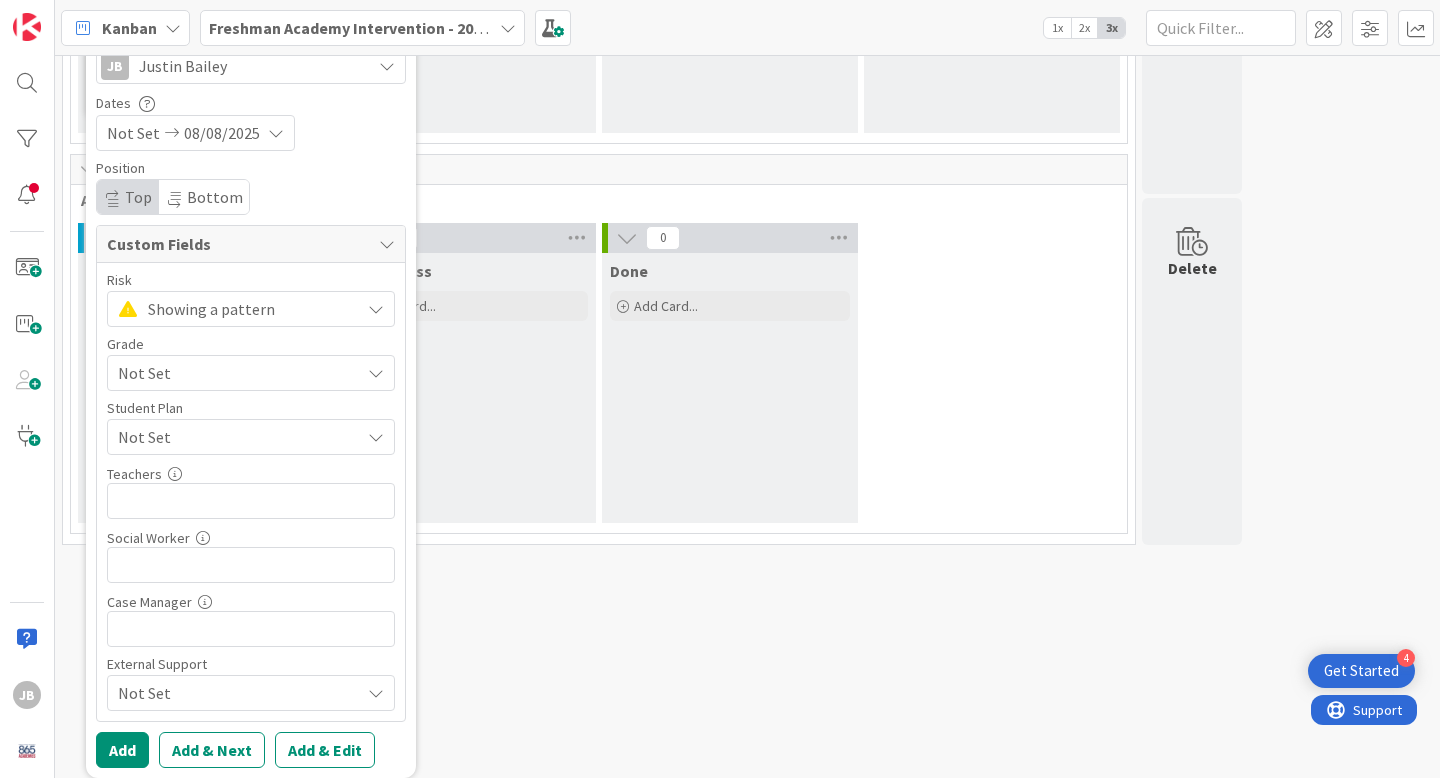 click on "Not Set" at bounding box center [234, 373] 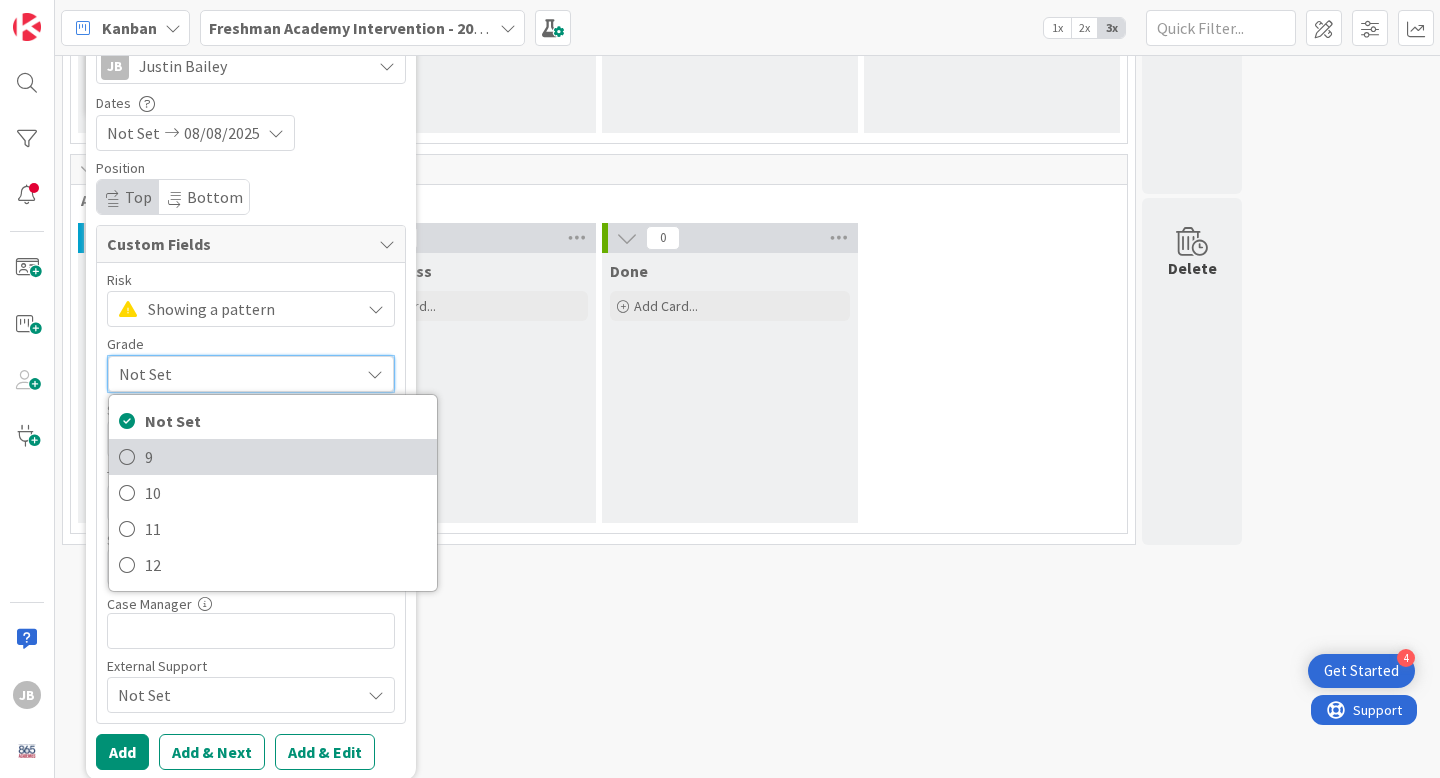 click on "9" at bounding box center [286, 457] 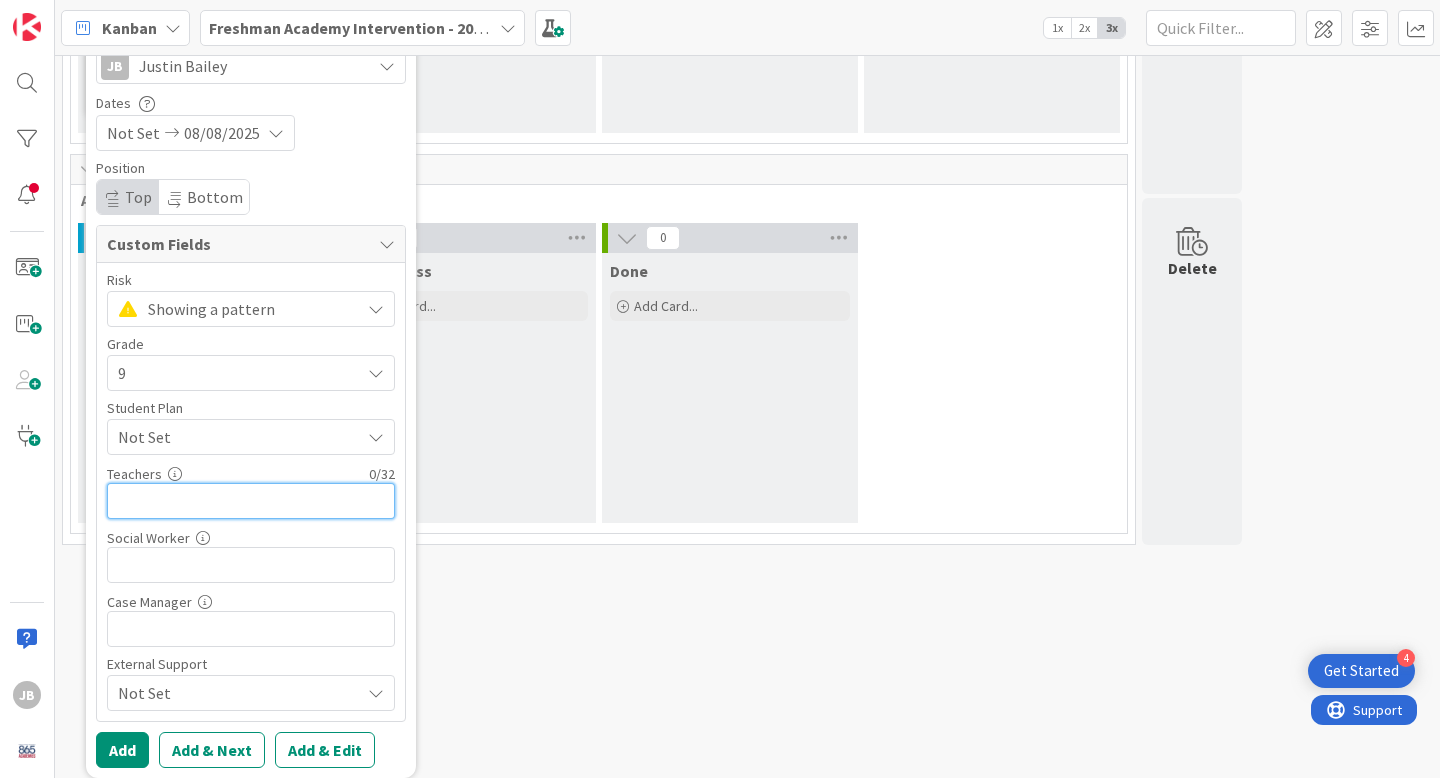 click at bounding box center (251, 501) 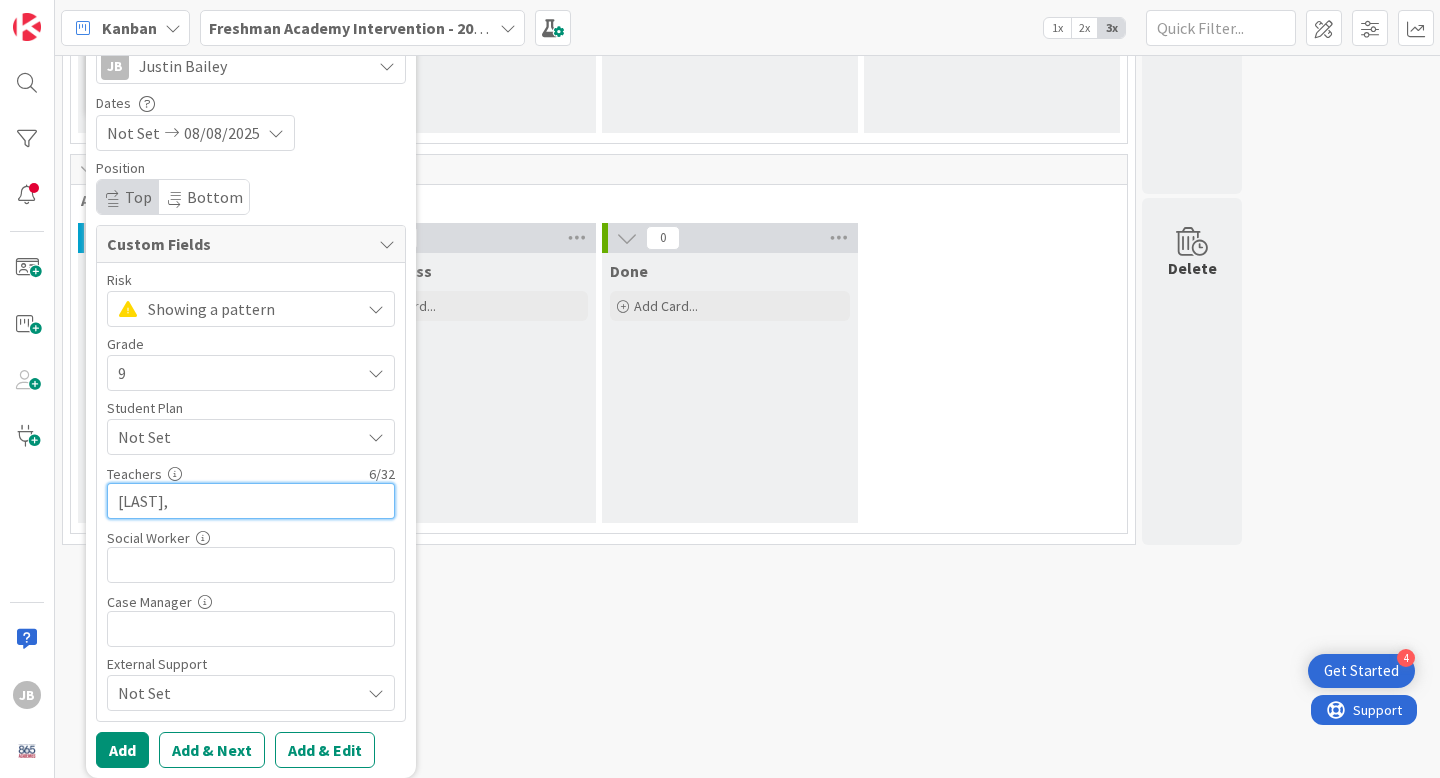type on "[LAST]," 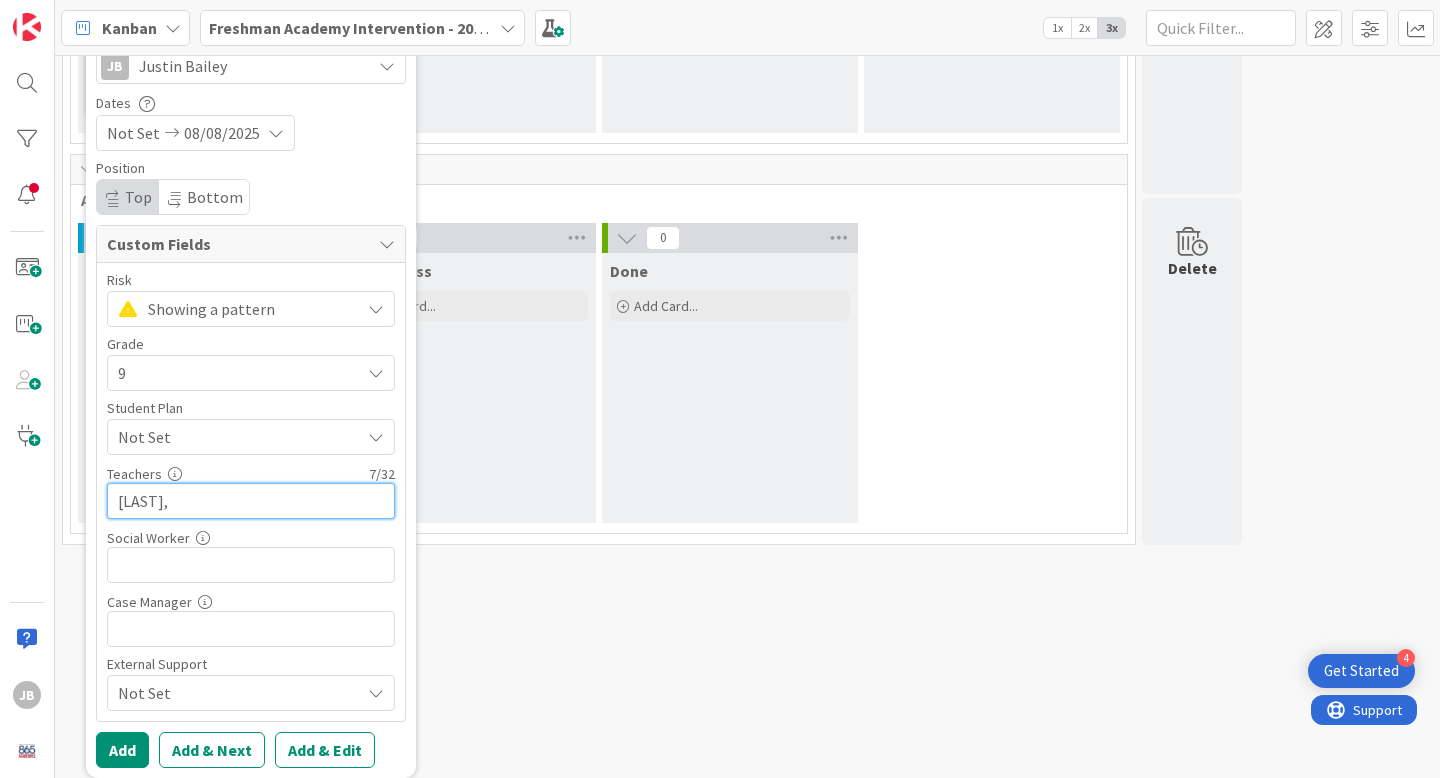 type on "x" 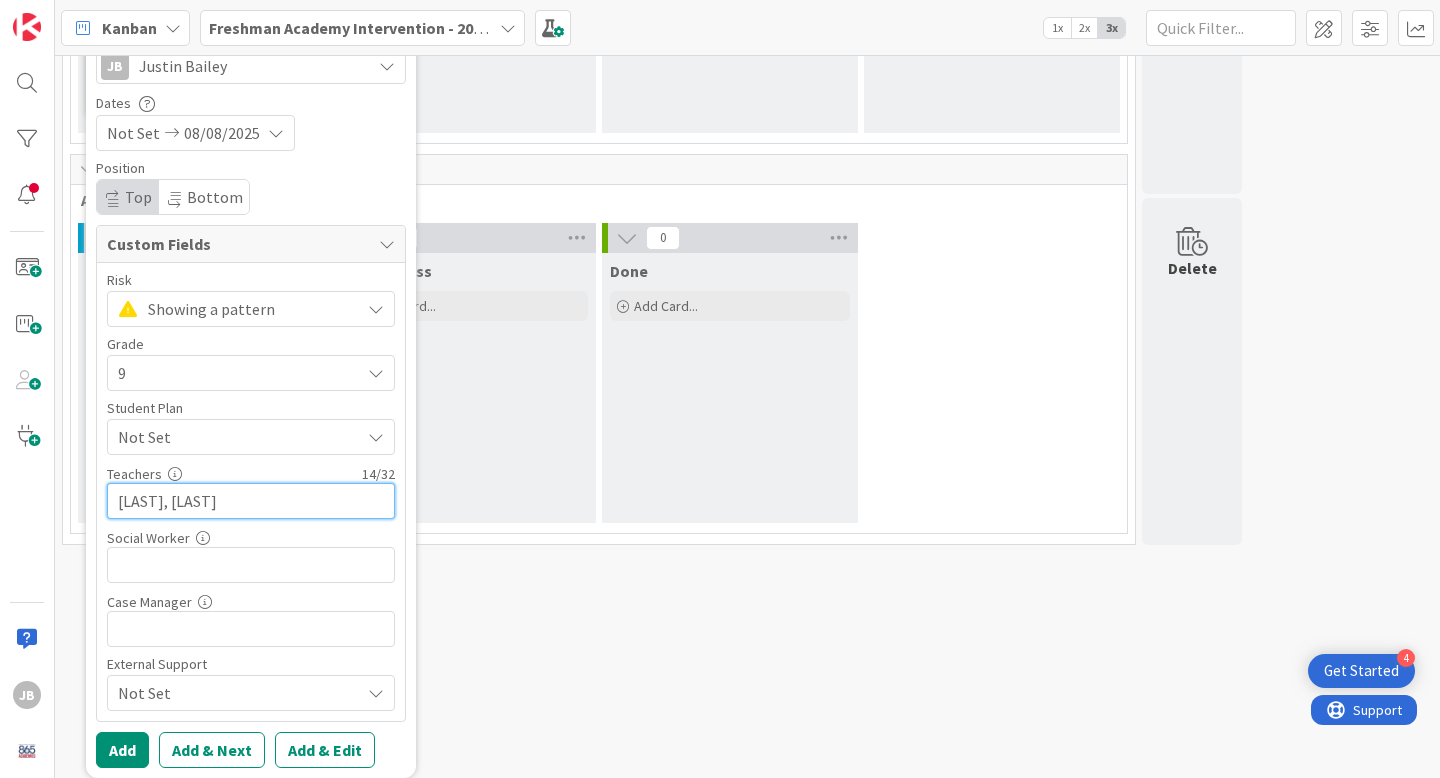 type on "[LAST], [LAST]" 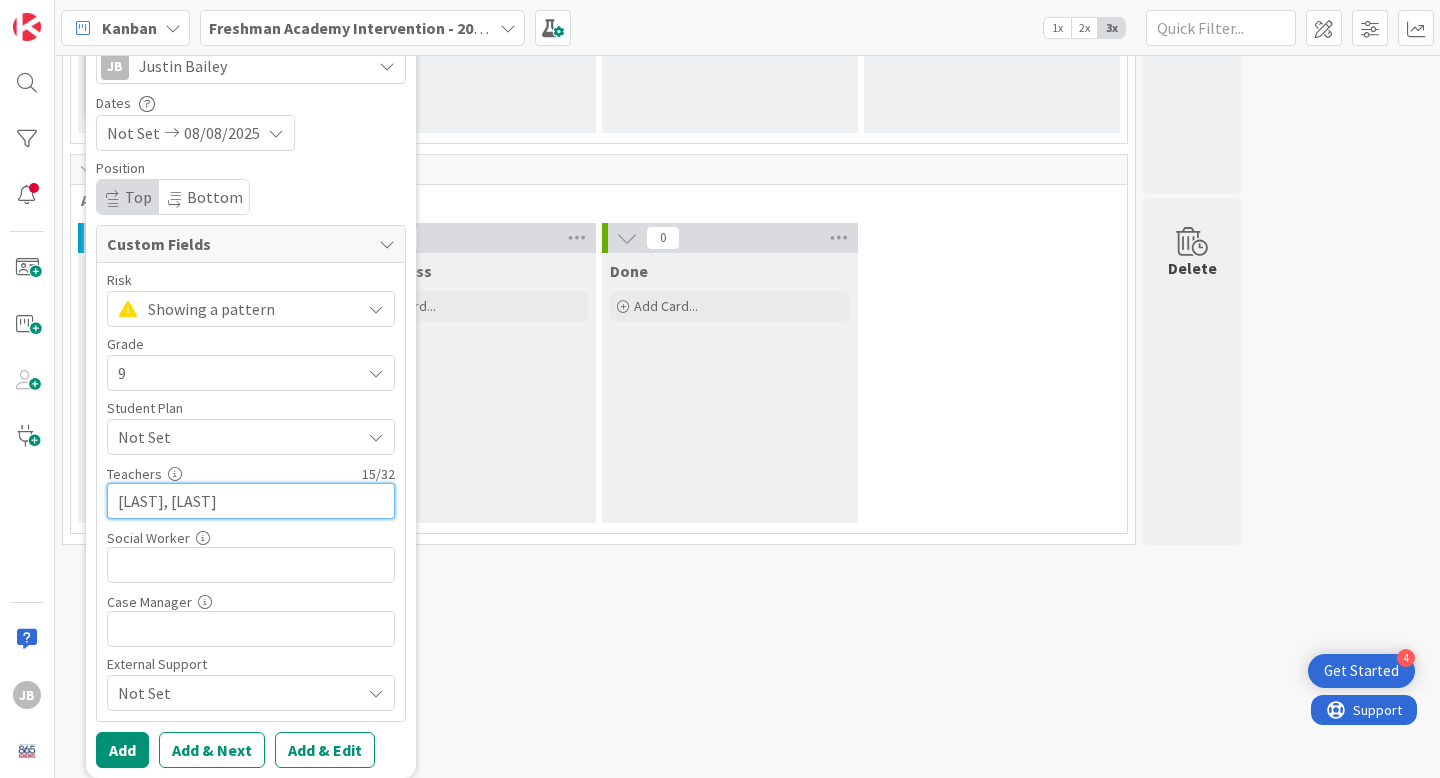 type on "x" 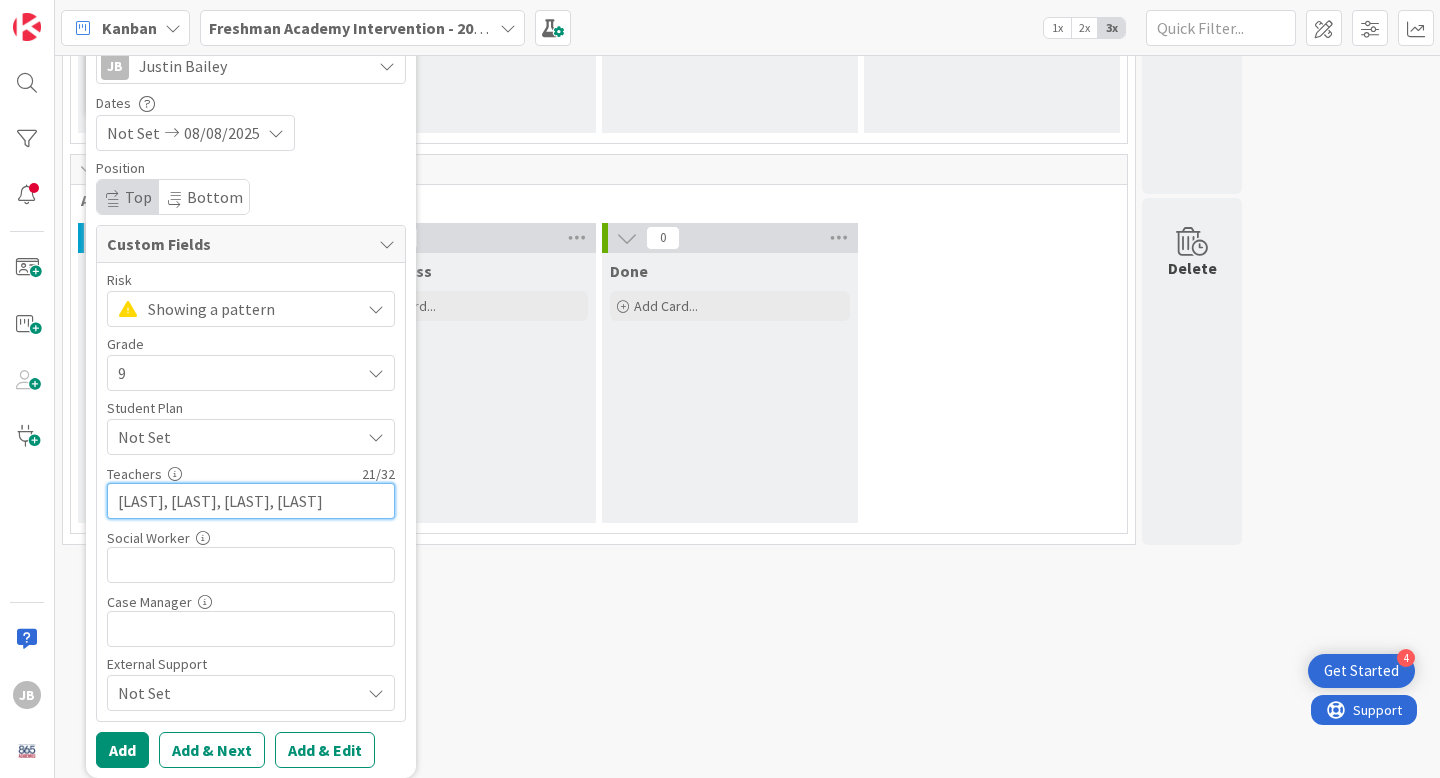 type on "[LAST], [LAST], [LAST], [LAST]" 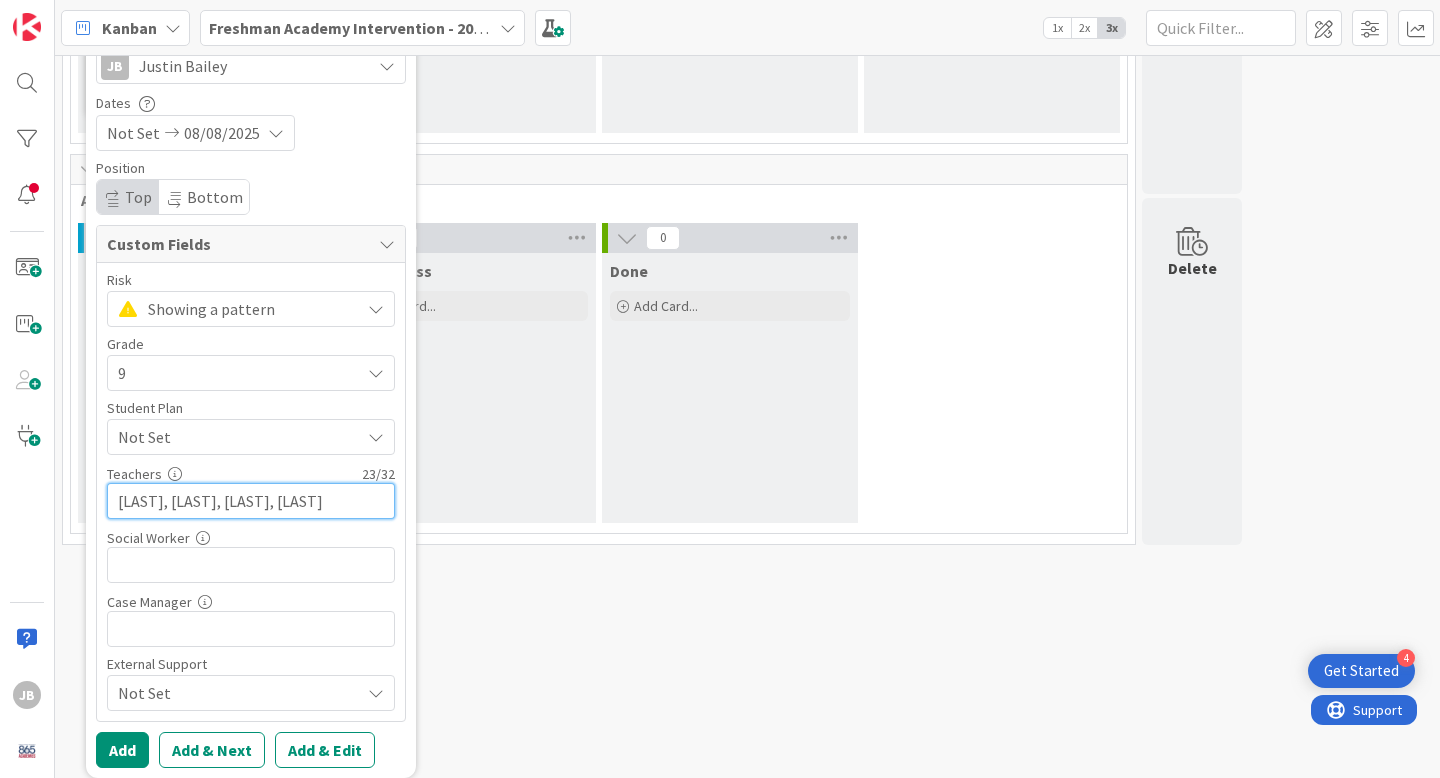 type on "x" 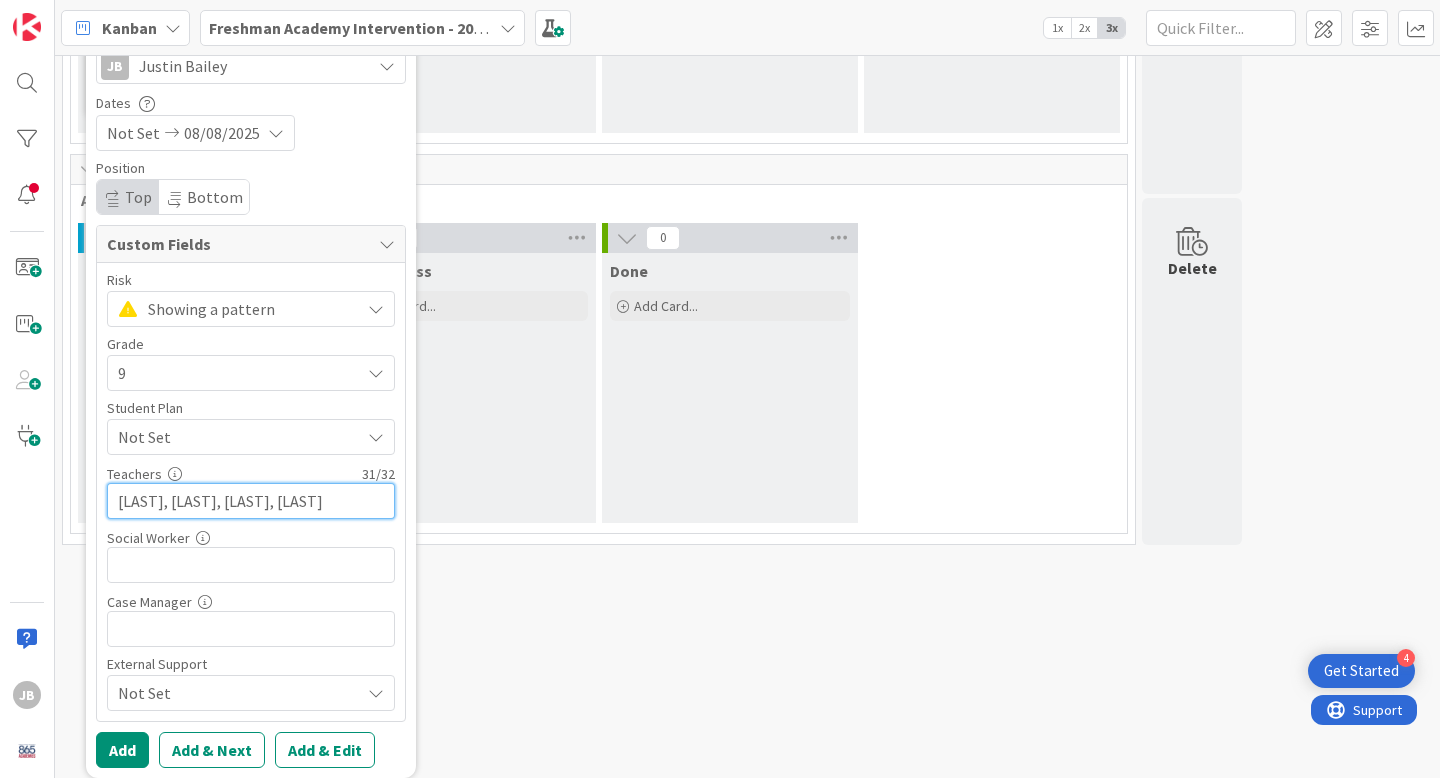 type on "[LAST], [LAST], [LAST], [LAST]" 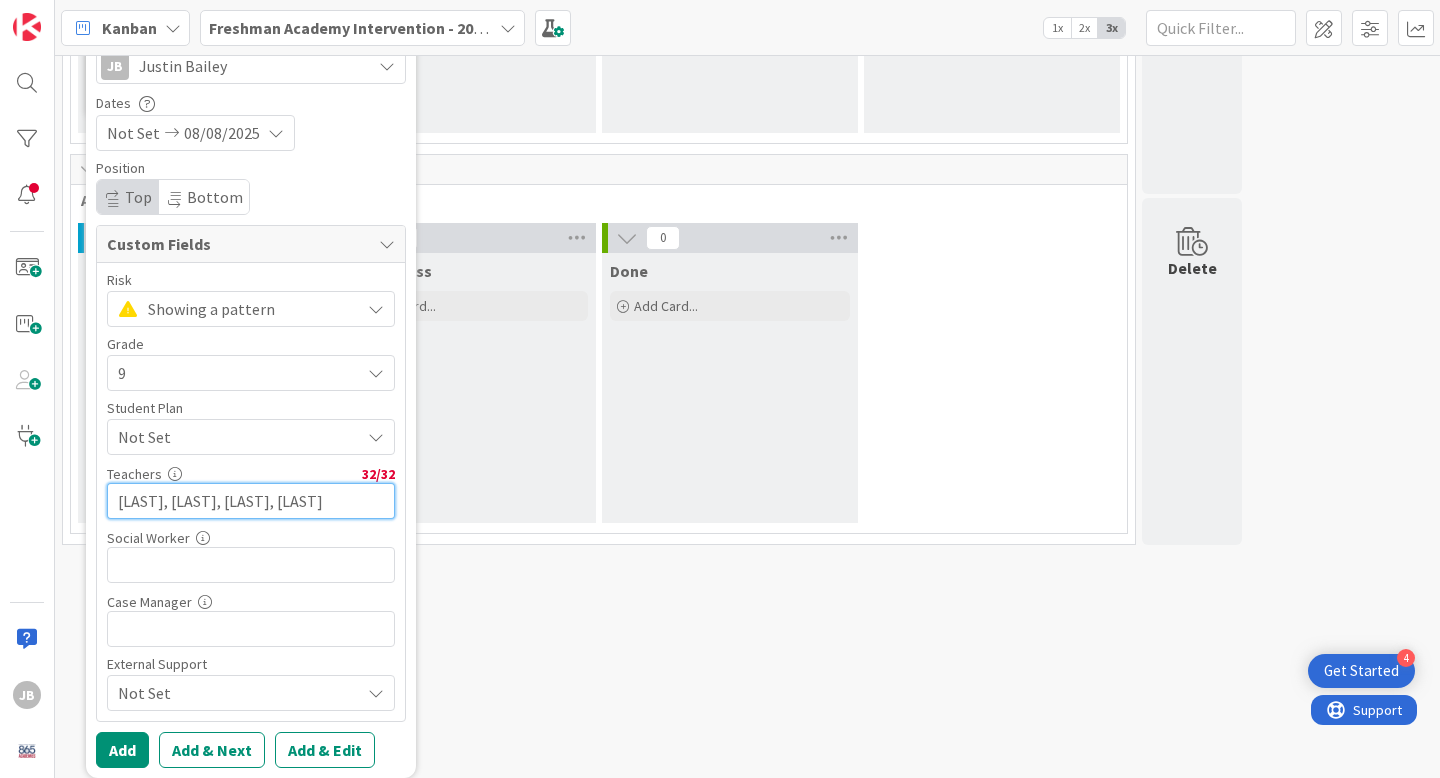 type on "x" 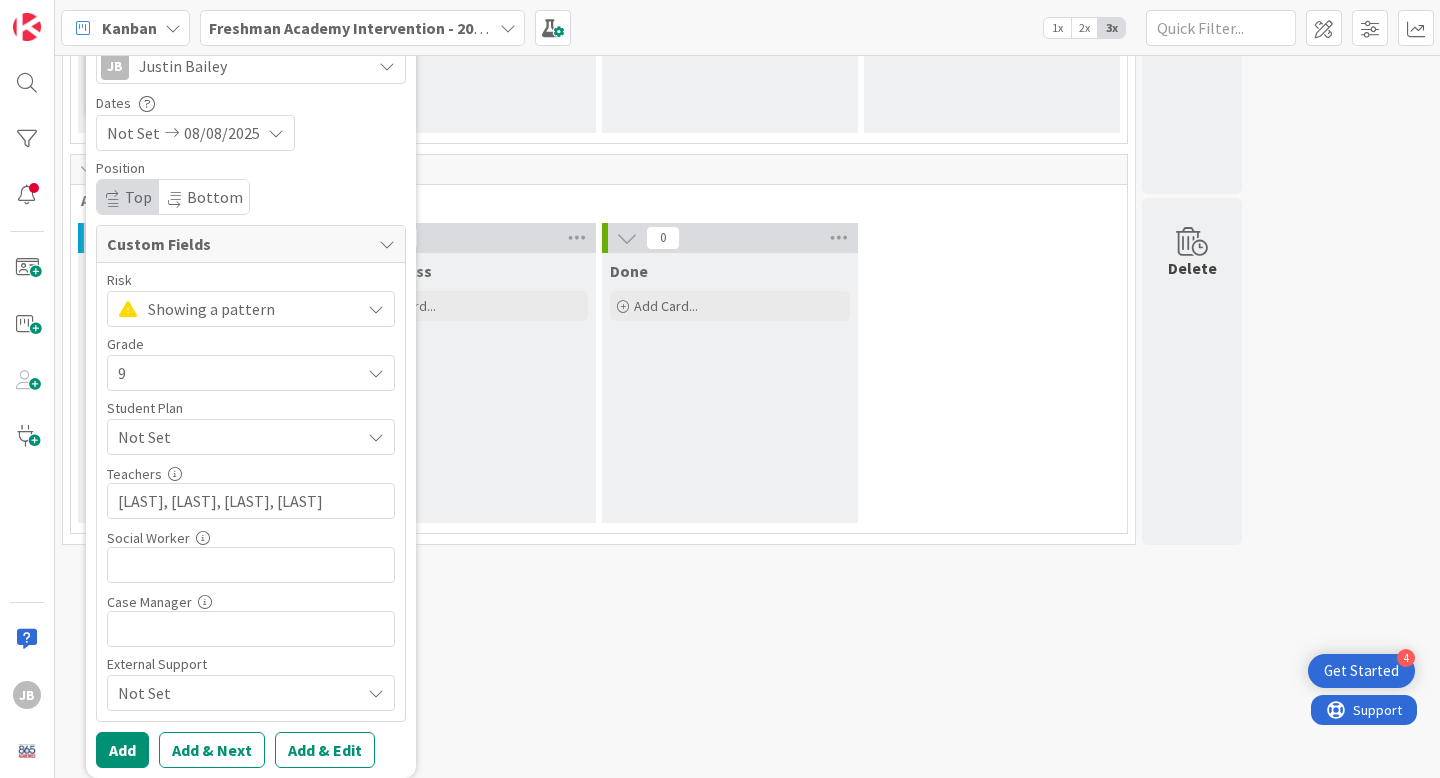 click on "External Support" at bounding box center (251, 664) 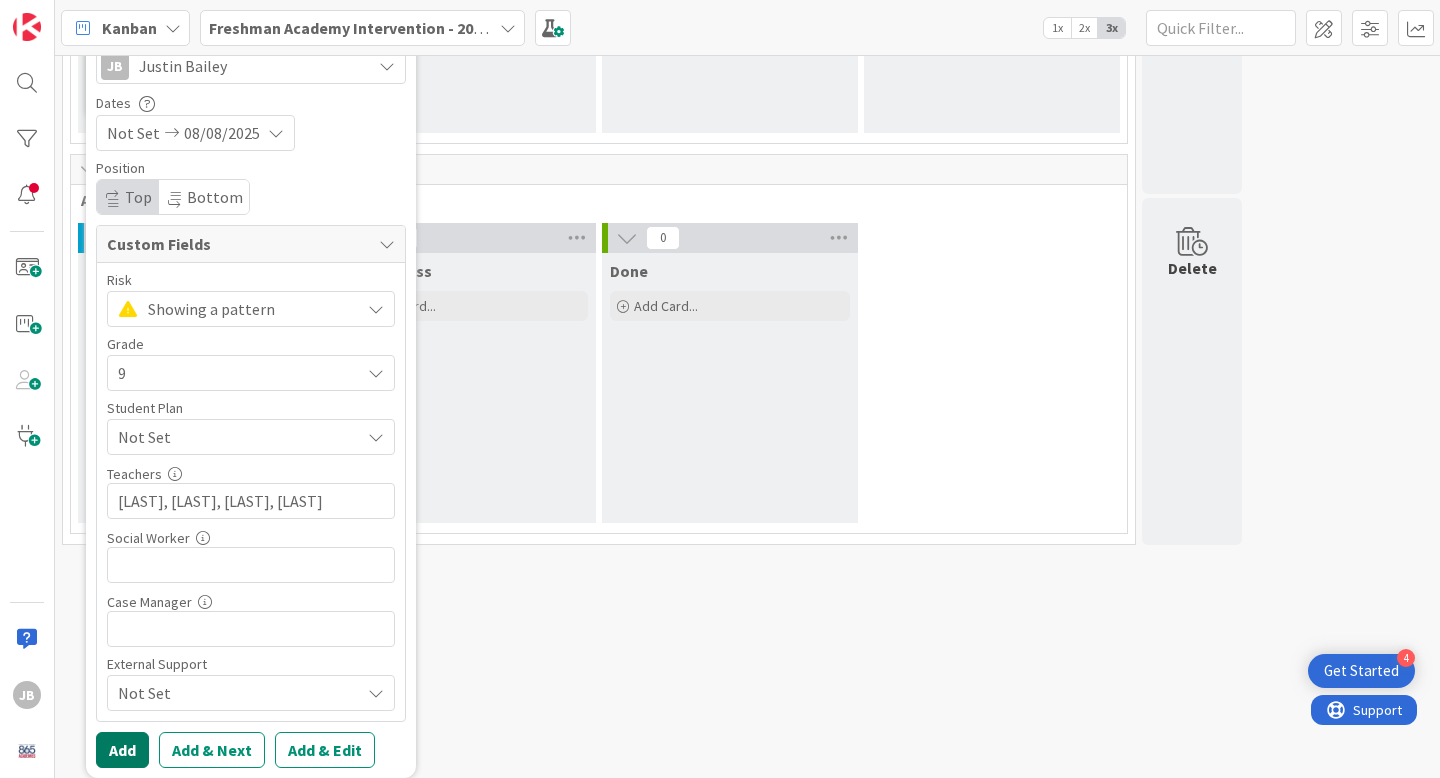 click on "Add" at bounding box center [122, 750] 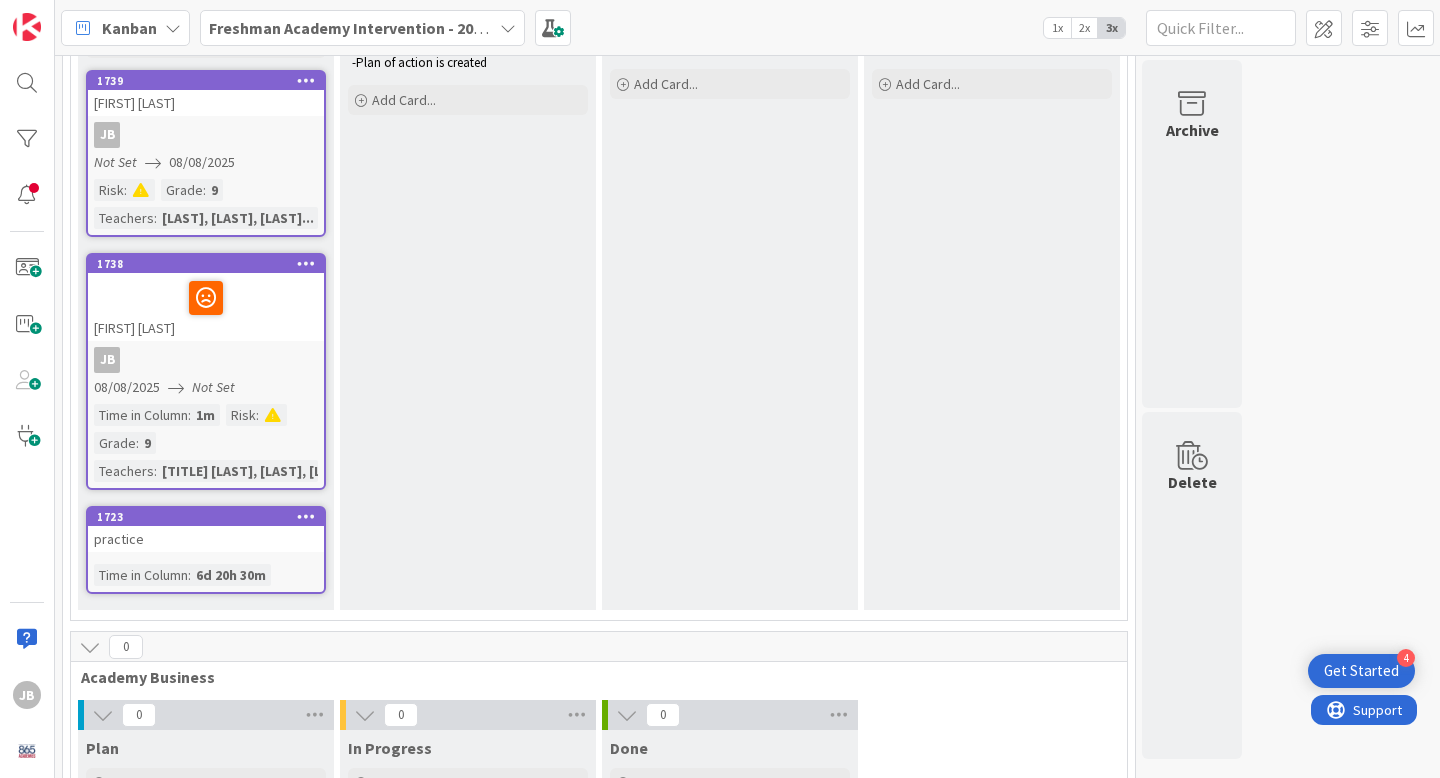 scroll, scrollTop: 208, scrollLeft: 0, axis: vertical 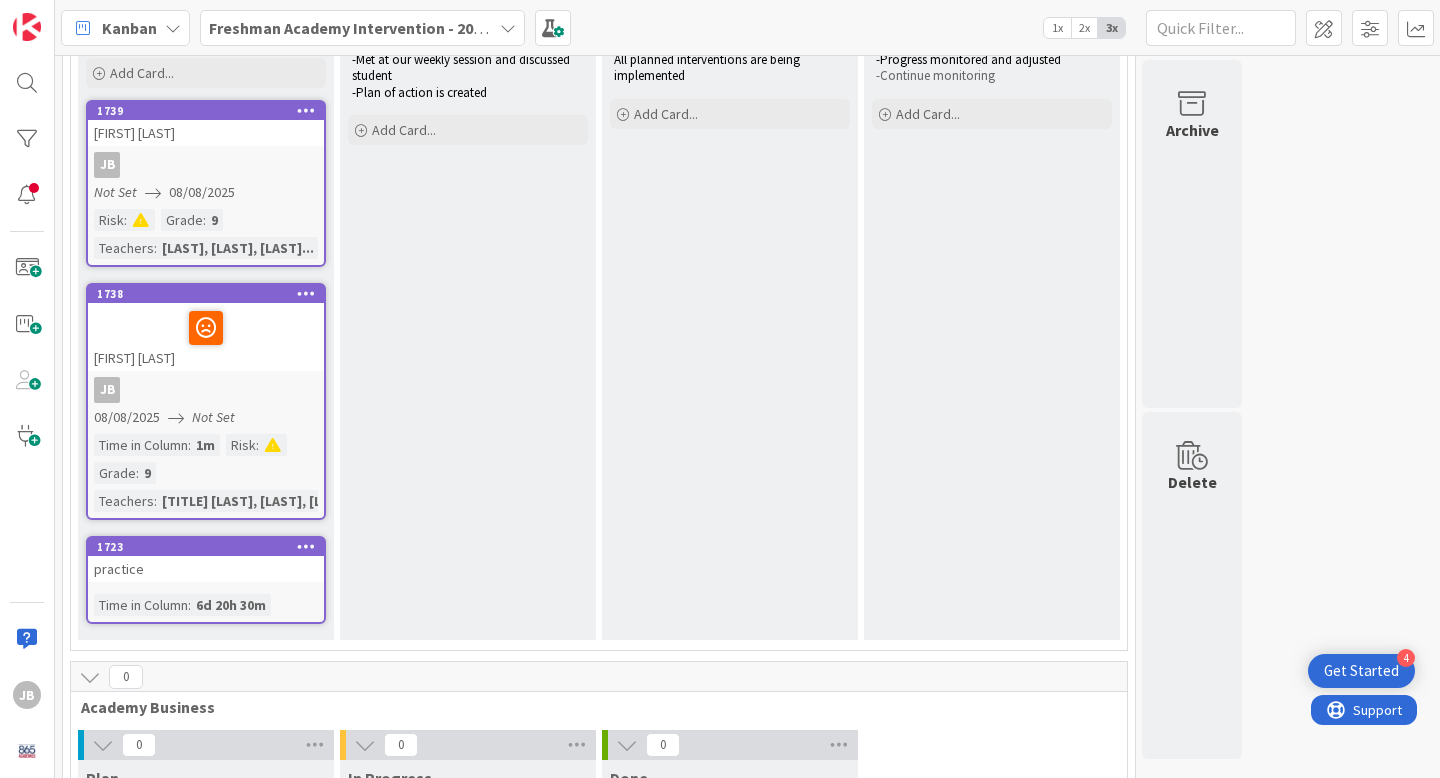 click on "[FIRST] [LAST]" at bounding box center [206, 133] 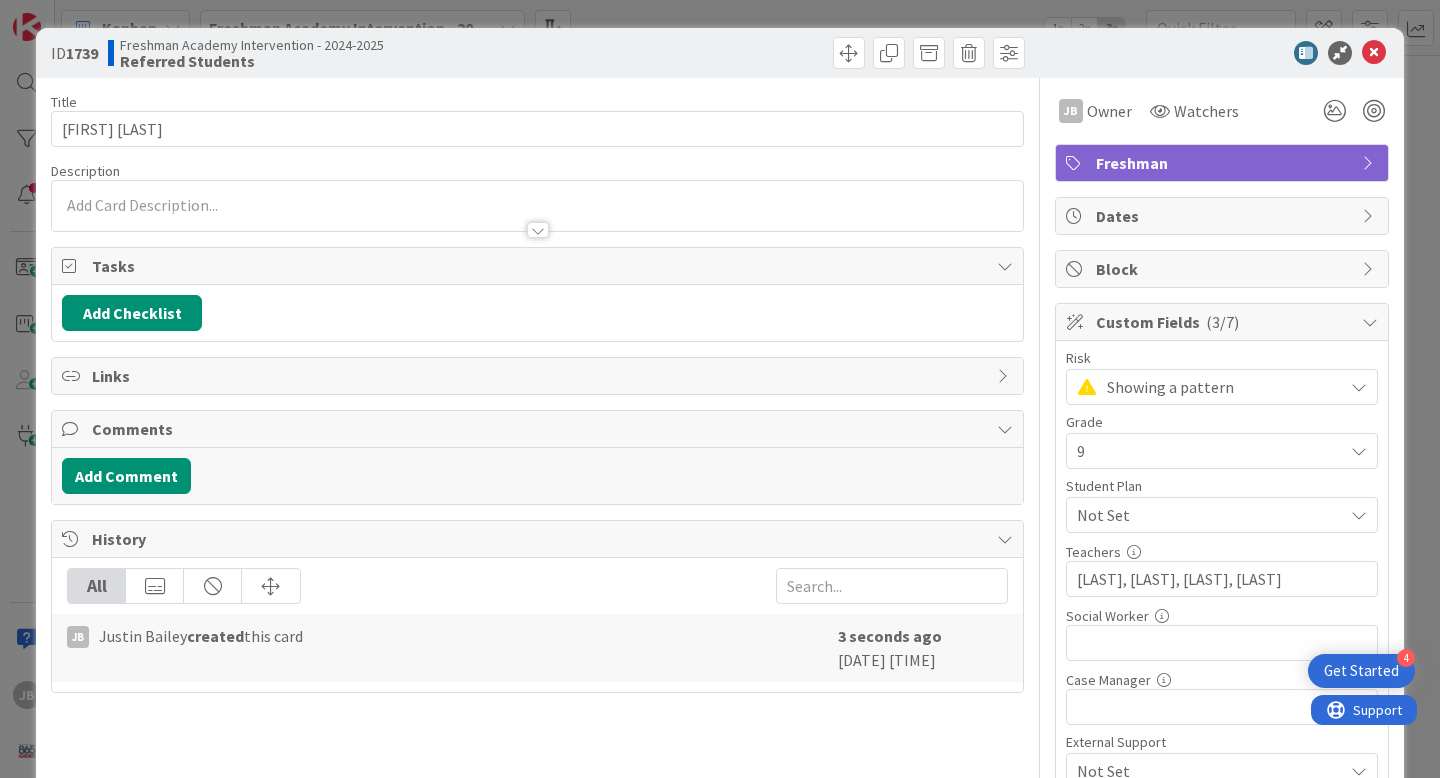 scroll, scrollTop: 0, scrollLeft: 0, axis: both 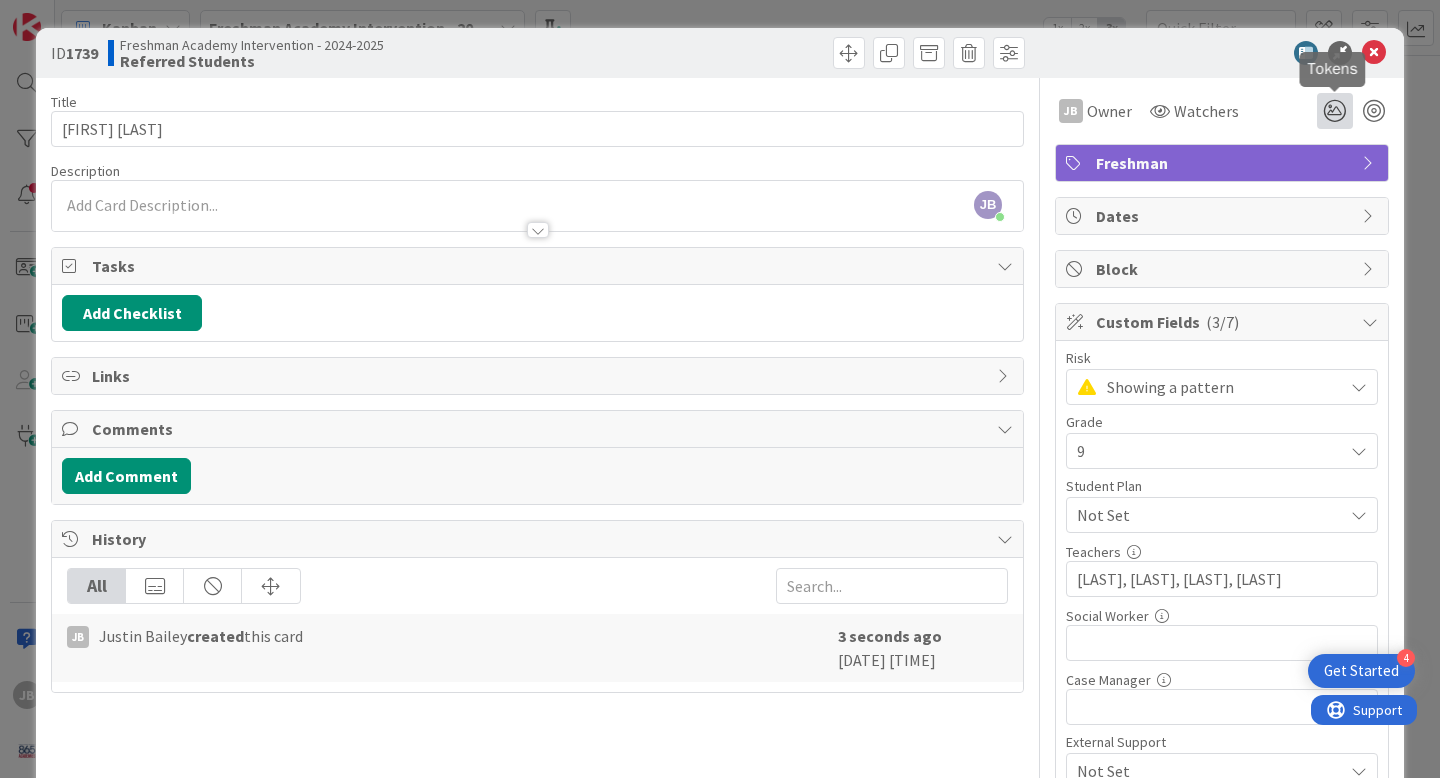 click at bounding box center [1335, 111] 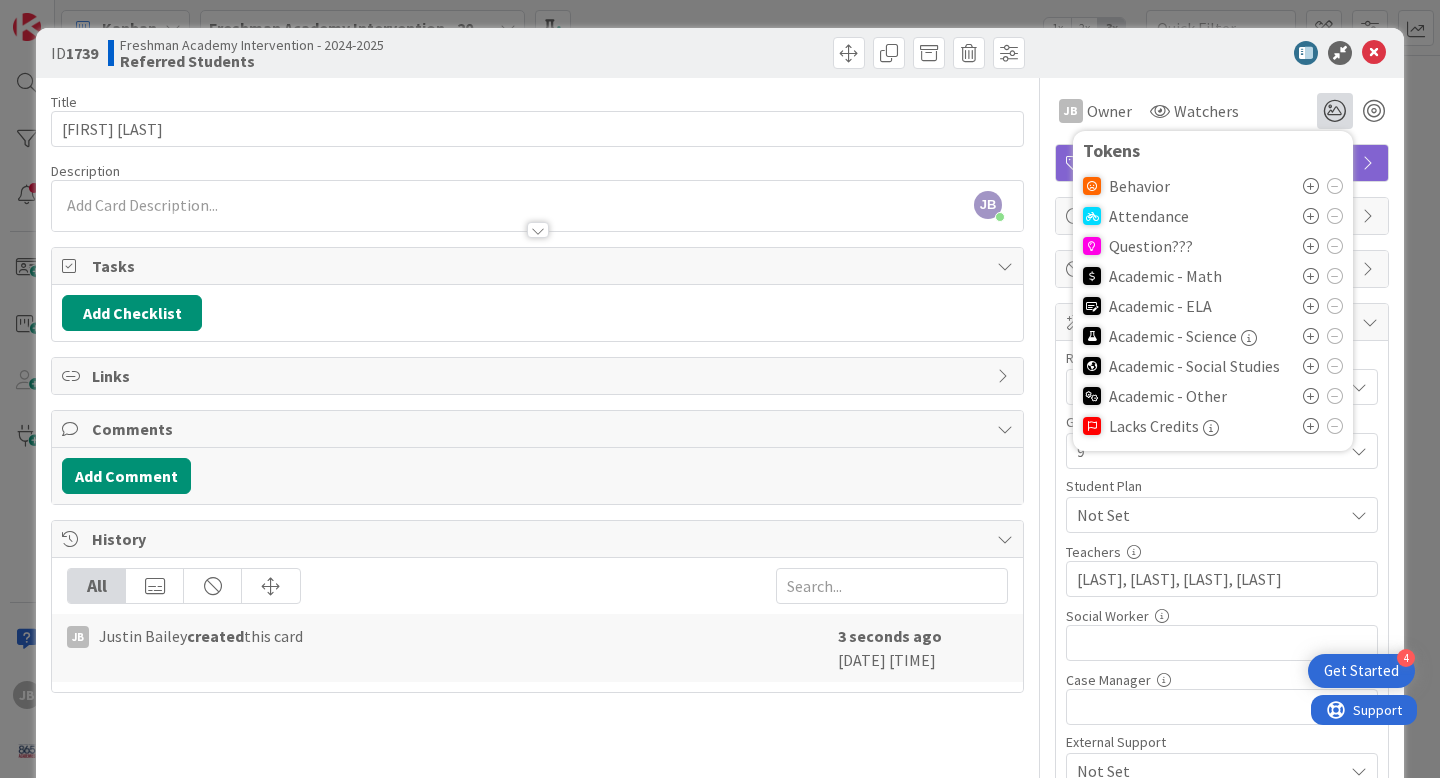 click at bounding box center [1311, 186] 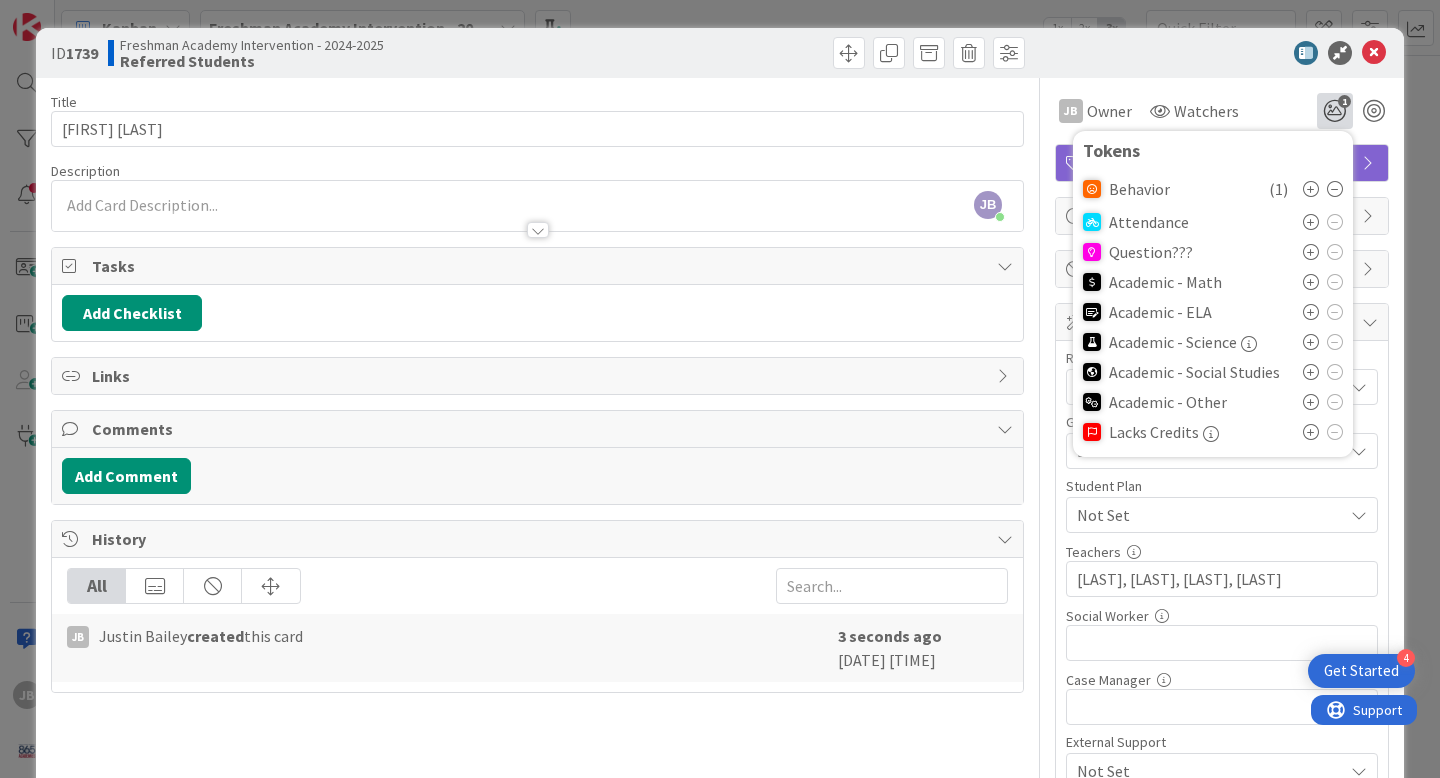 click on "Title [NUMBER] / [NUMBER]" at bounding box center (537, 102) 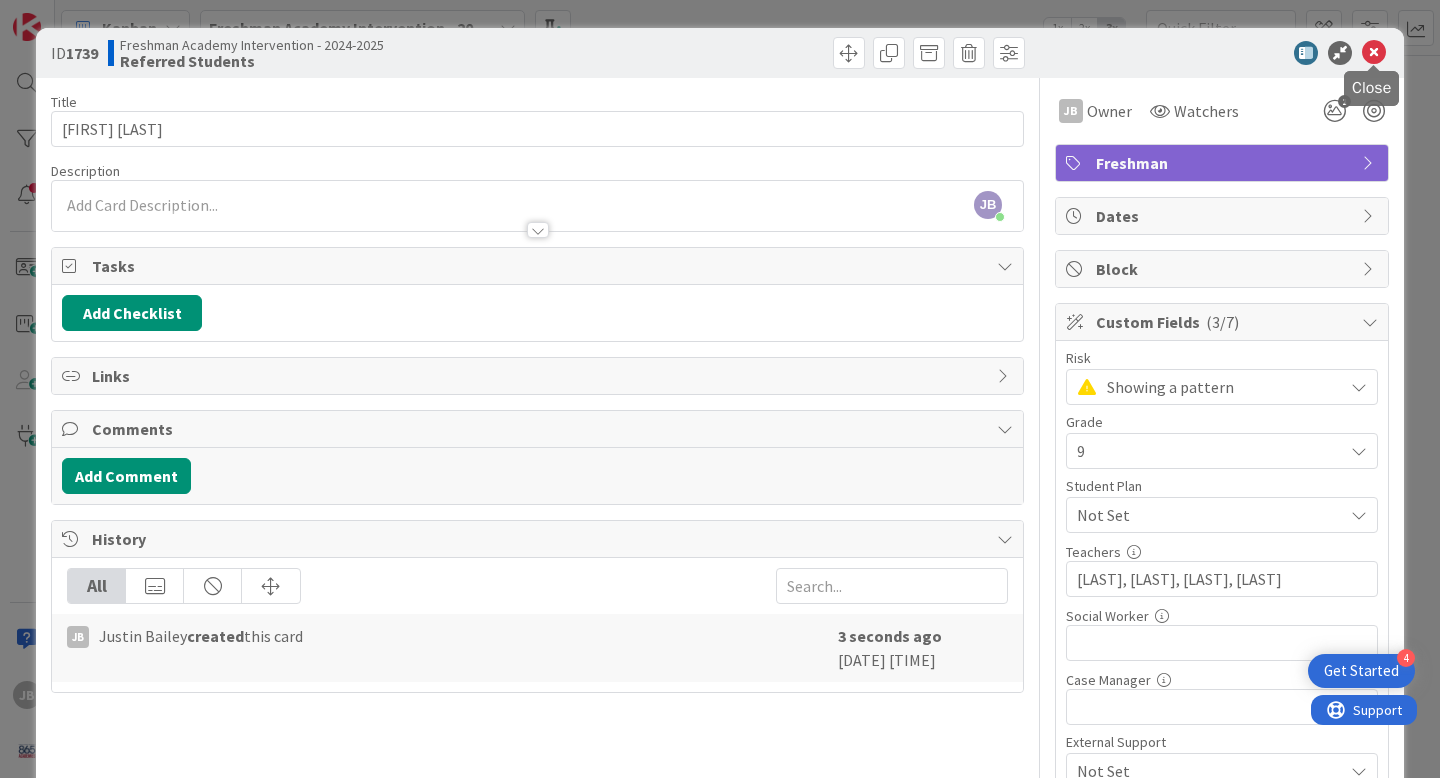 click at bounding box center (1374, 53) 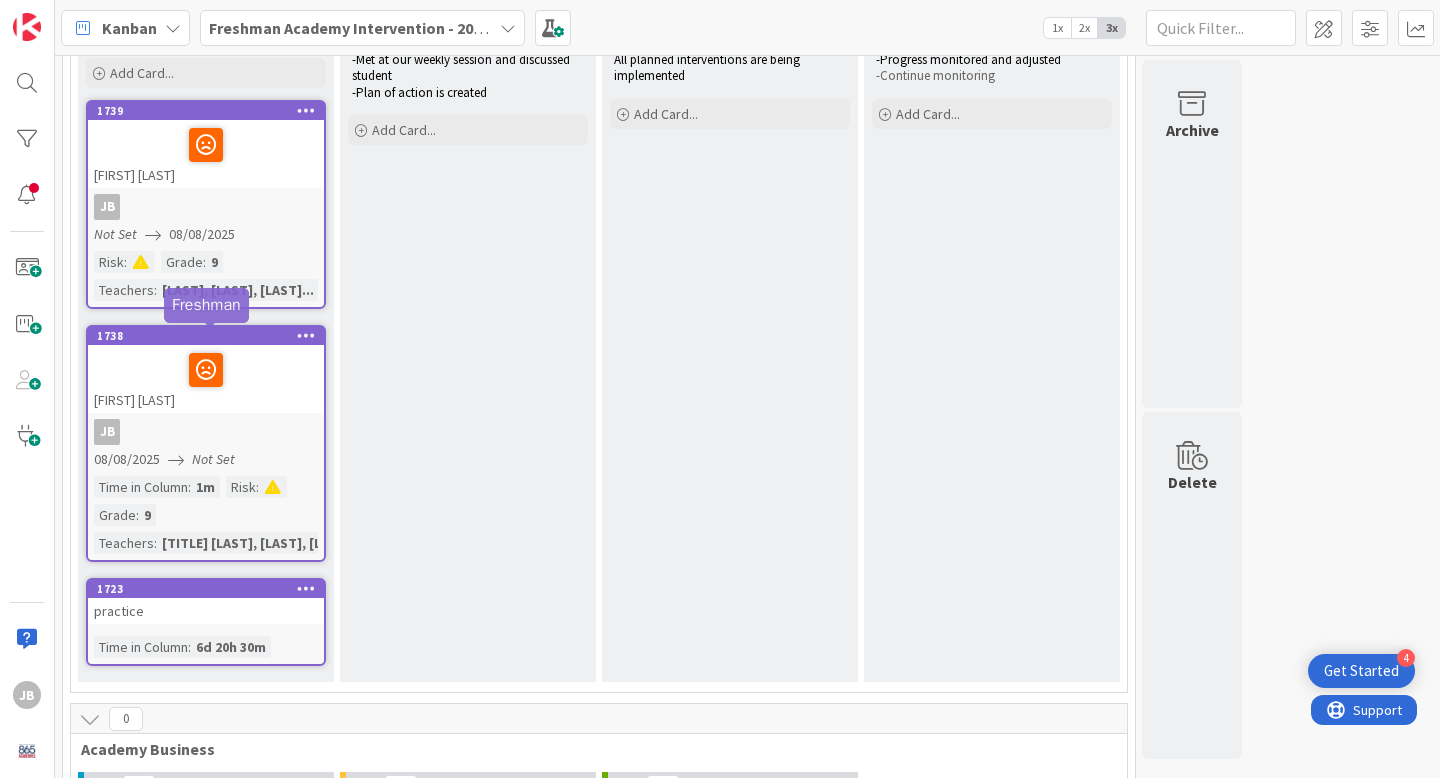scroll, scrollTop: 0, scrollLeft: 0, axis: both 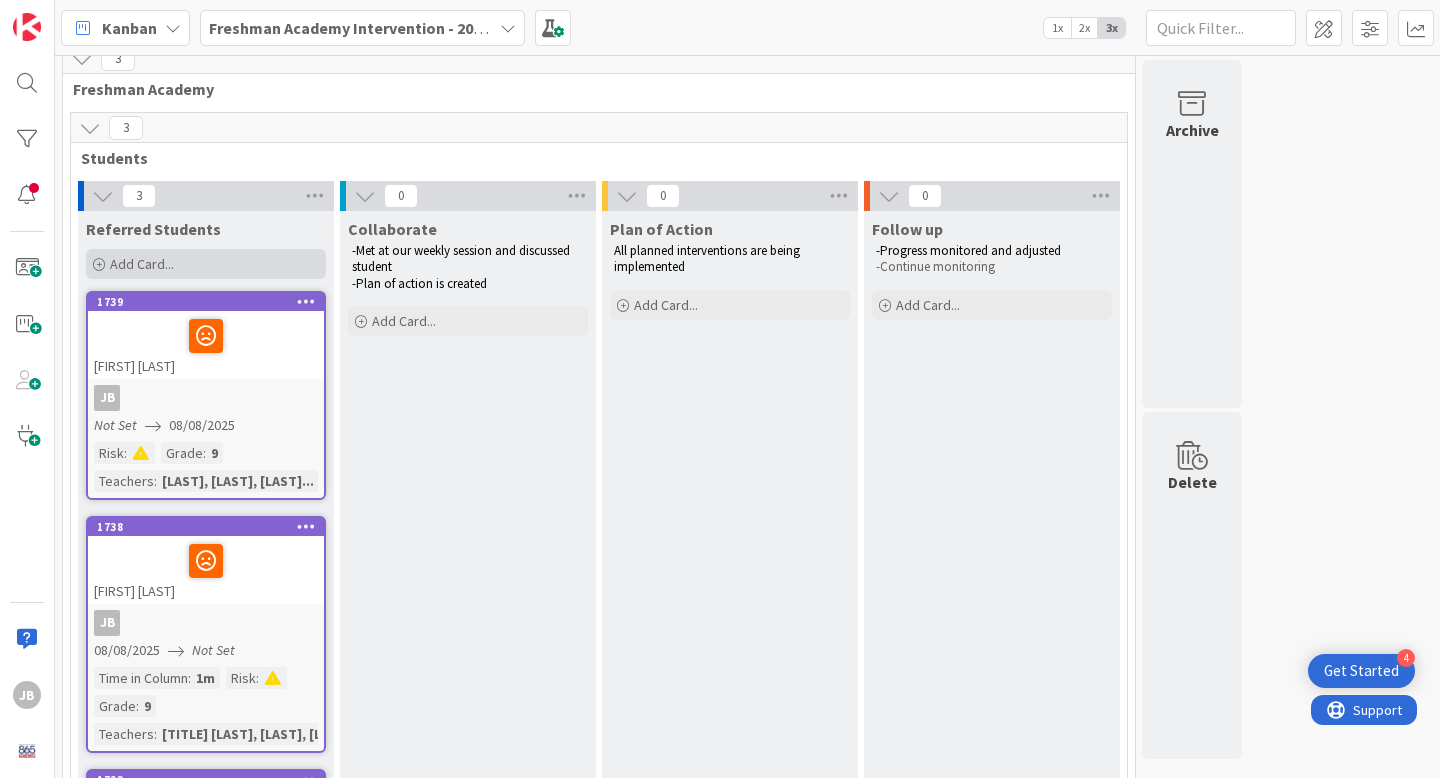 click on "Add Card..." at bounding box center [206, 264] 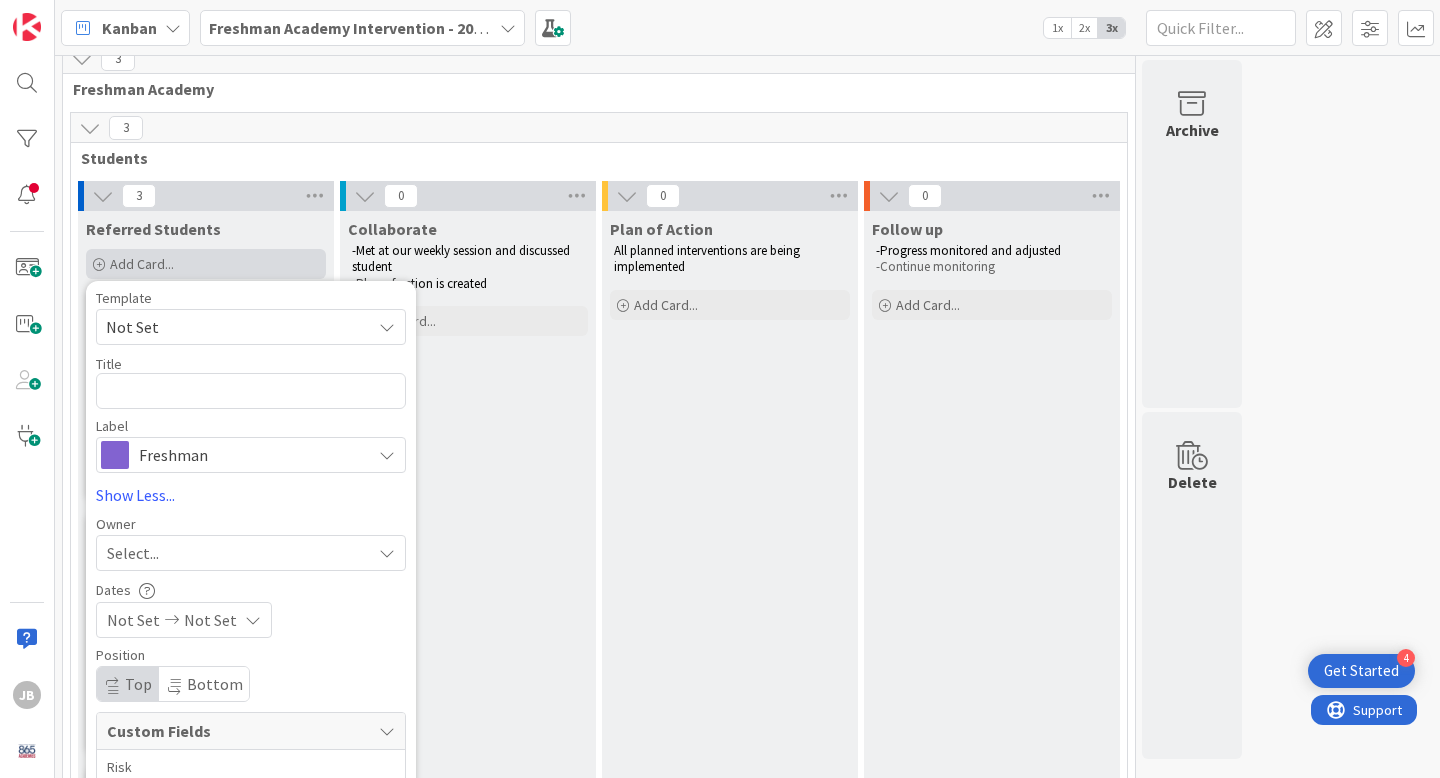 click on "Add Card..." at bounding box center [206, 264] 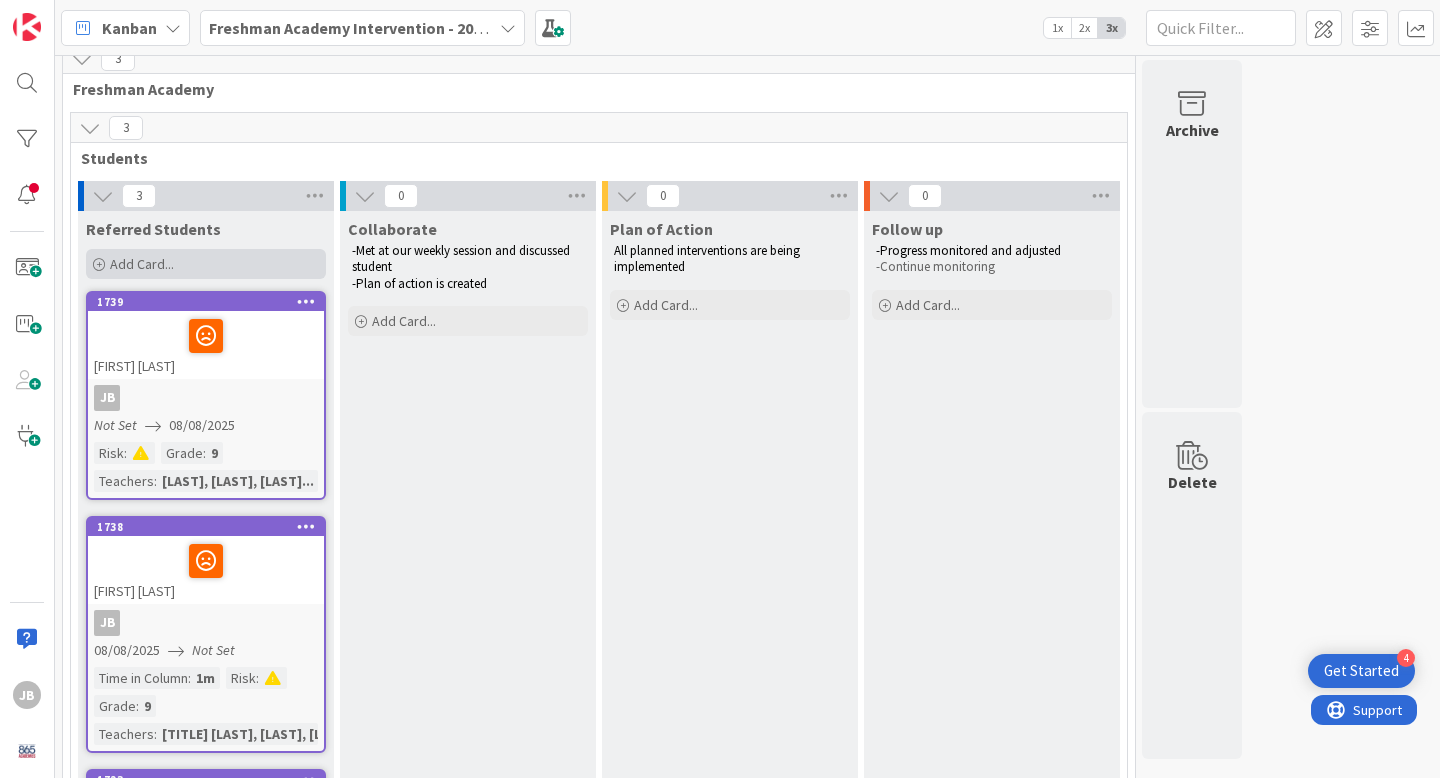 click on "Add Card..." at bounding box center [206, 264] 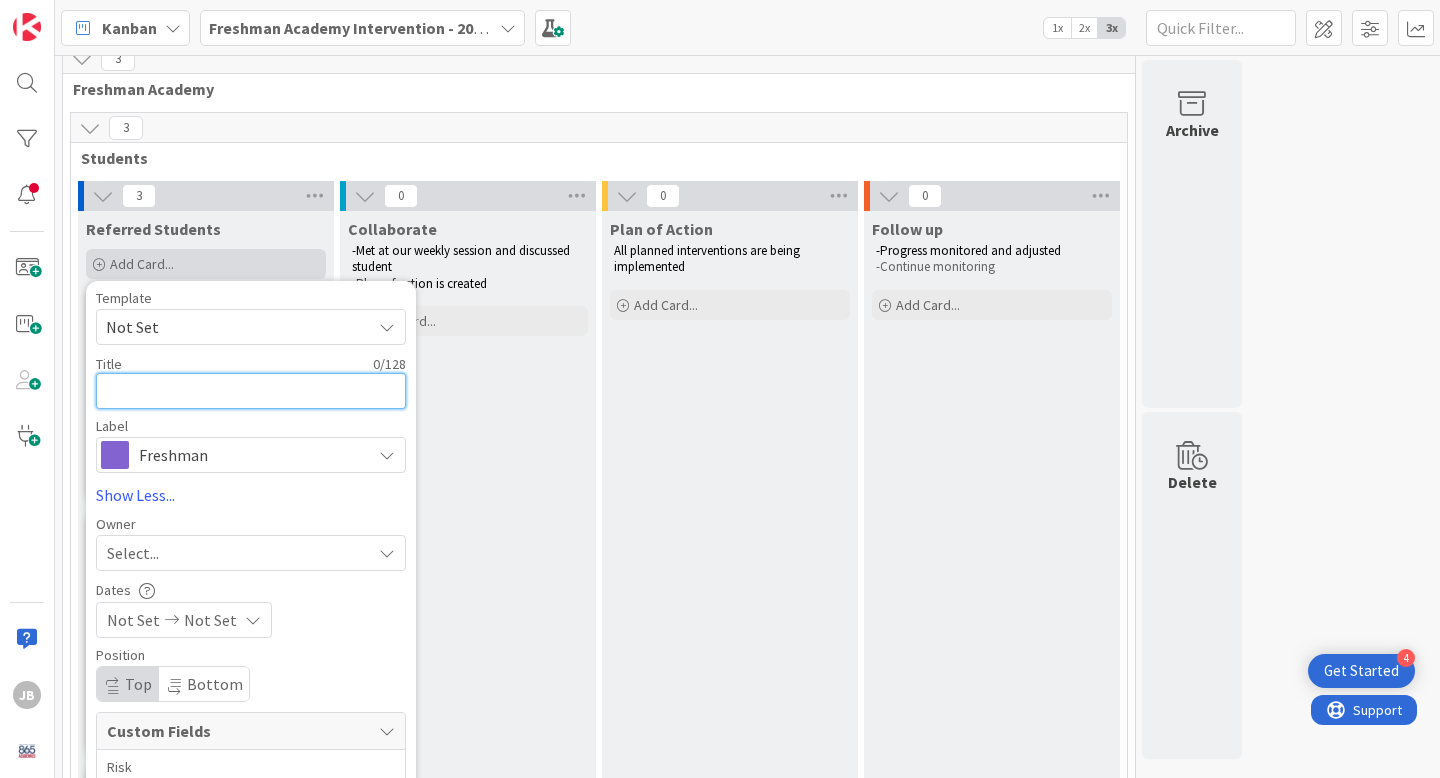 type on "x" 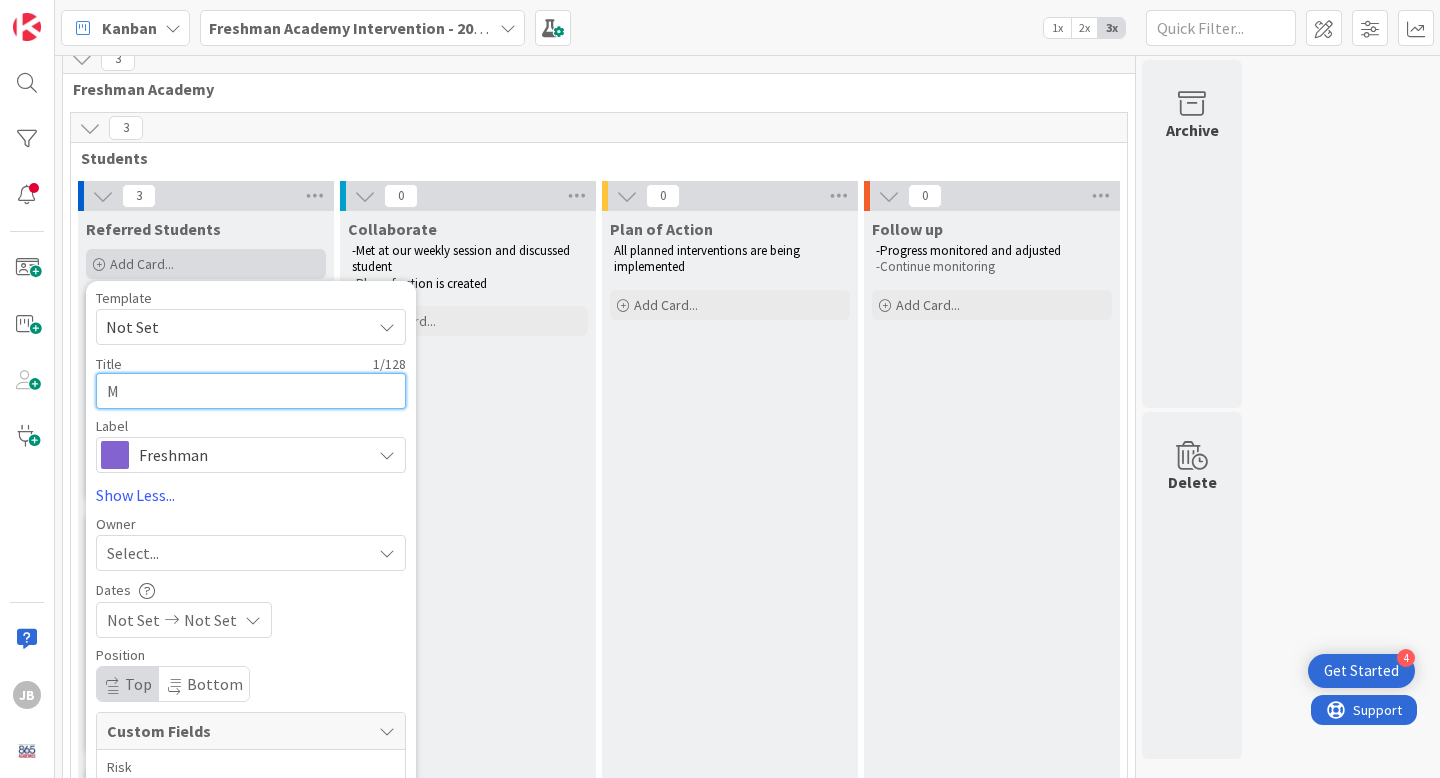 type on "x" 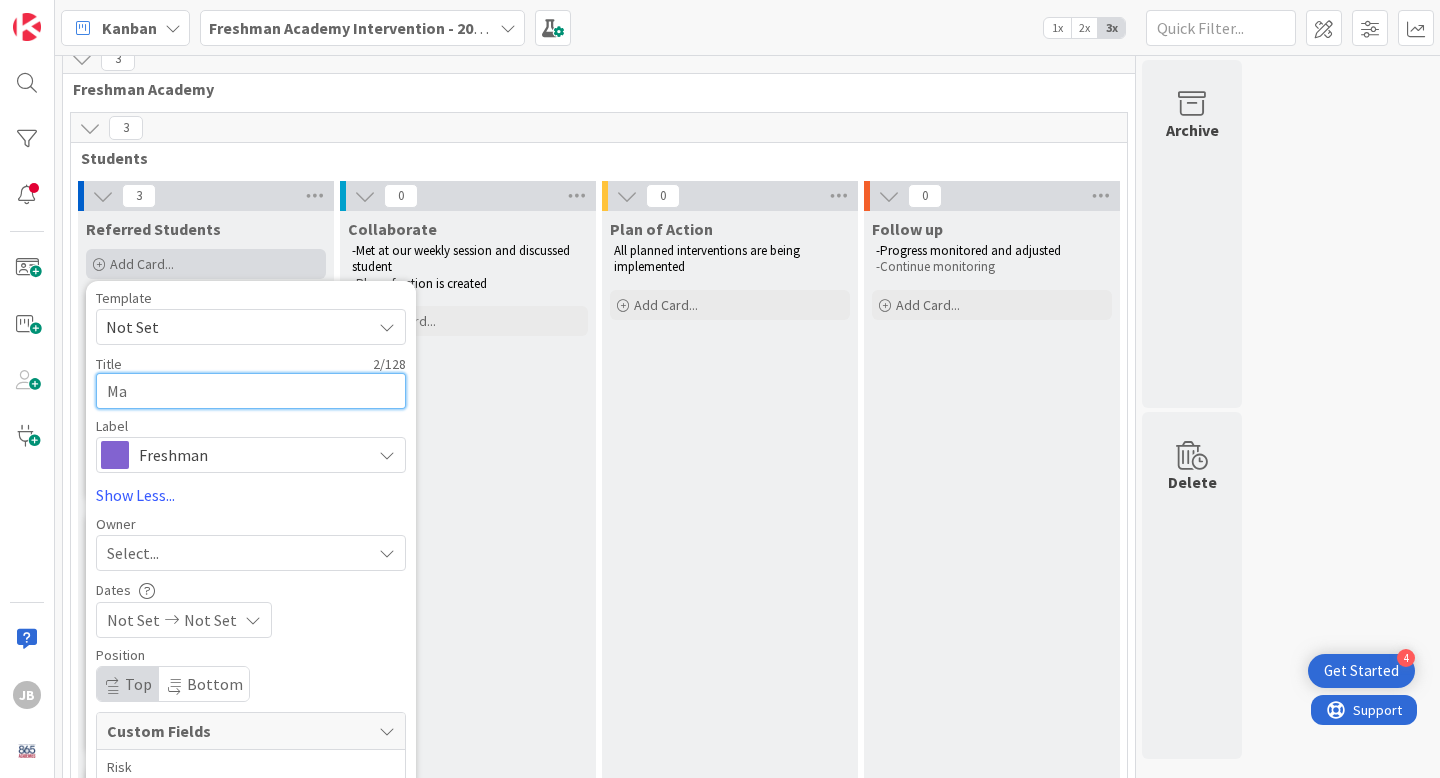 type on "x" 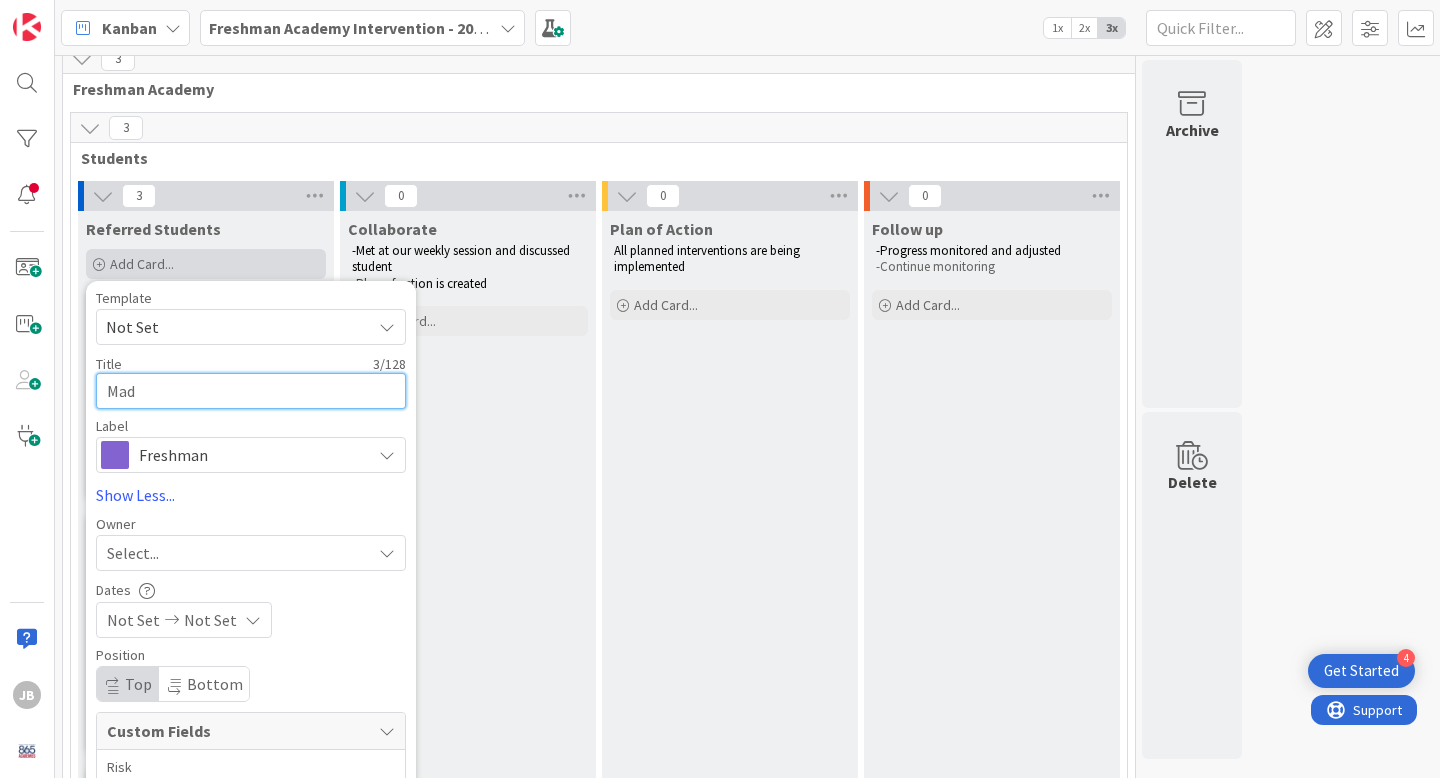 type on "x" 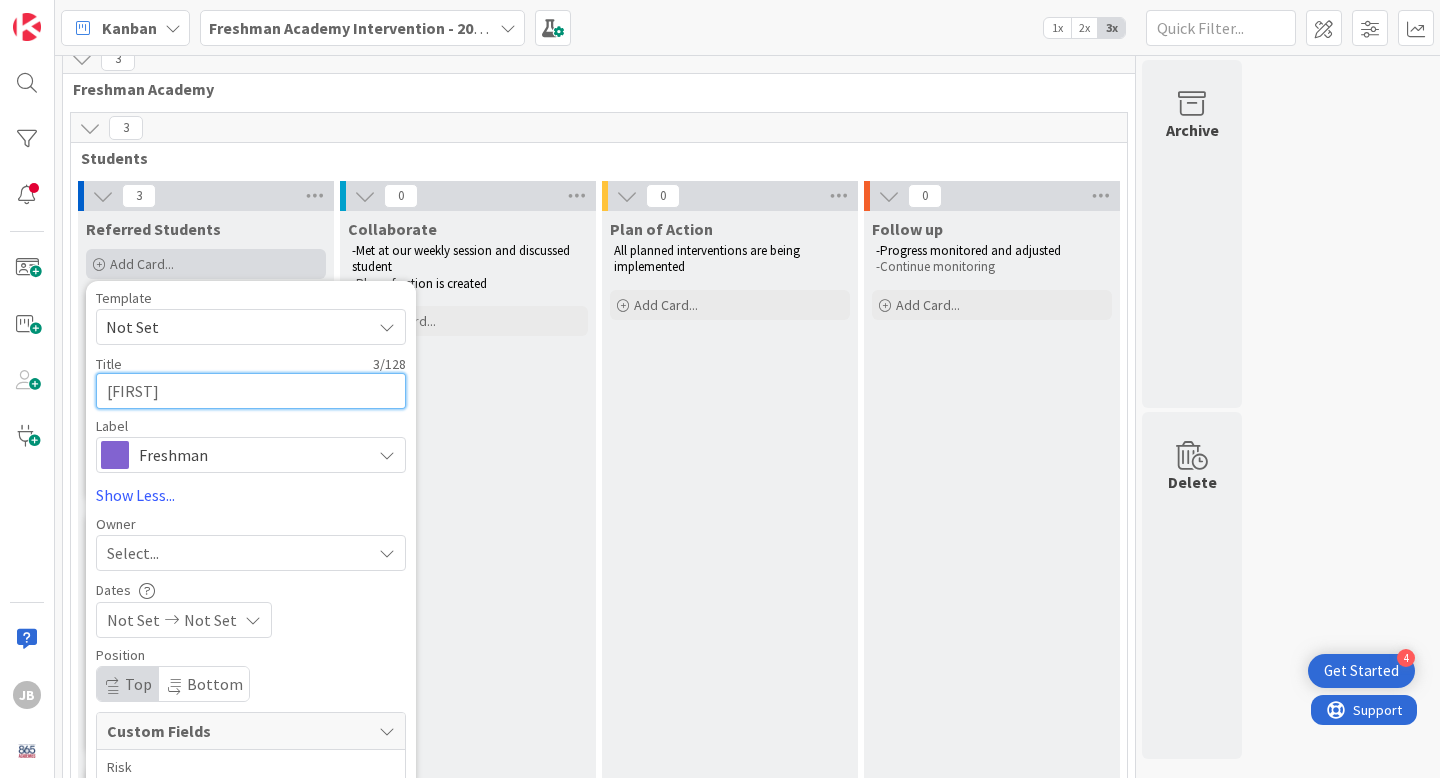type on "x" 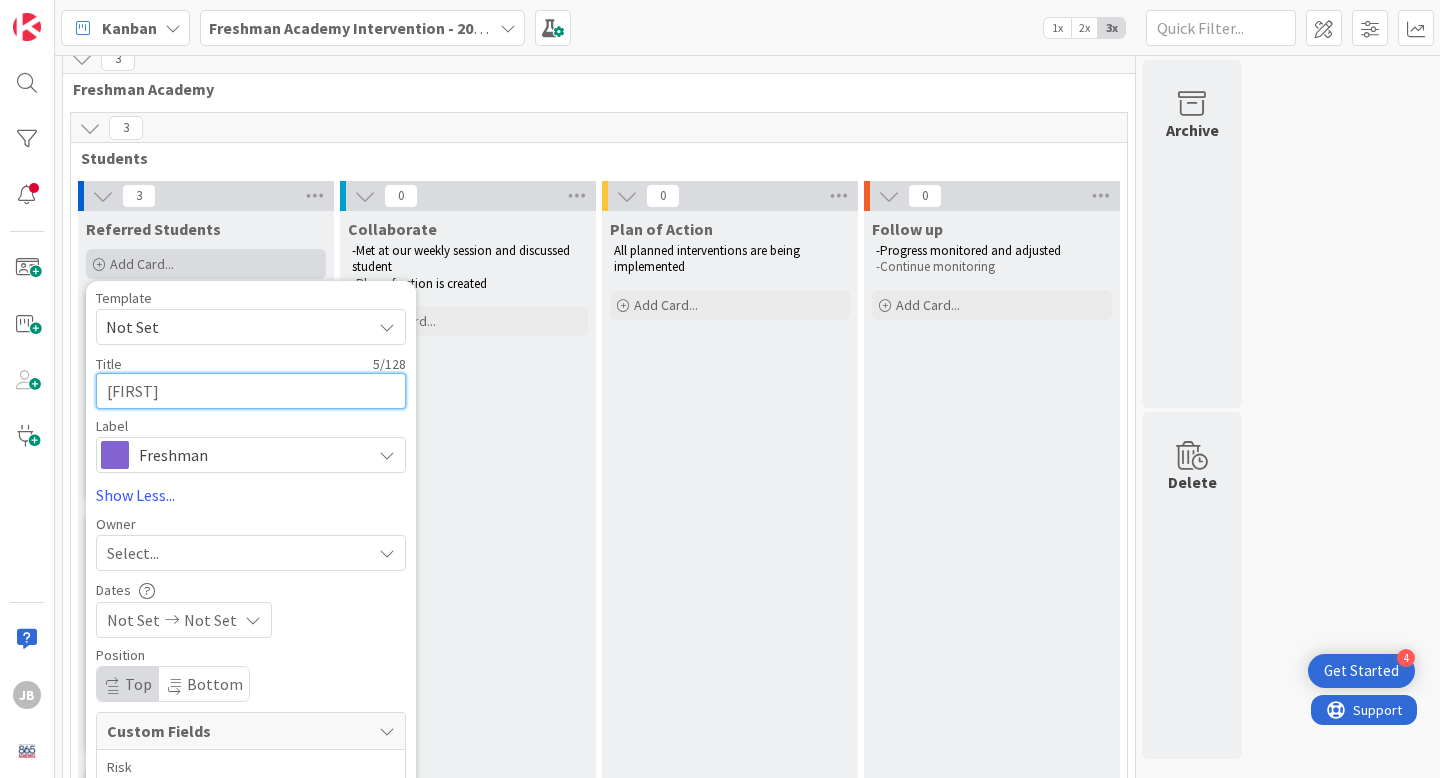 type on "x" 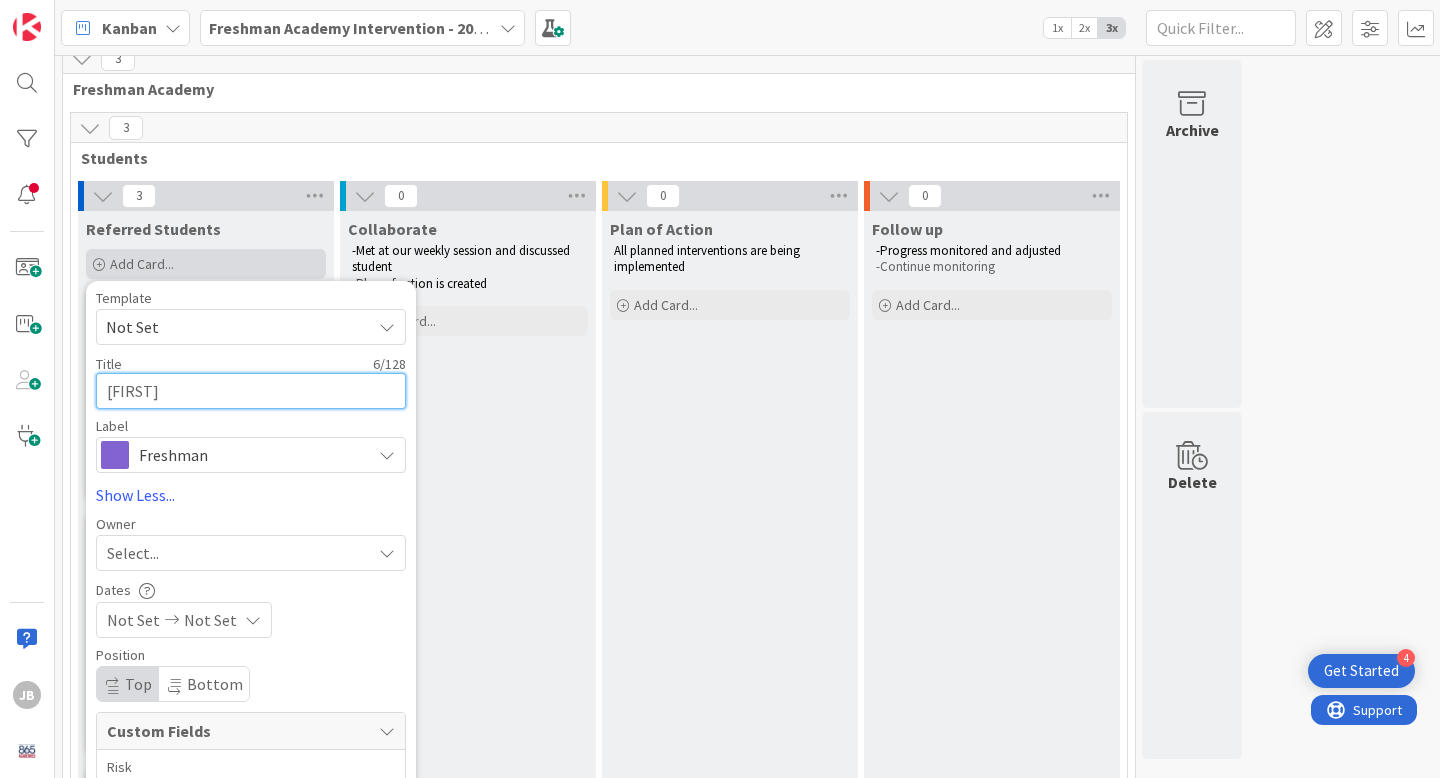 type on "x" 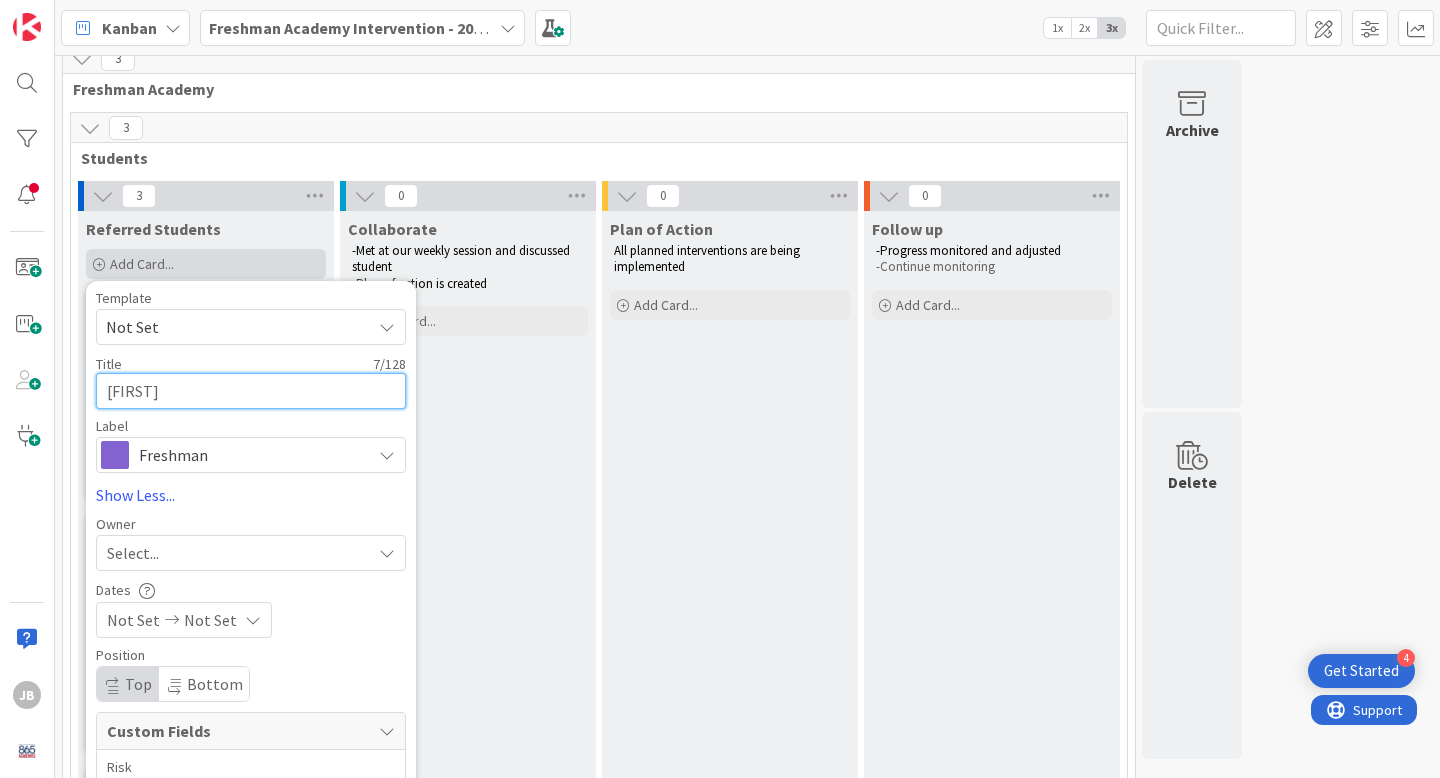 type on "x" 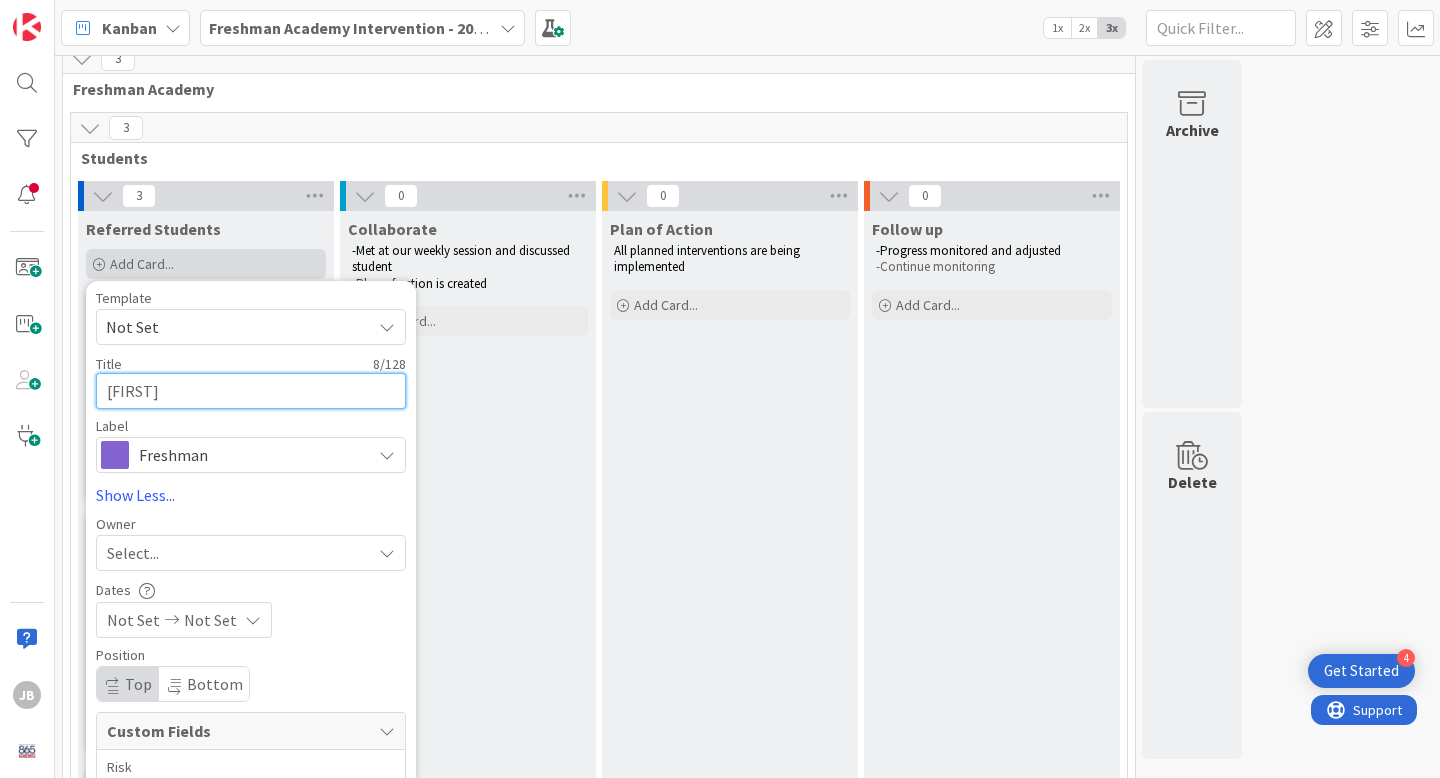 type on "x" 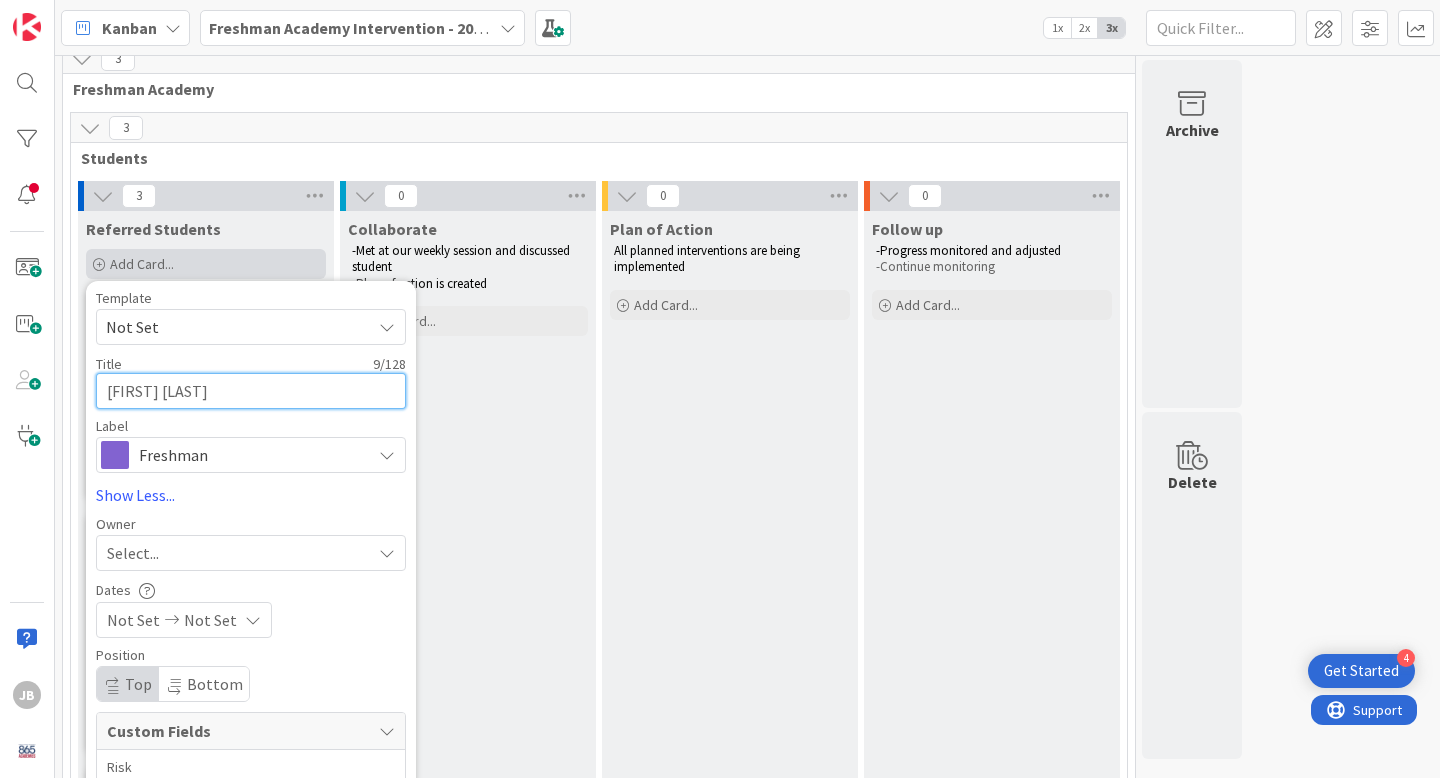 type on "x" 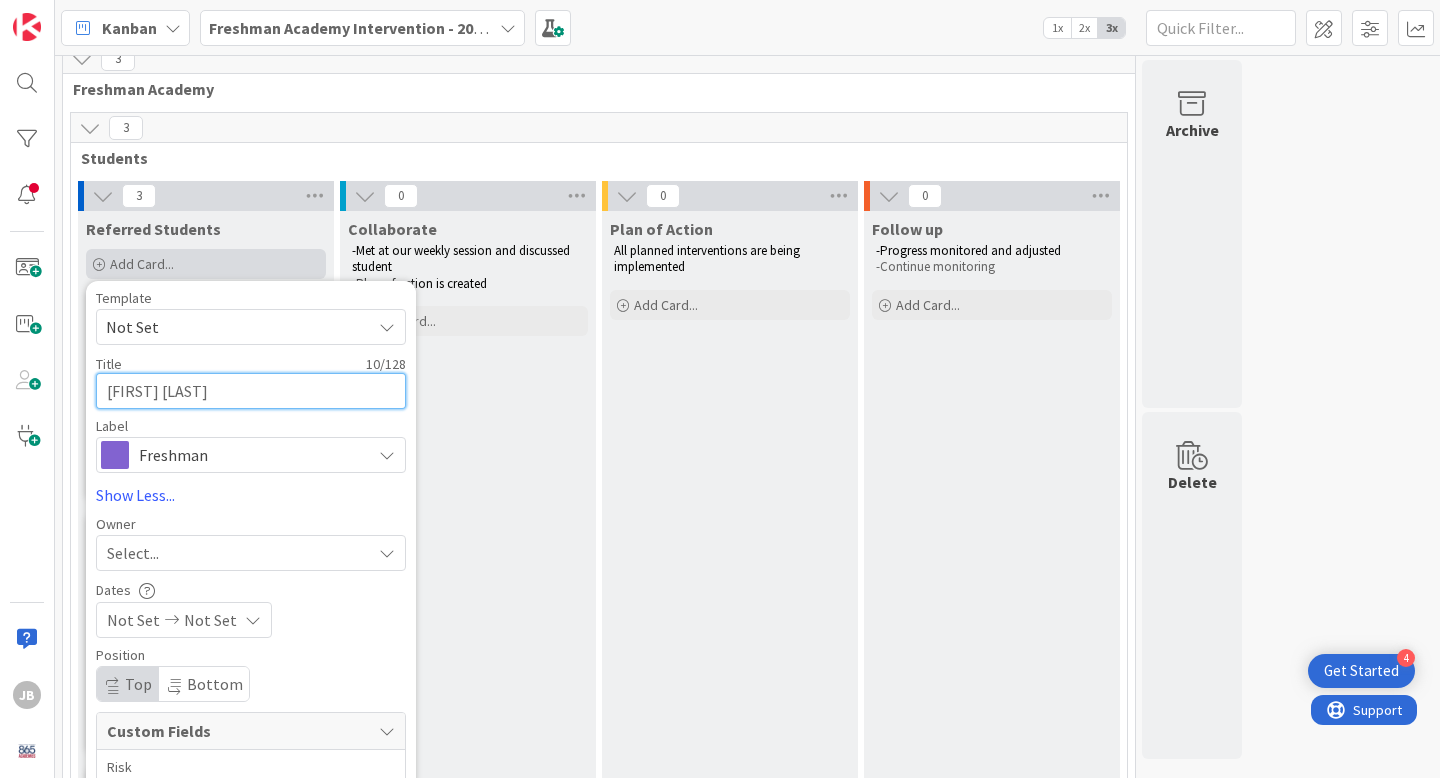 type on "x" 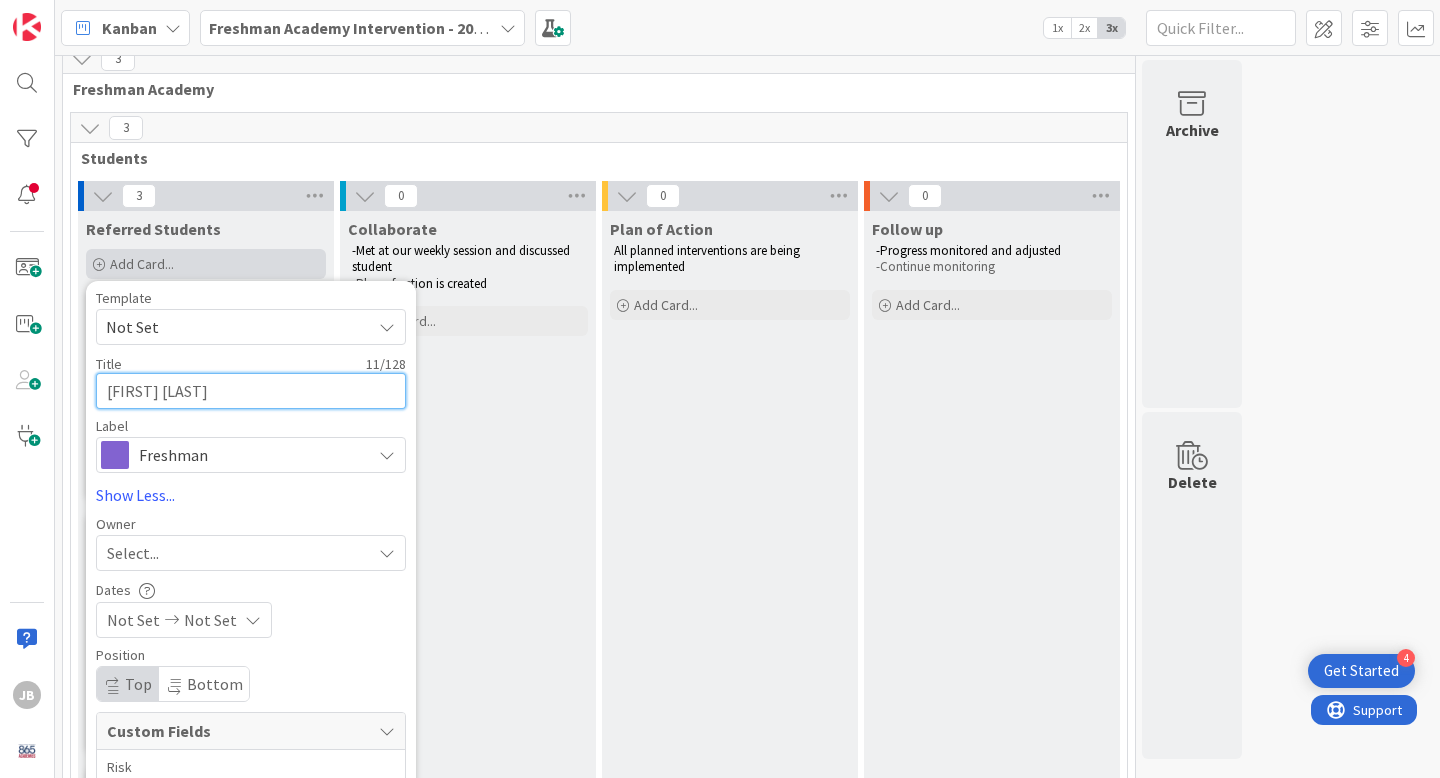 type on "x" 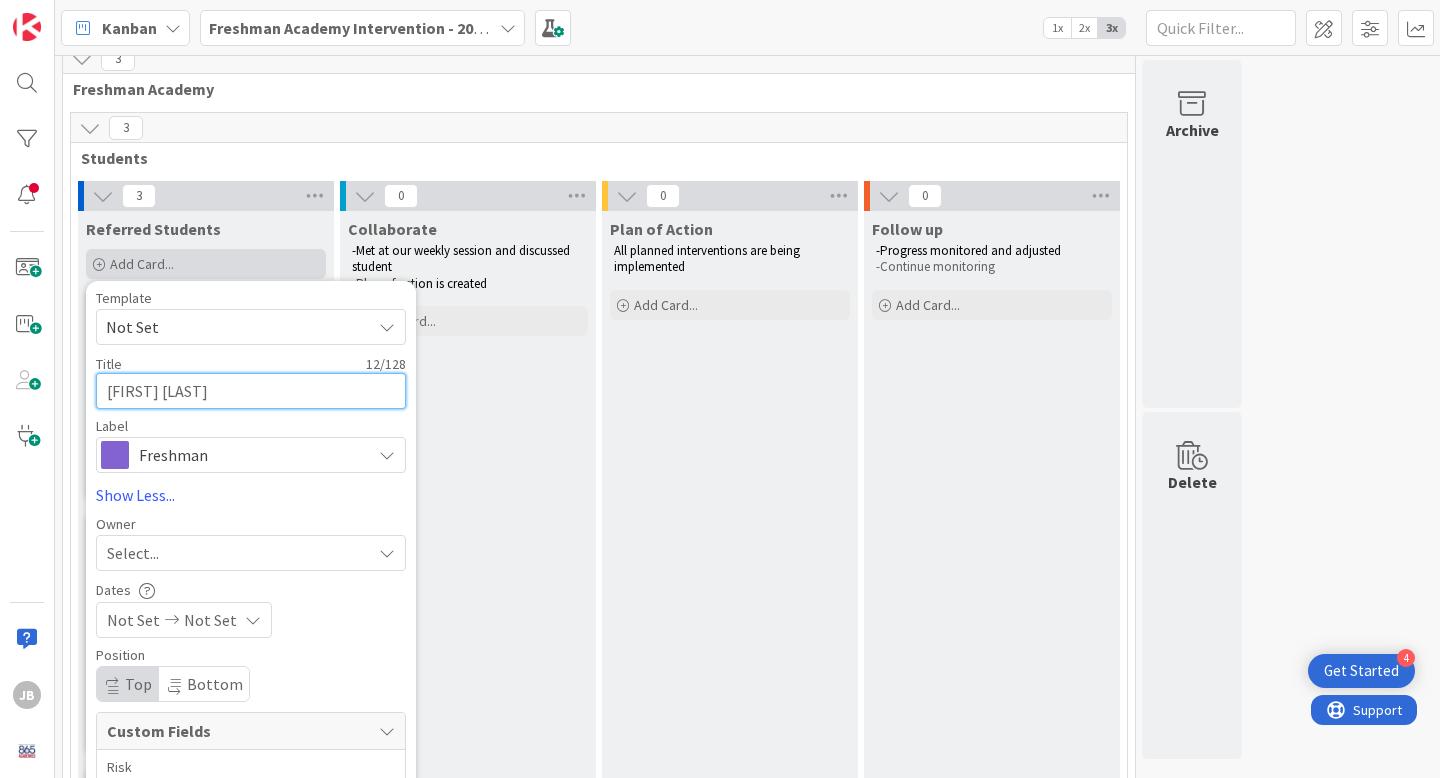 type on "x" 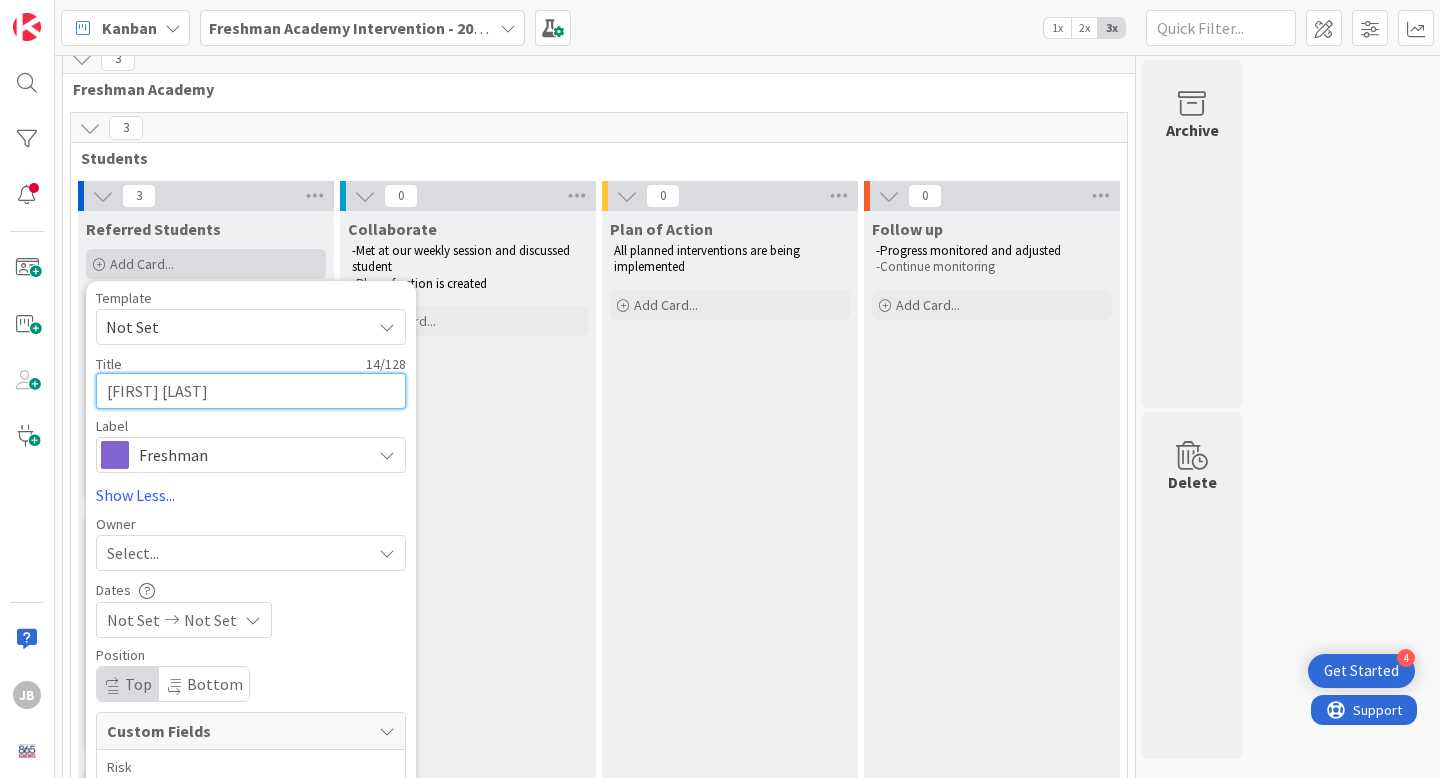 type on "x" 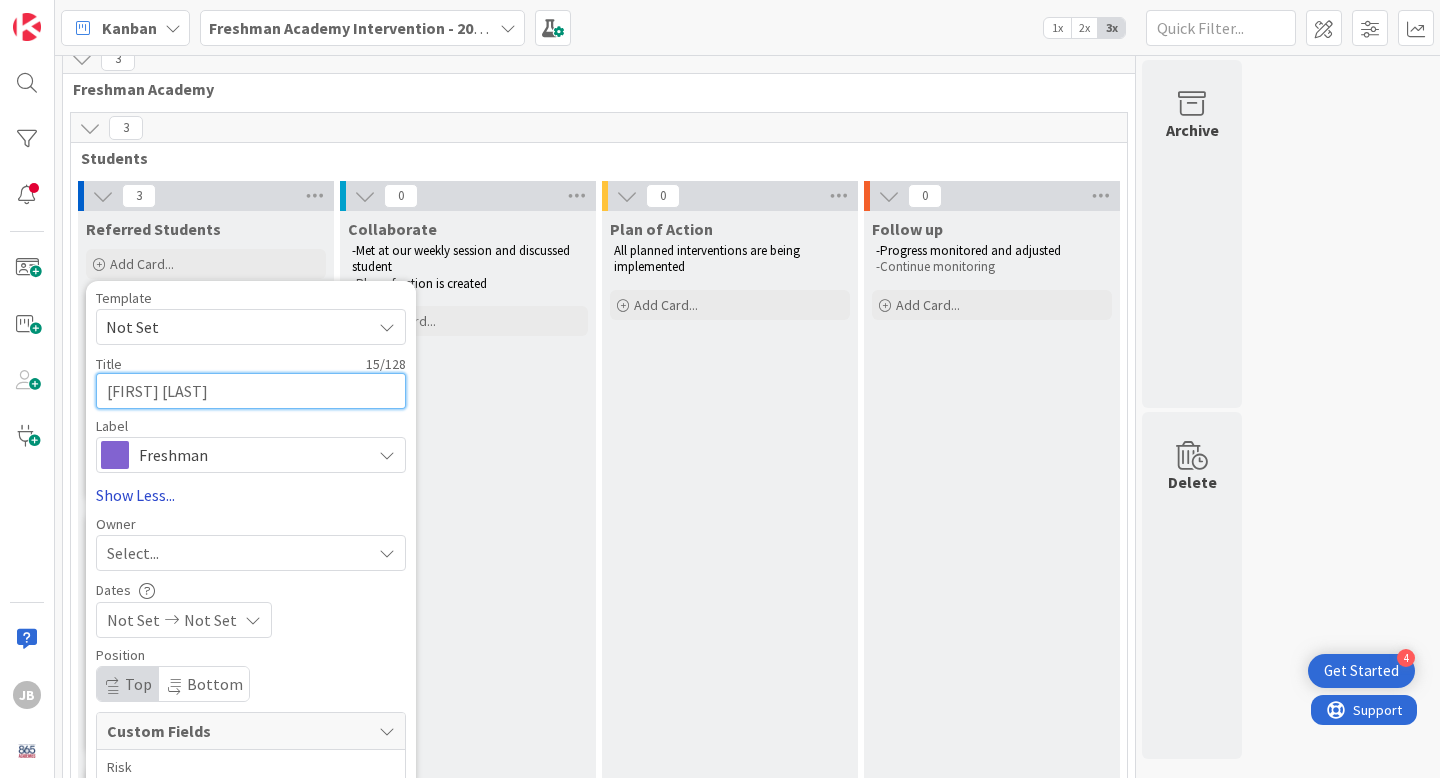 scroll, scrollTop: 172, scrollLeft: 0, axis: vertical 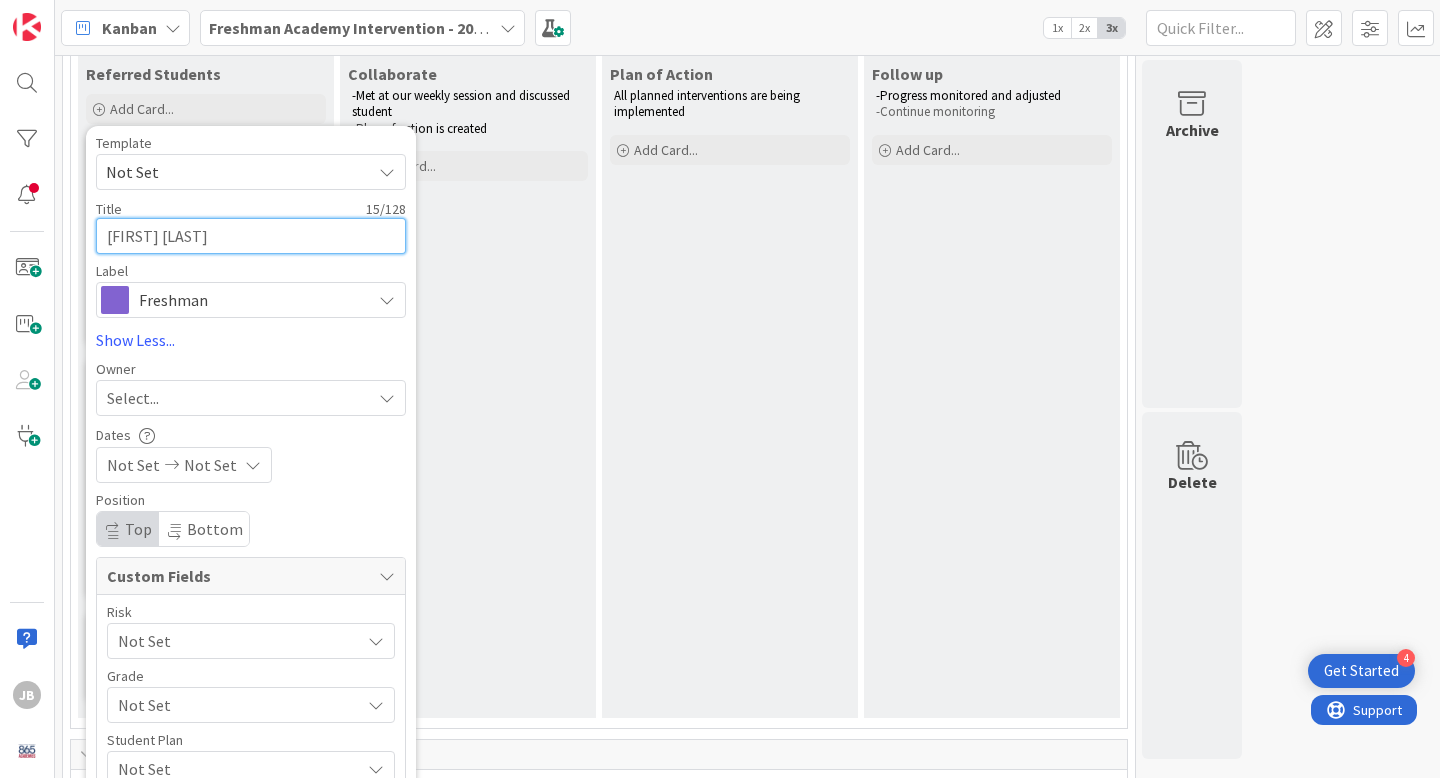 type on "[FIRST] [LAST]" 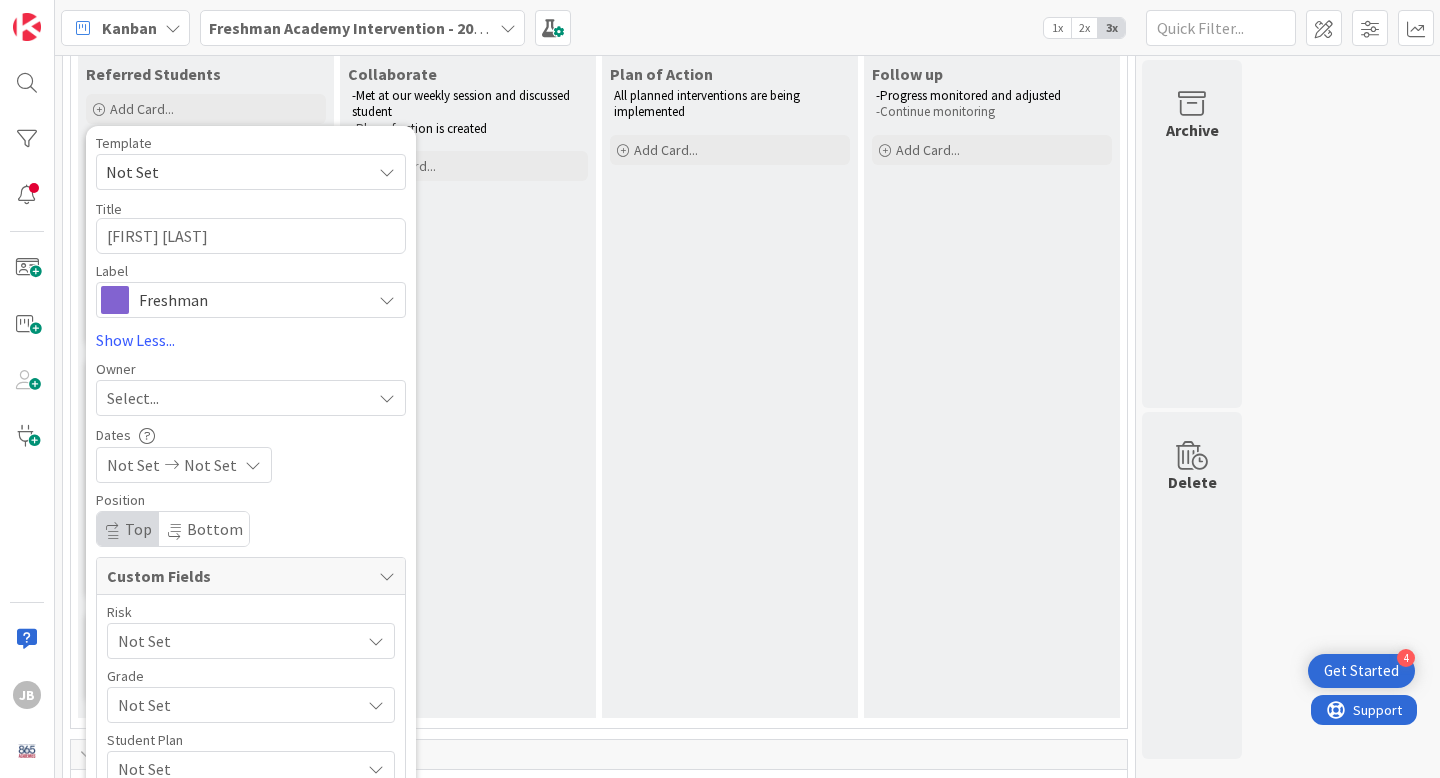 click on "Select..." at bounding box center [251, 398] 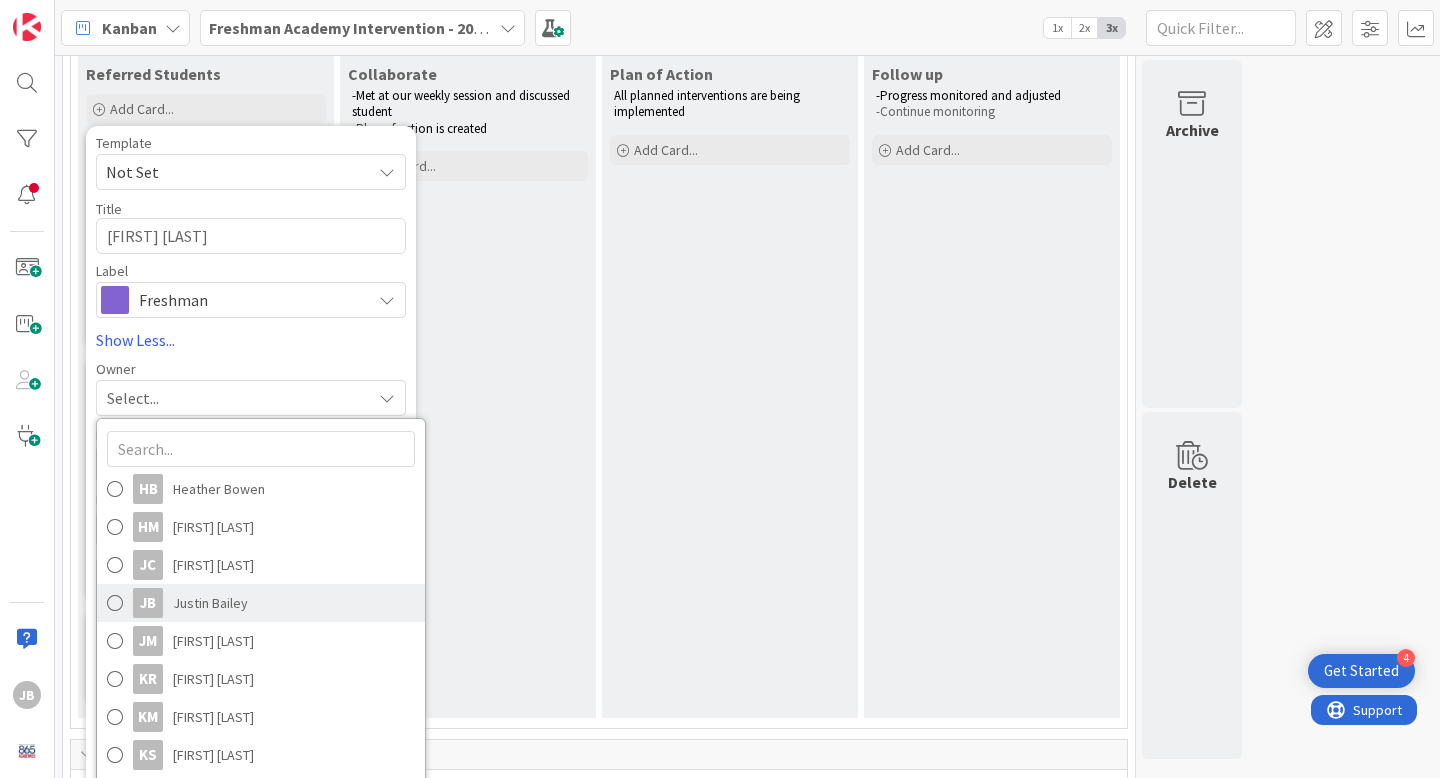 click on "[TITLE] [FIRST] [LAST]" at bounding box center [261, 603] 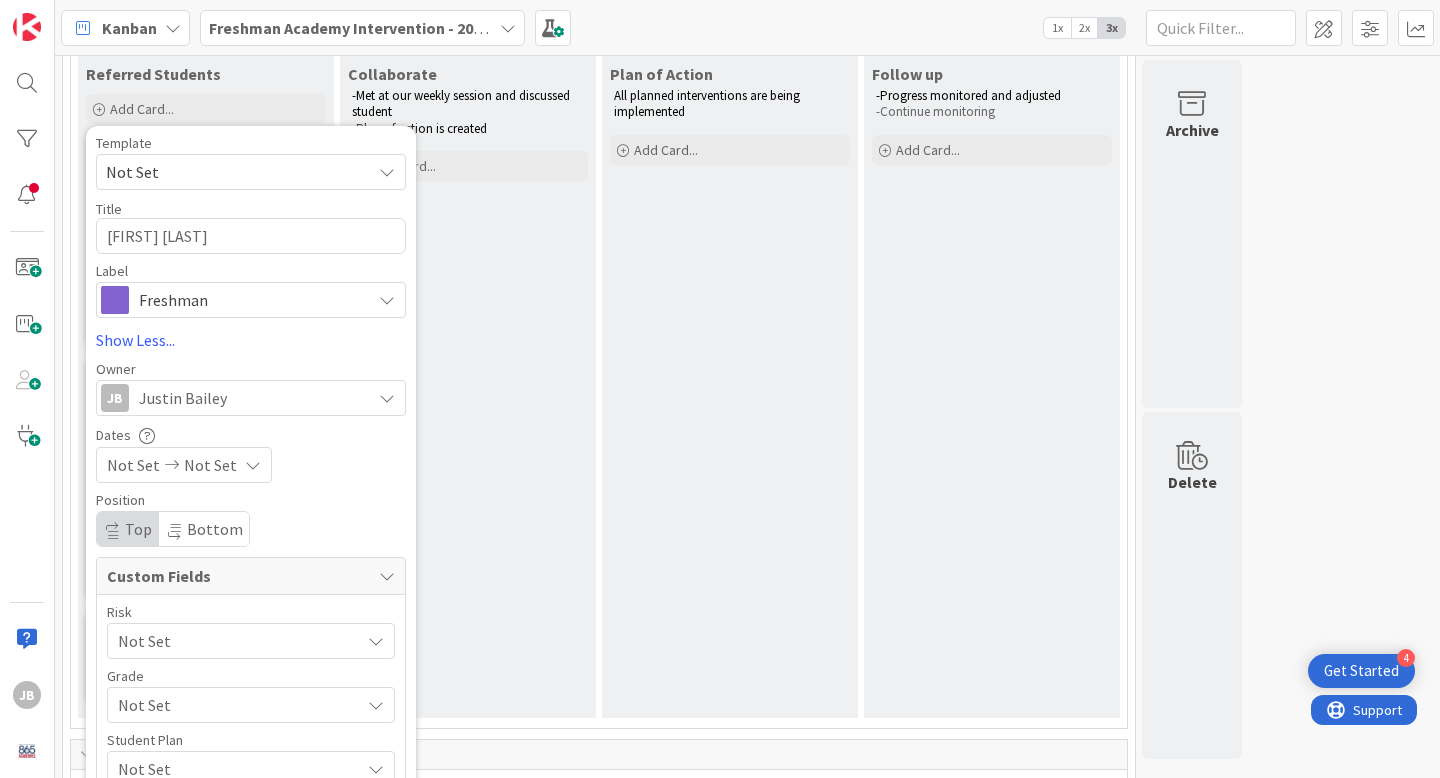 click on "Not Set" at bounding box center (210, 465) 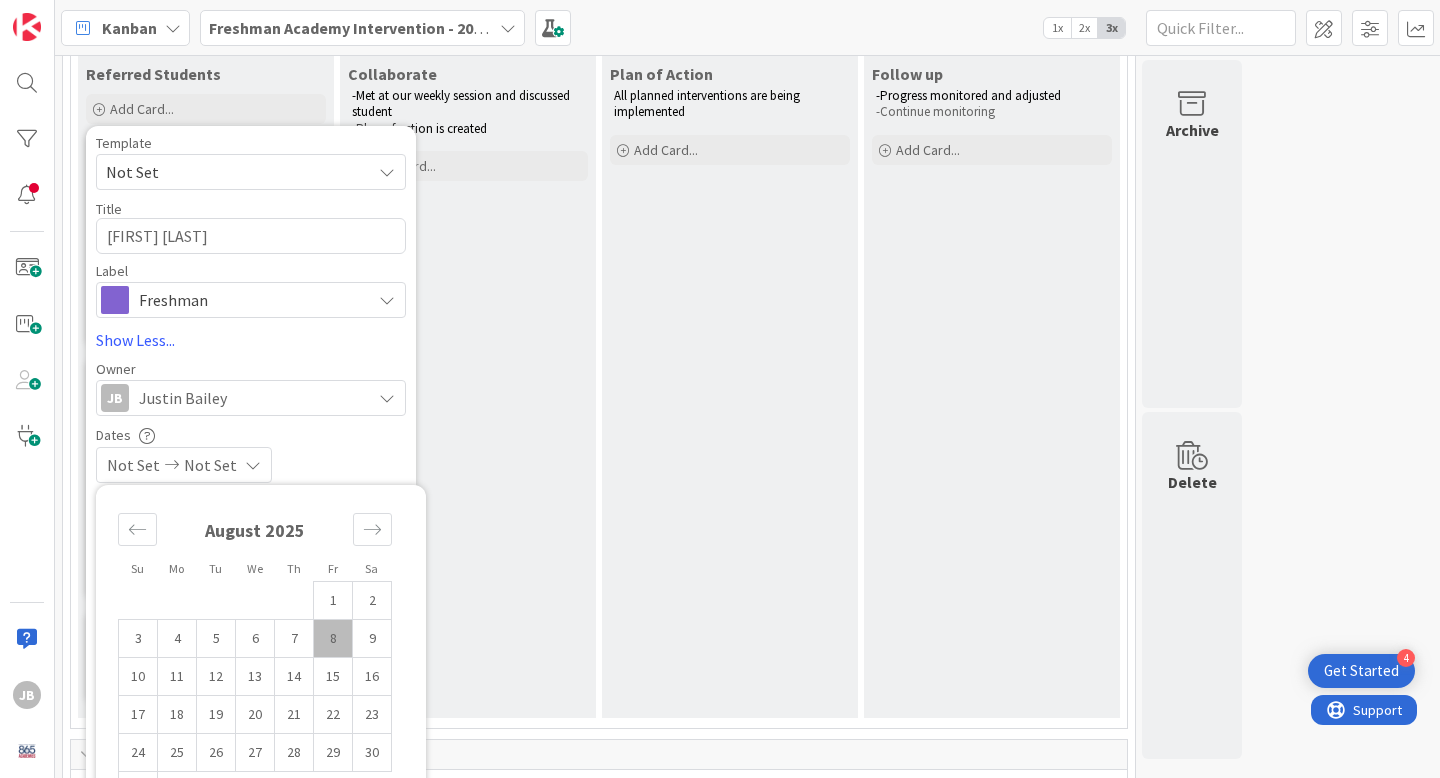 click on "8" at bounding box center [333, 639] 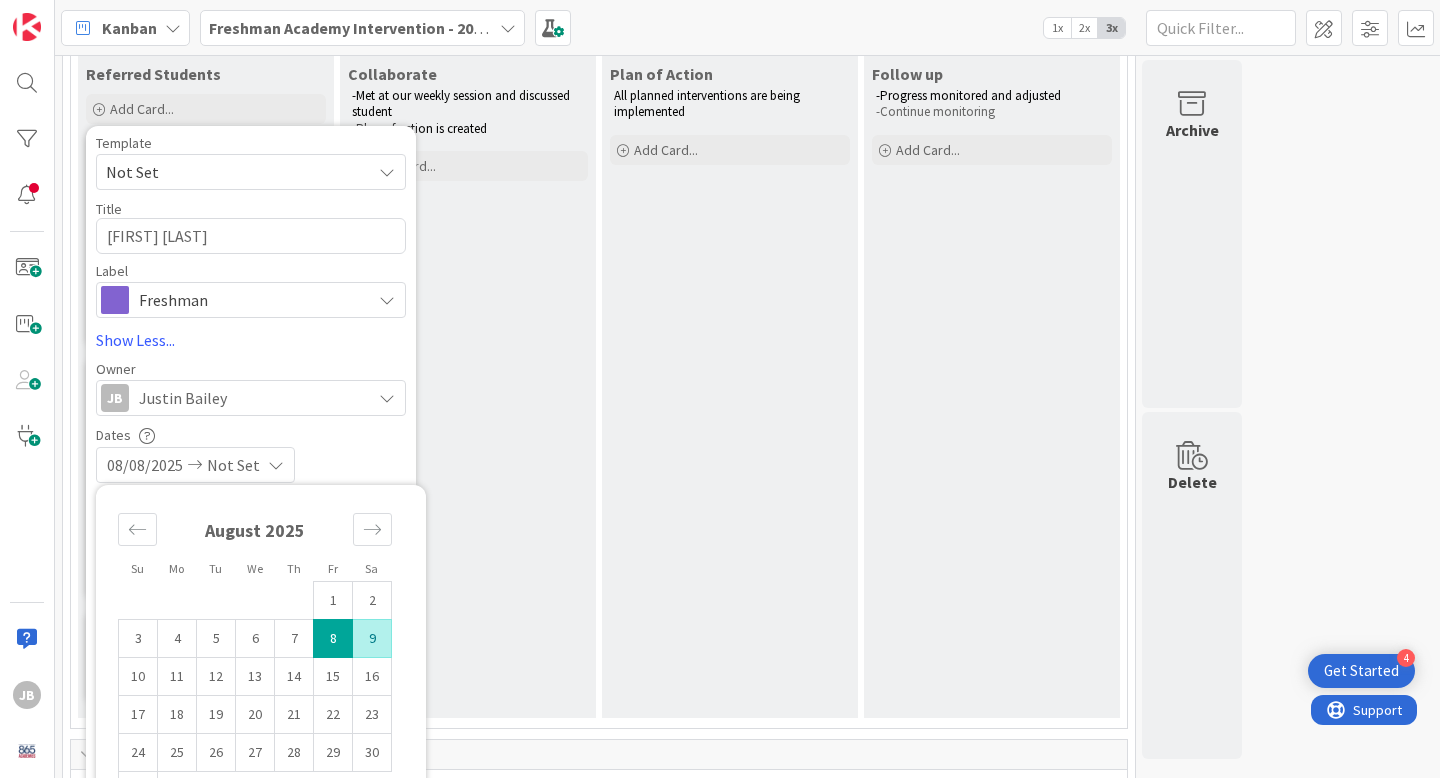 click on "8" at bounding box center [333, 639] 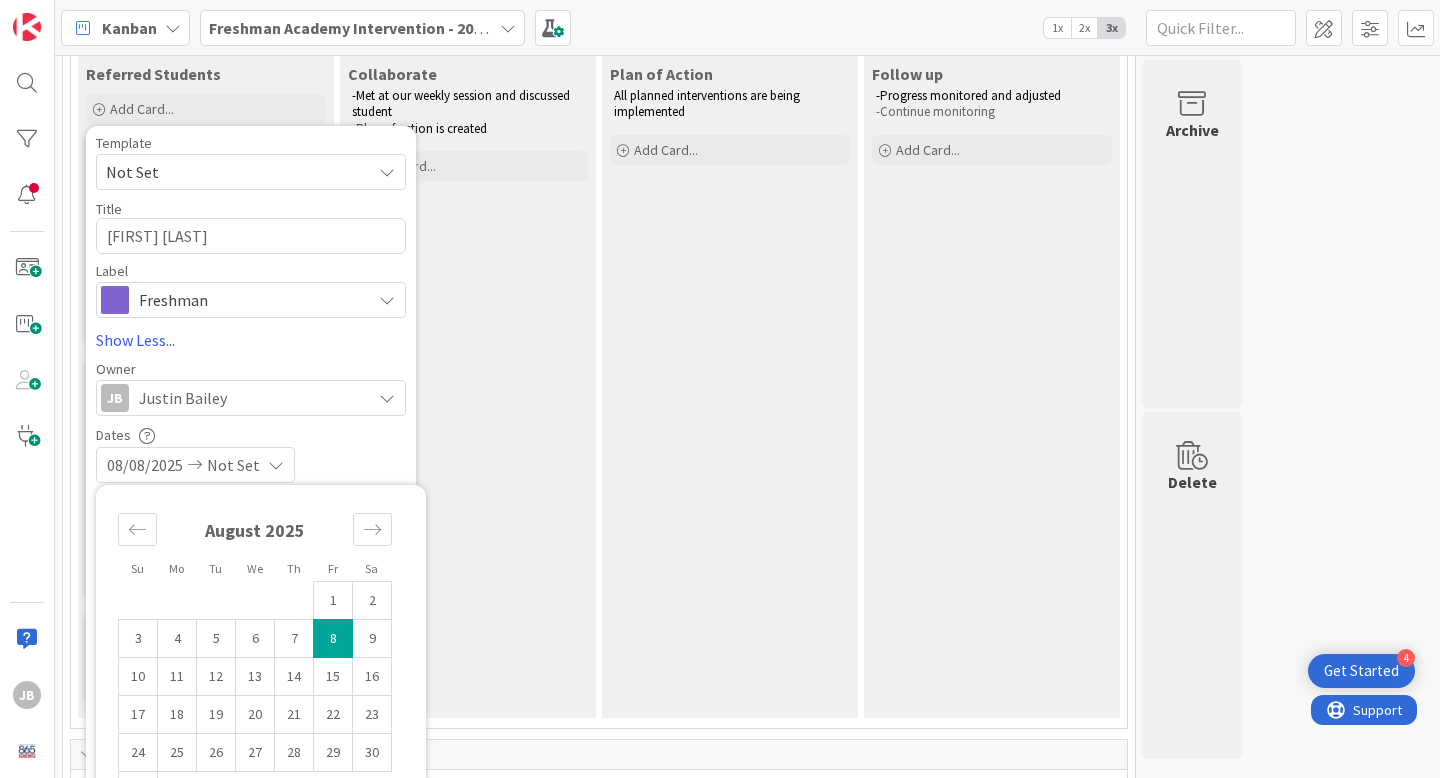 click on "[DATE] Not Set" at bounding box center [251, 465] 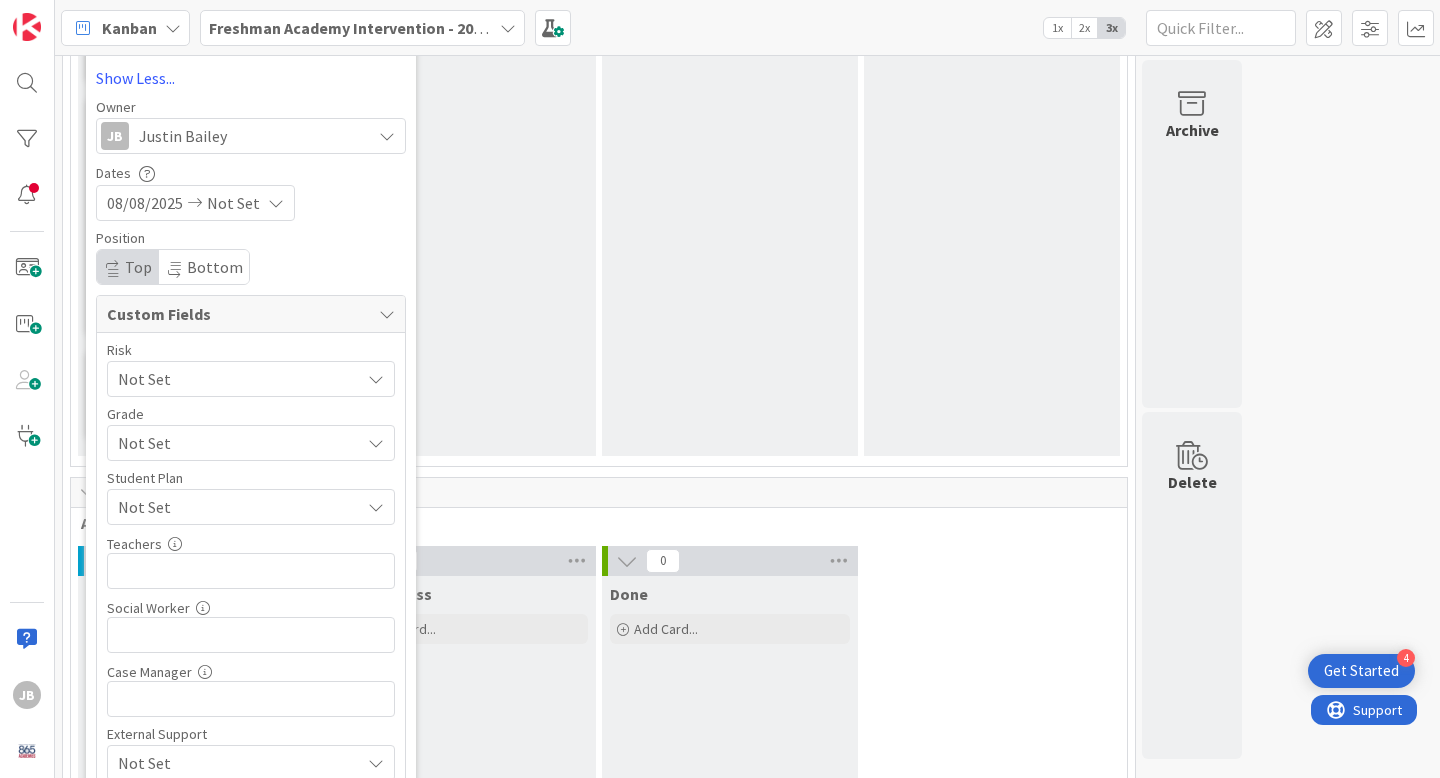 scroll, scrollTop: 437, scrollLeft: 0, axis: vertical 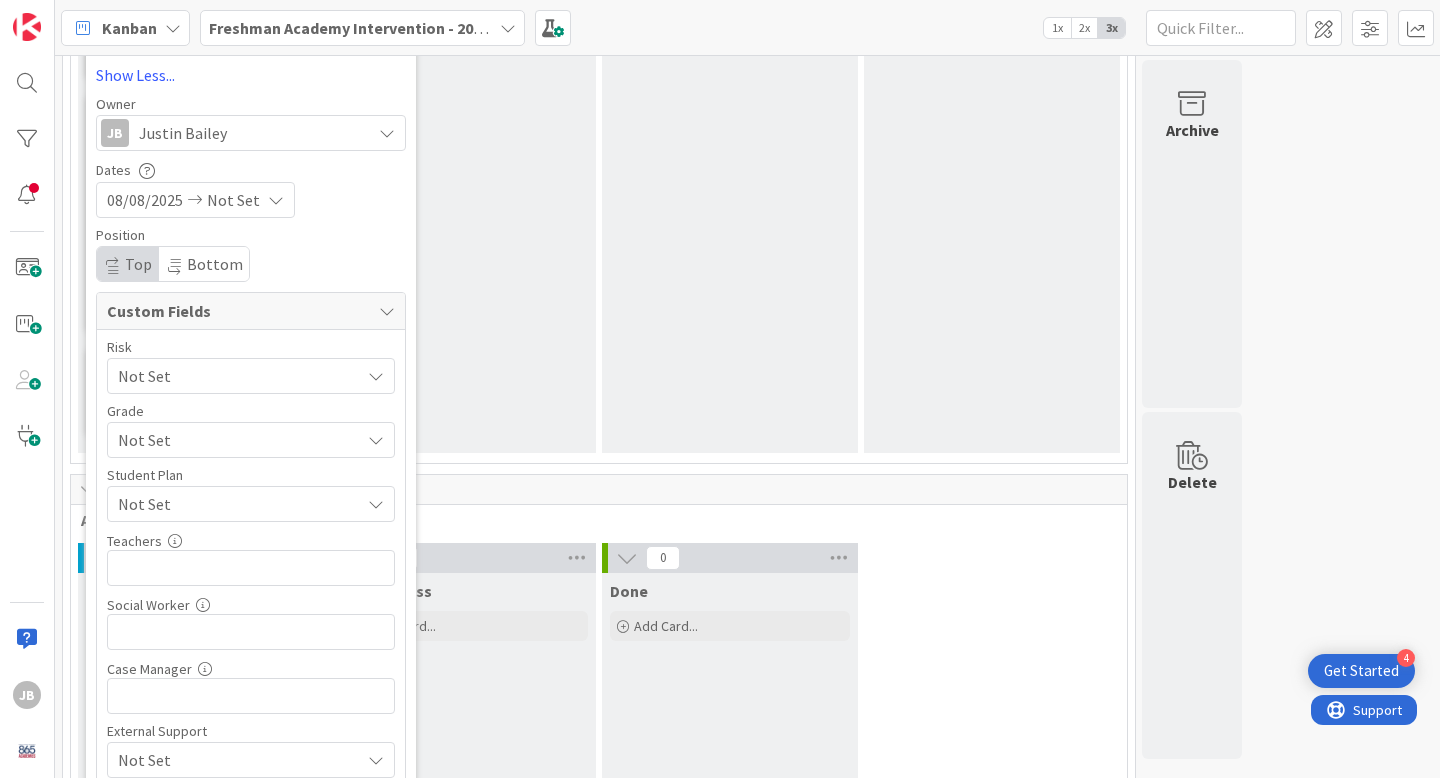 click on "Not Set" at bounding box center (234, 376) 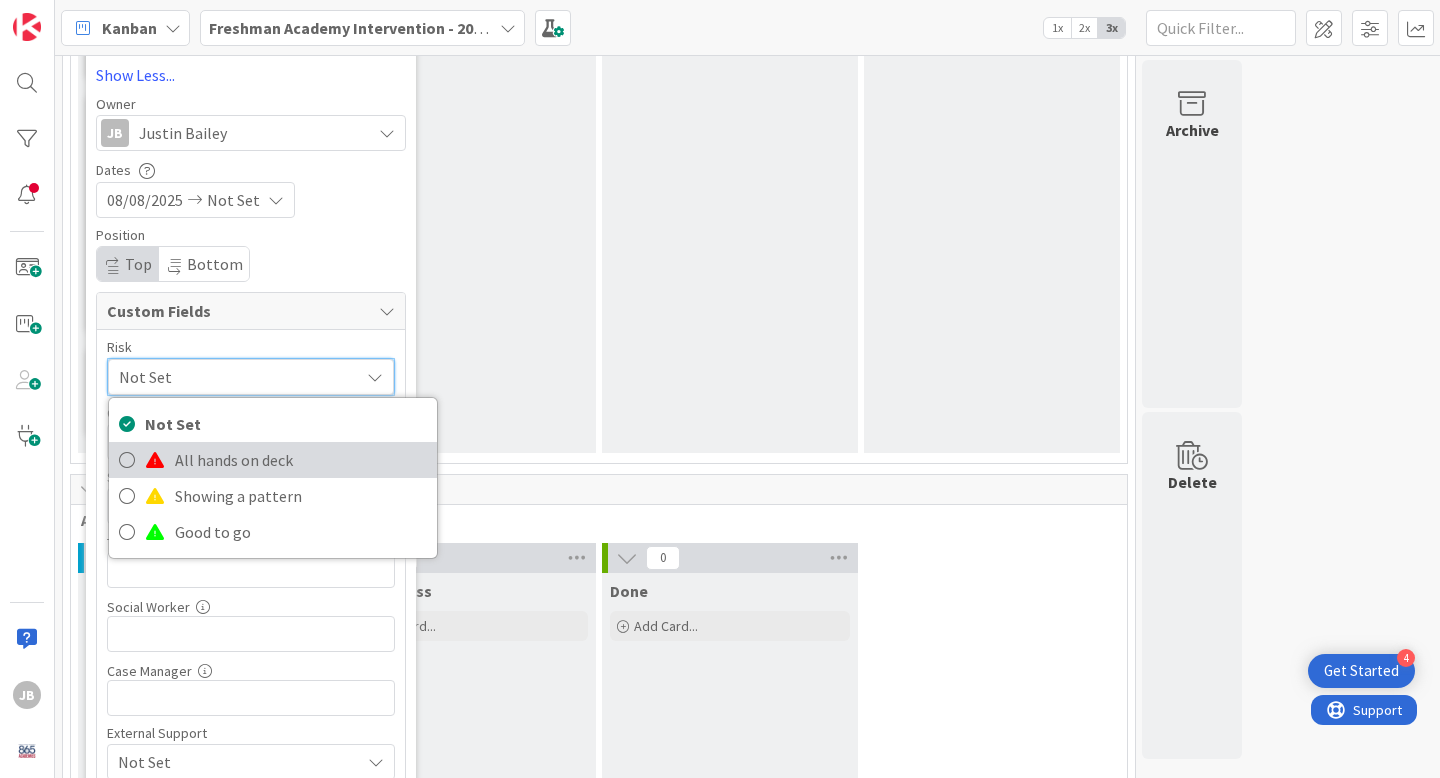 click at bounding box center [127, 460] 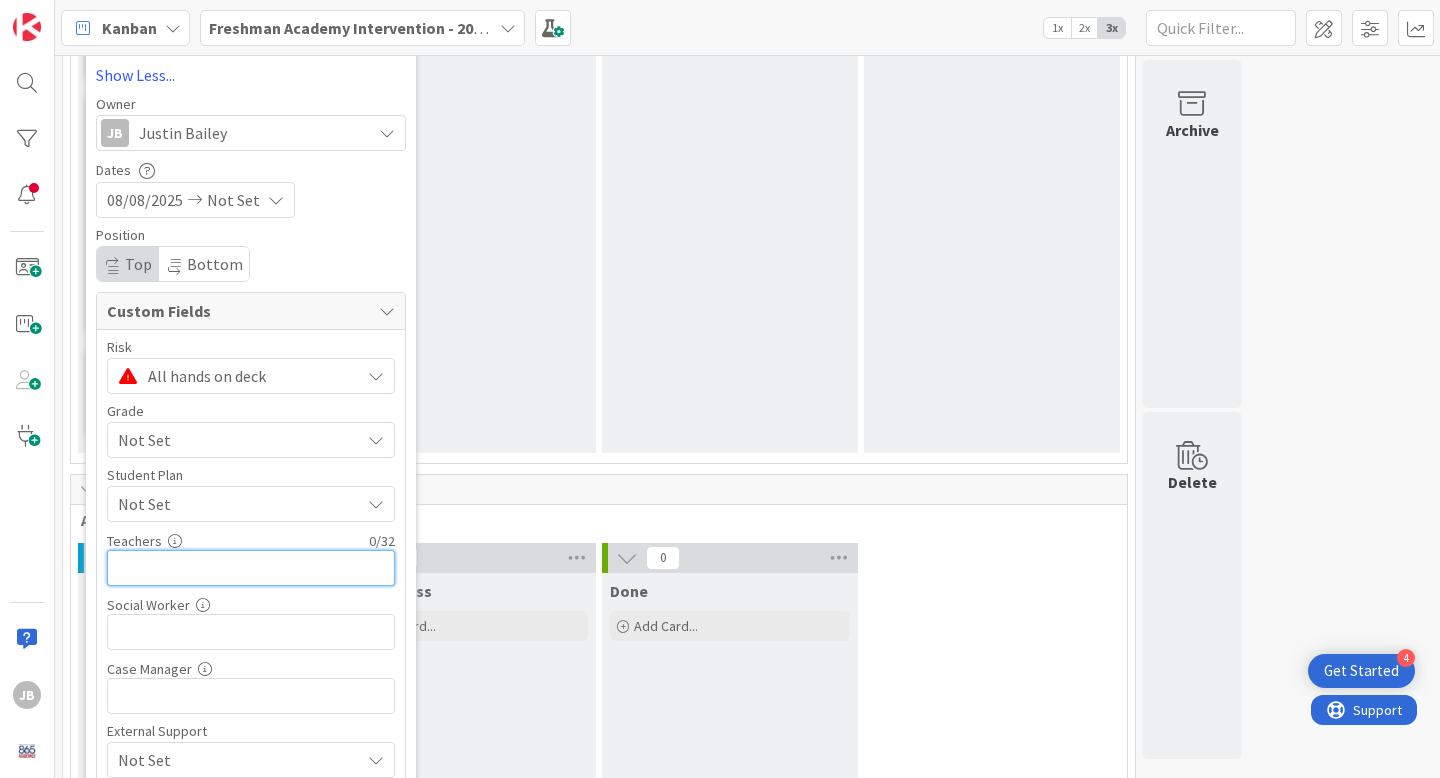 click at bounding box center (251, 568) 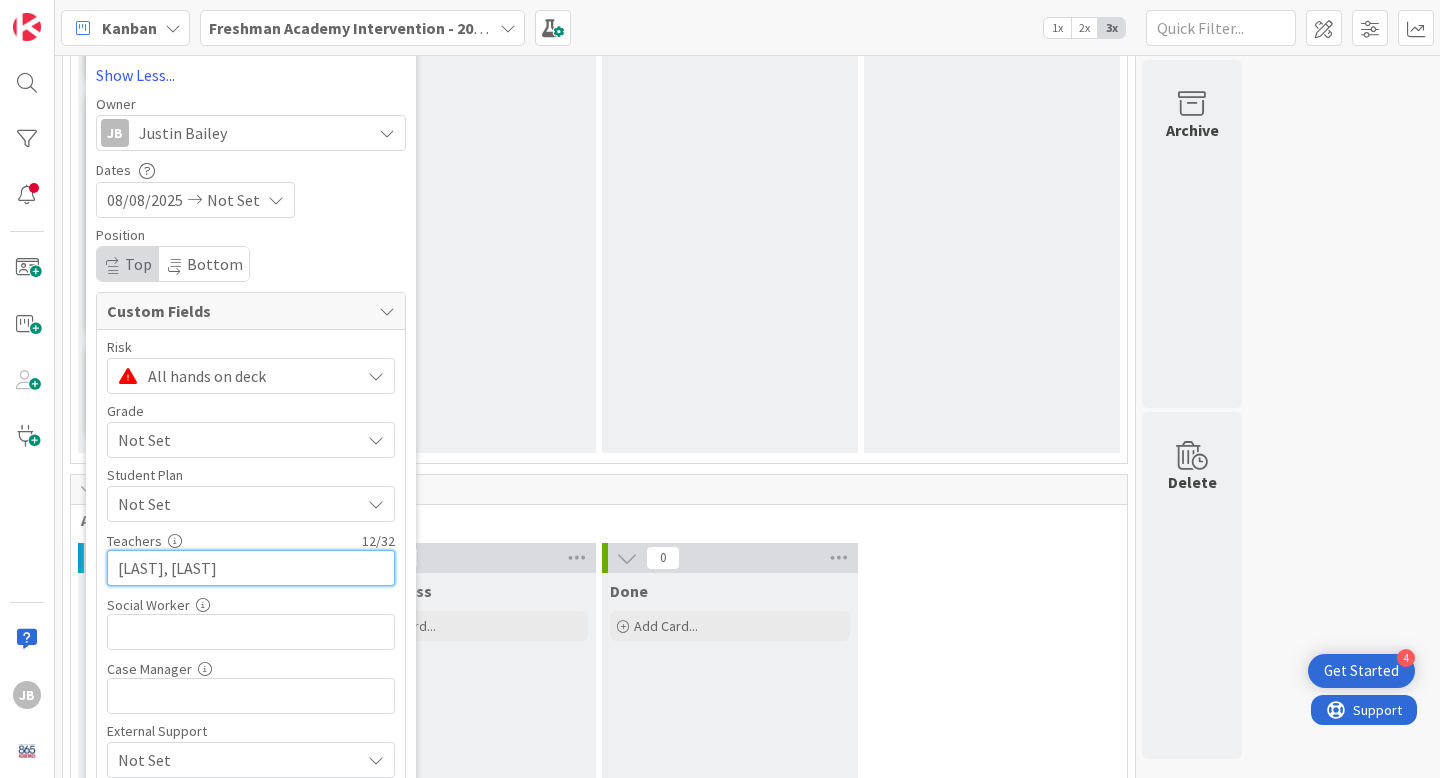 type on "[LAST], [LAST]" 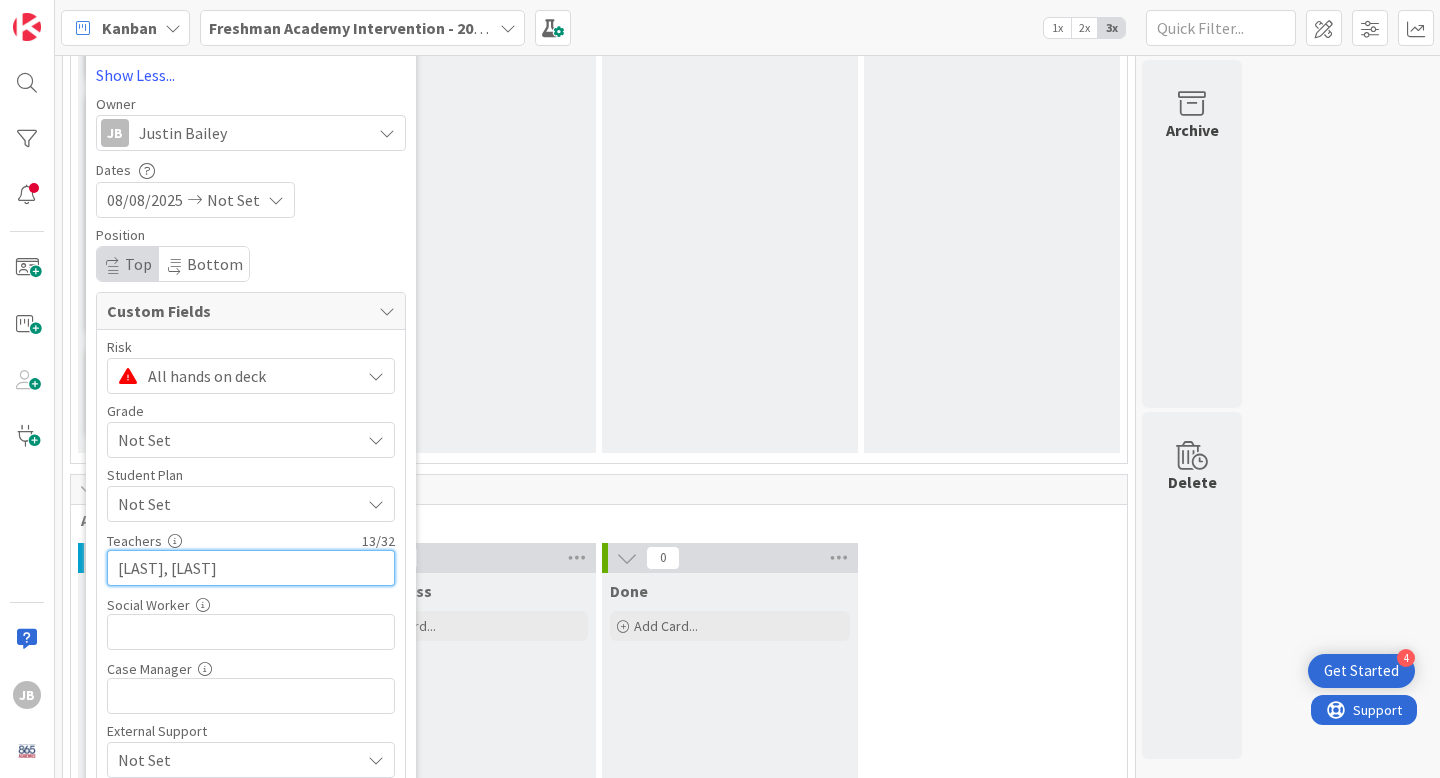 type on "x" 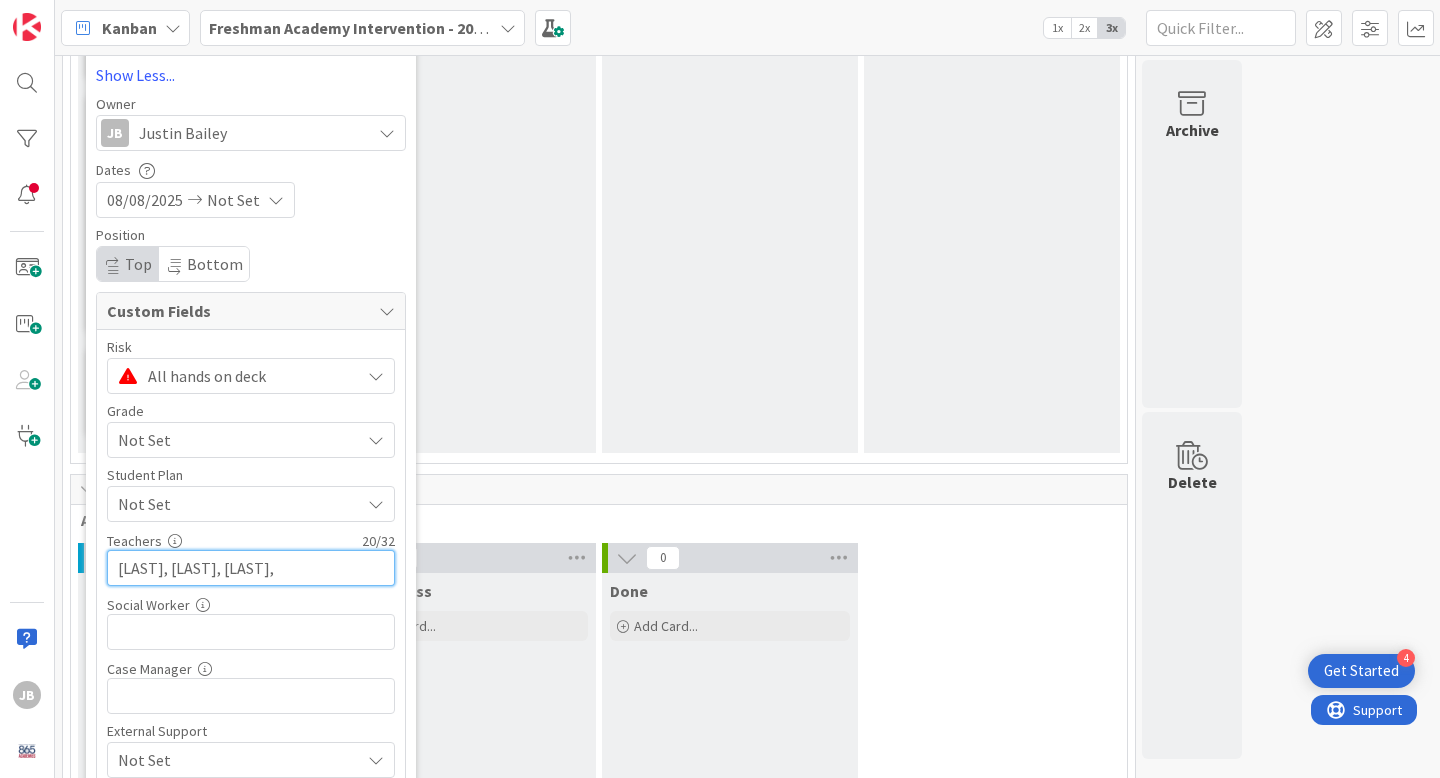 type on "[LAST], [LAST], [LAST]," 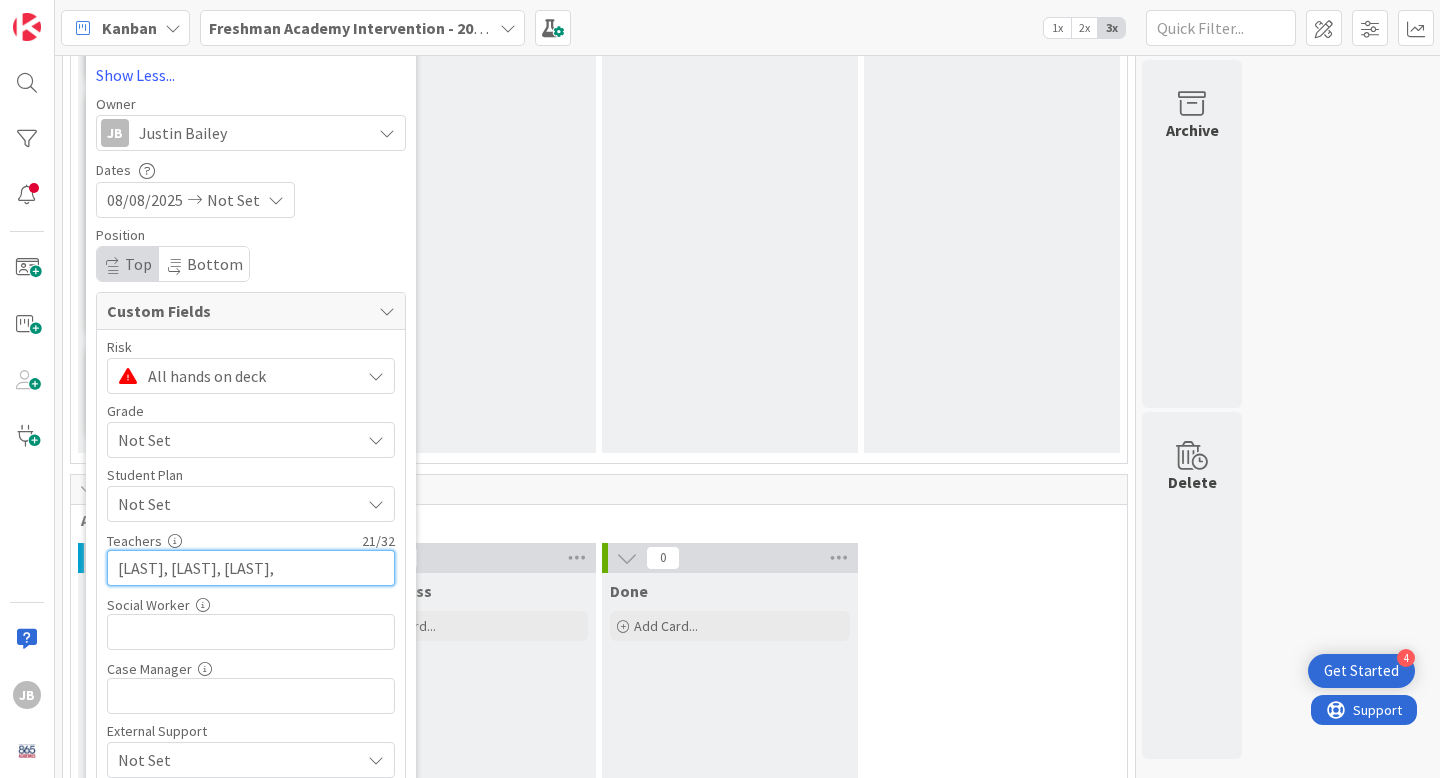 type on "x" 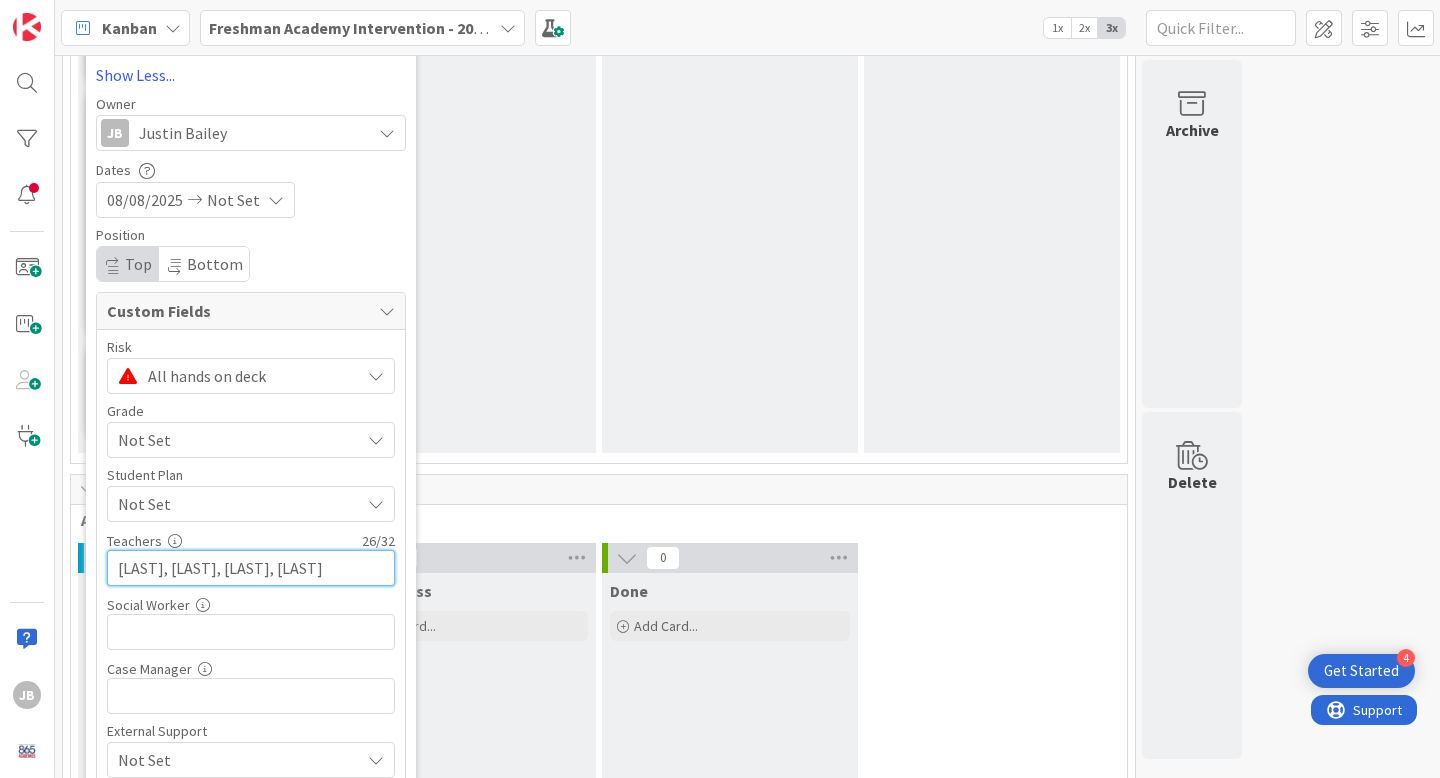 type on "[LAST], [LAST], [LAST], [LAST]" 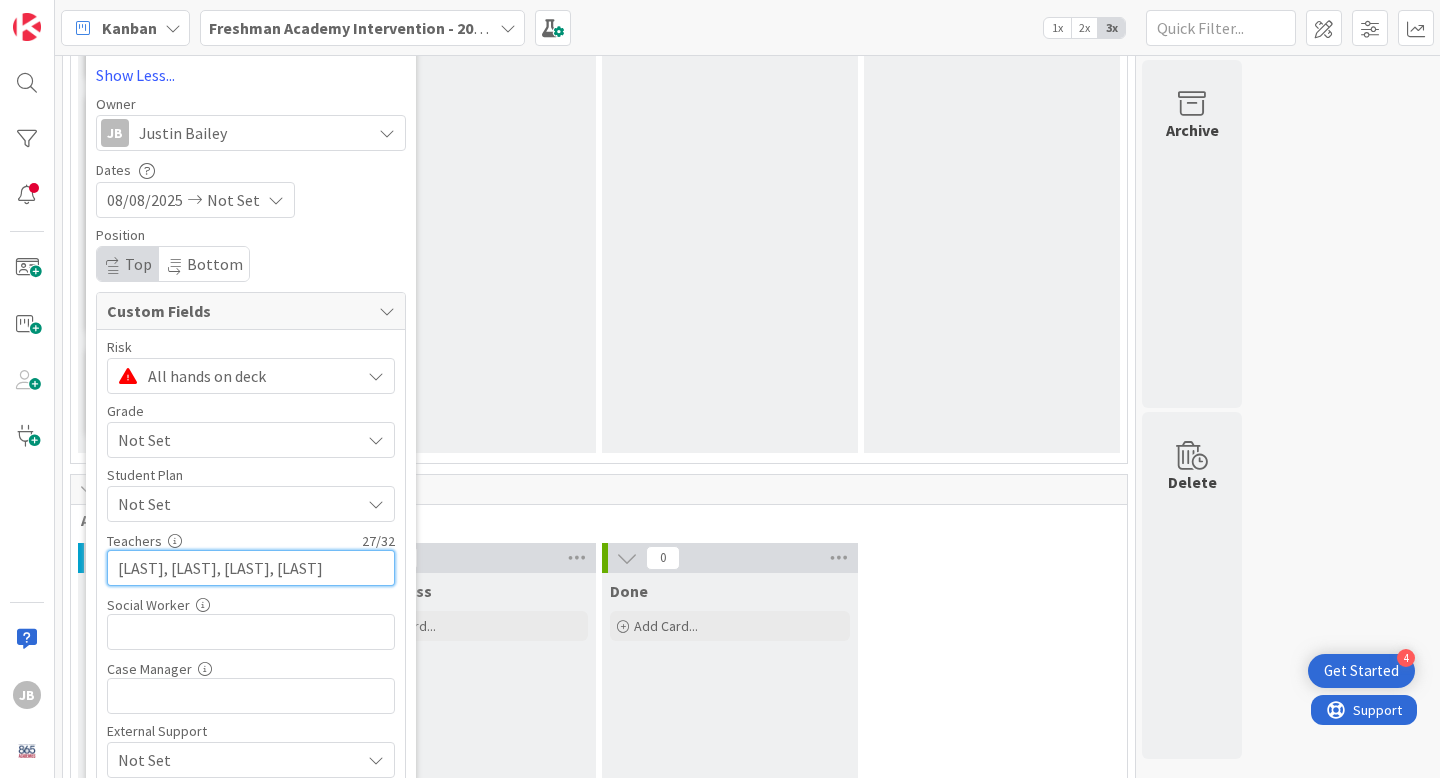 type on "x" 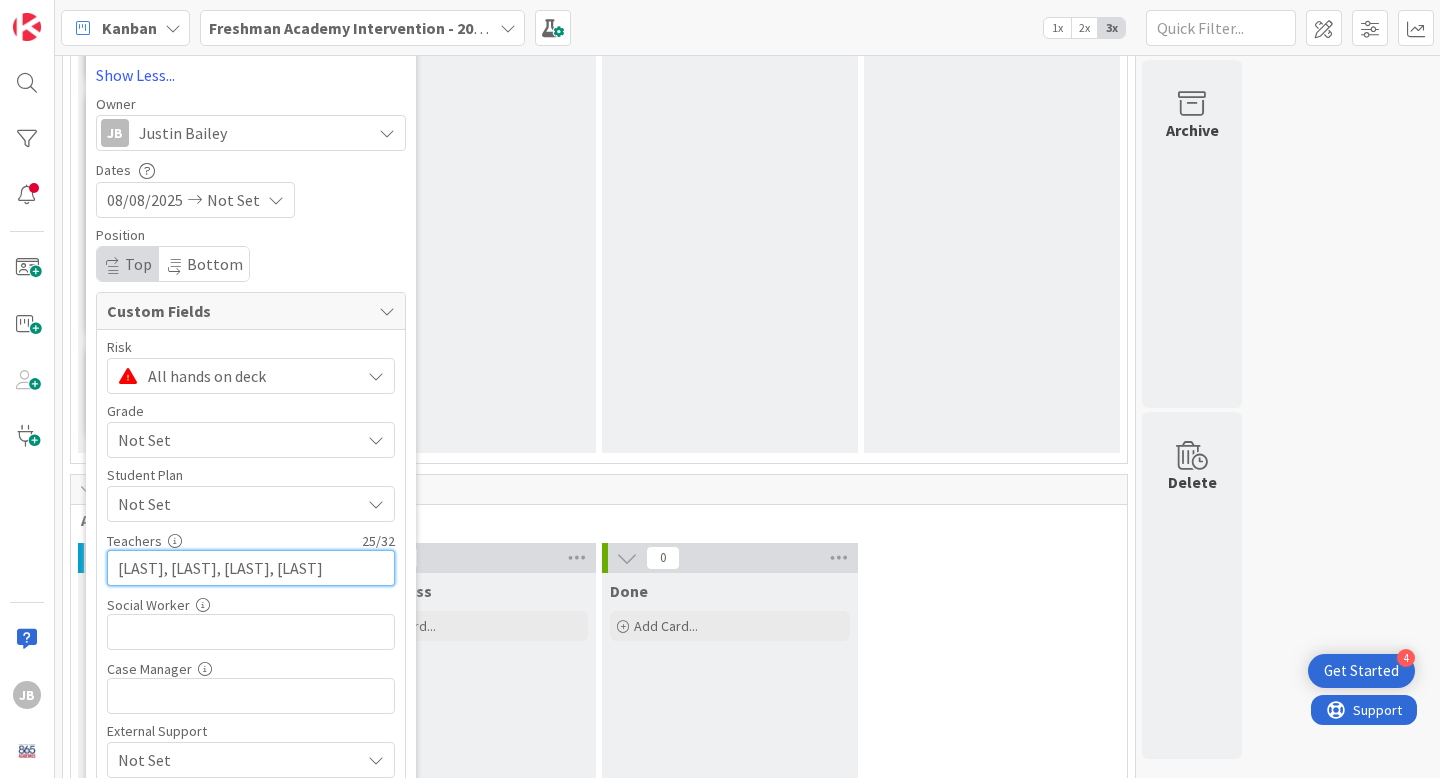 type on "[LAST], [LAST], [LAST], [LAST]" 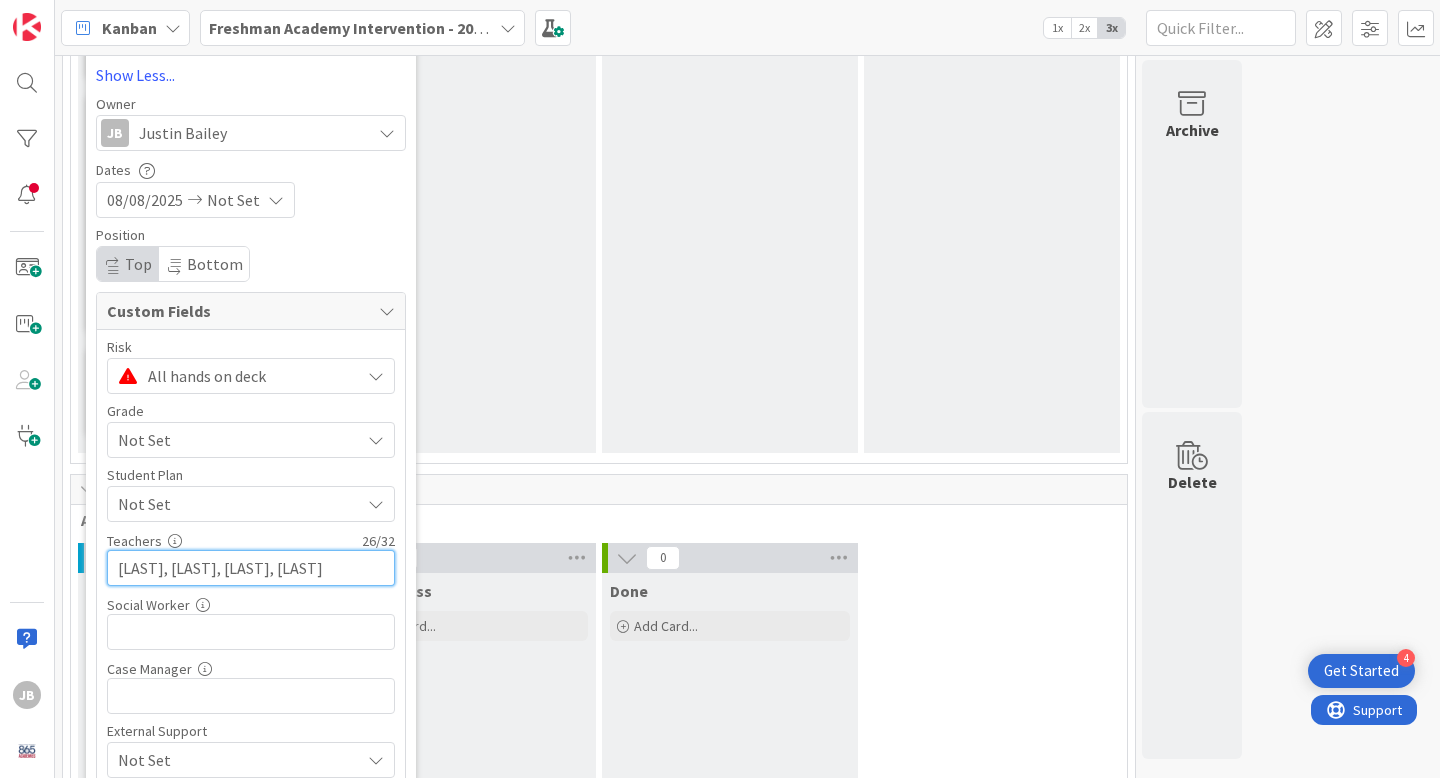 type on "x" 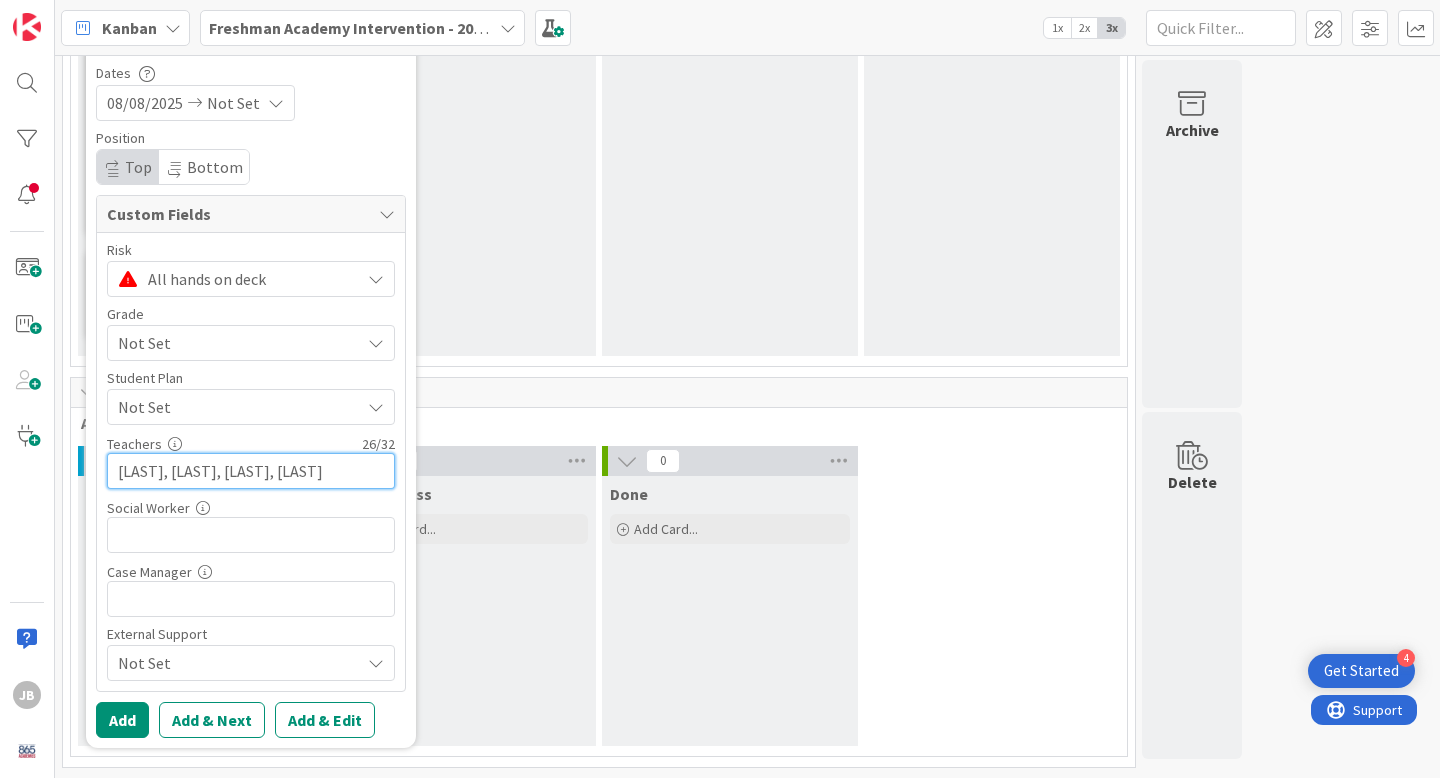 type on "[LAST], [LAST], [LAST], [LAST]" 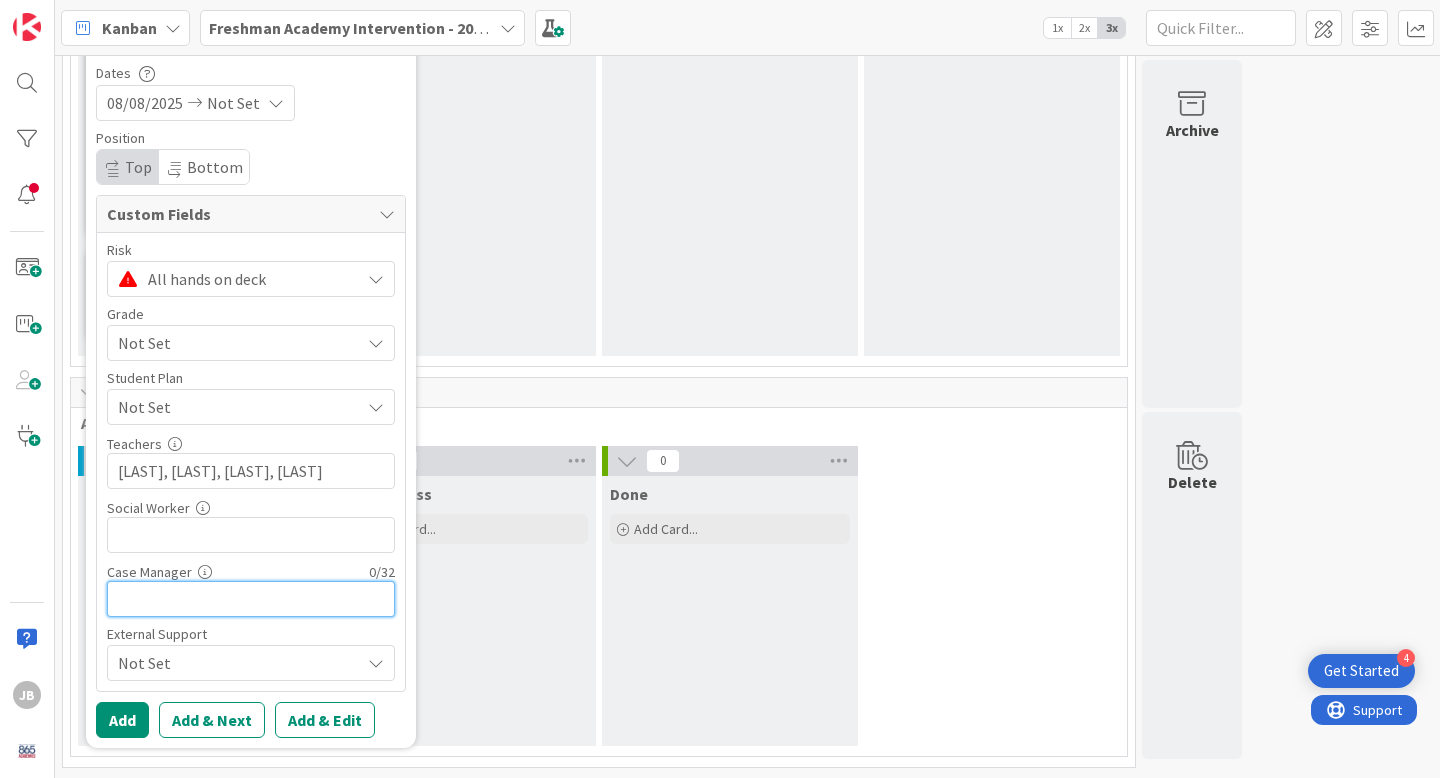 click at bounding box center [251, 599] 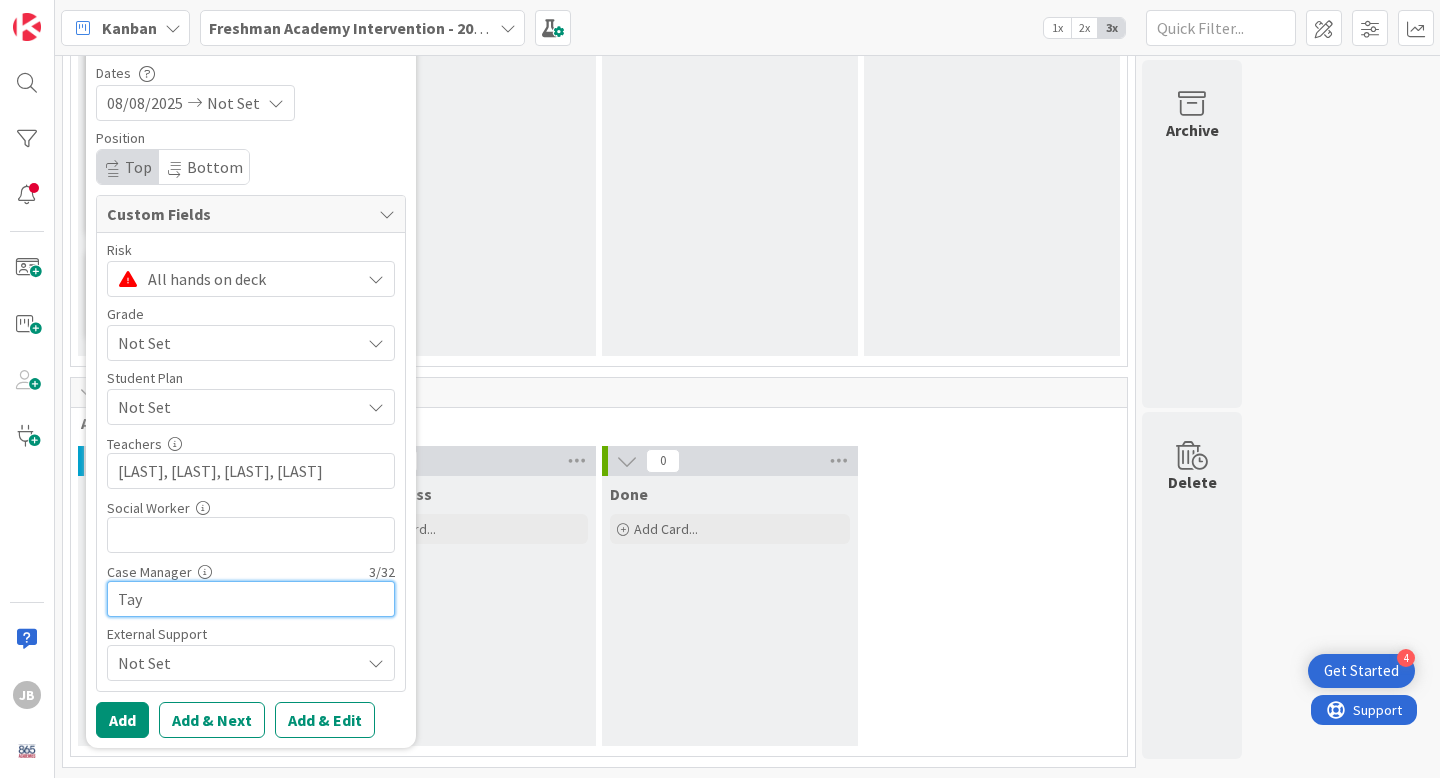 type on "Tayl" 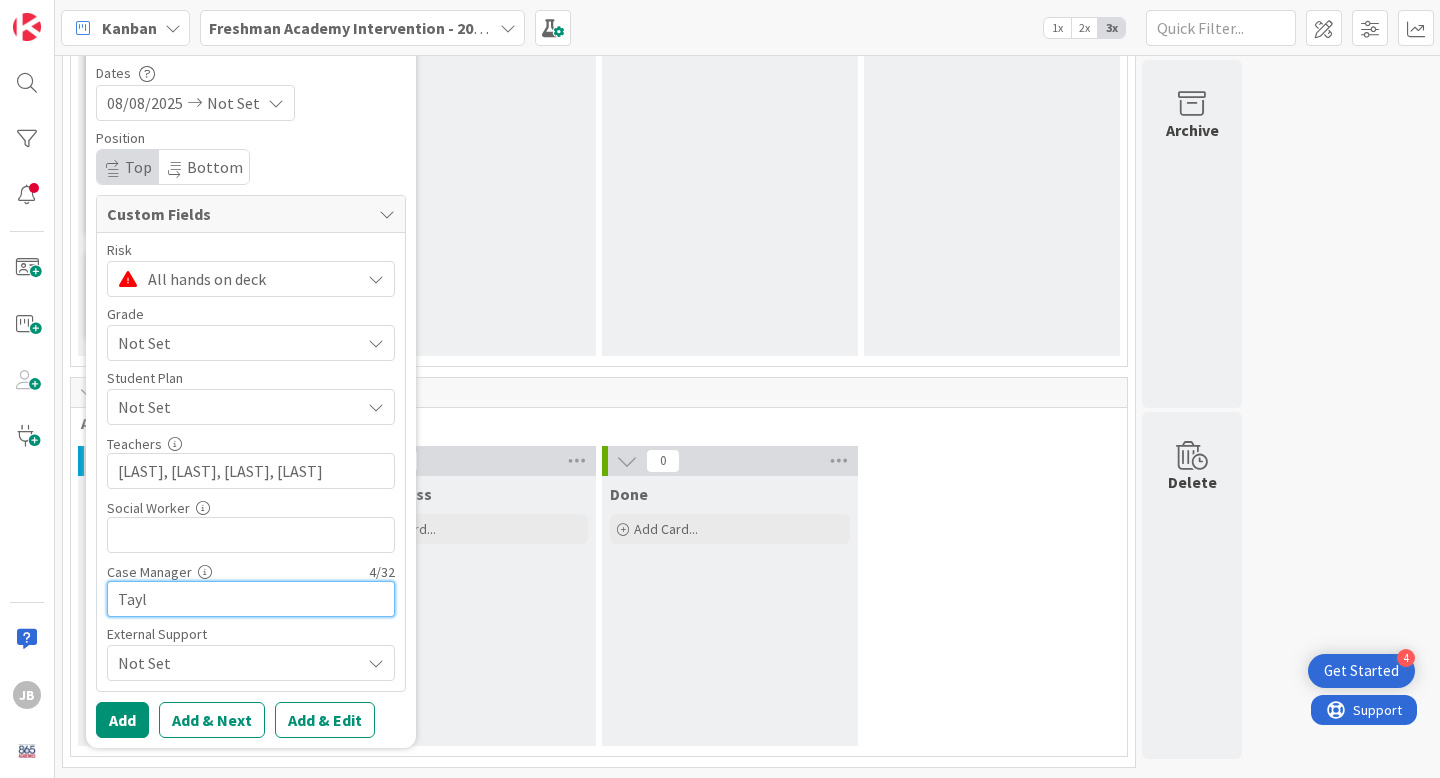 type on "x" 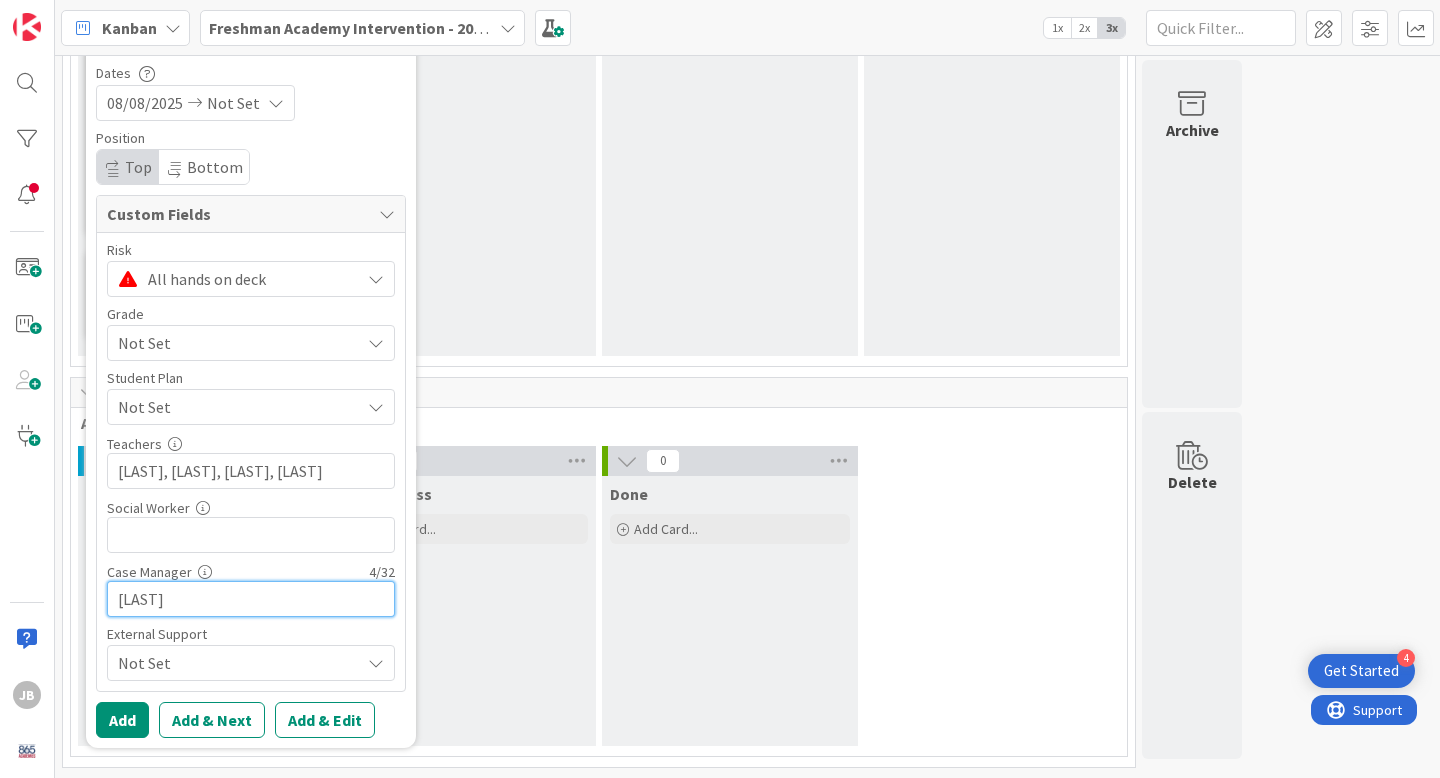 type on "[LAST]" 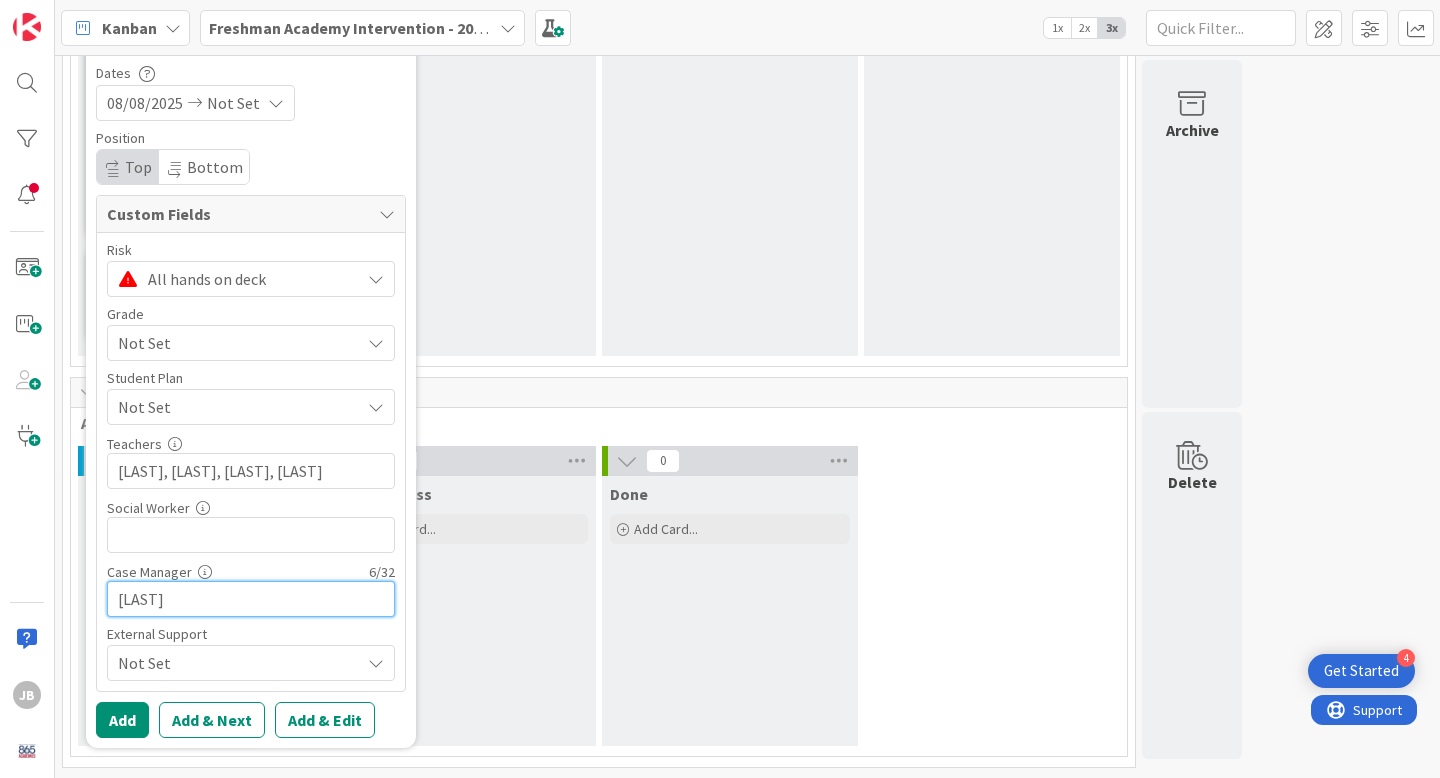 type on "x" 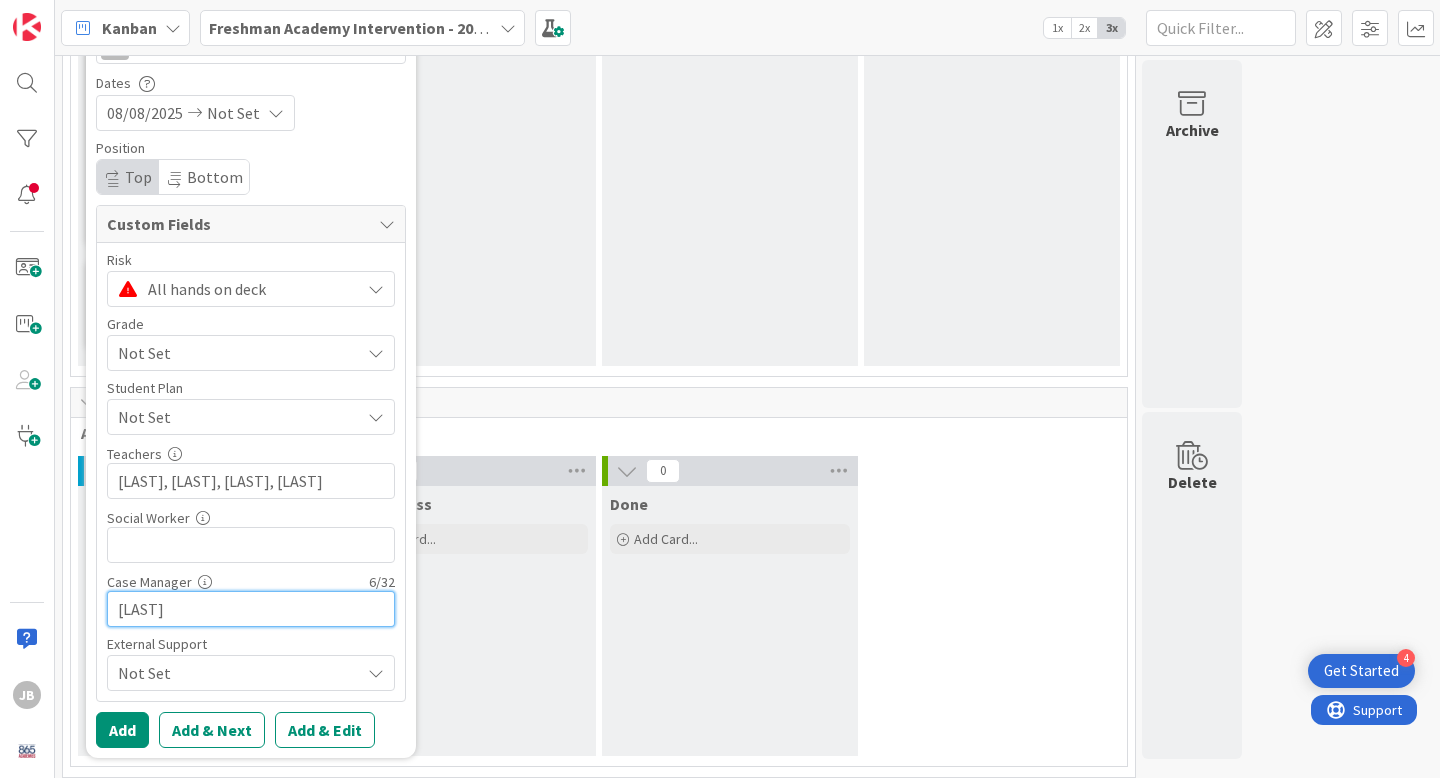 scroll, scrollTop: 534, scrollLeft: 0, axis: vertical 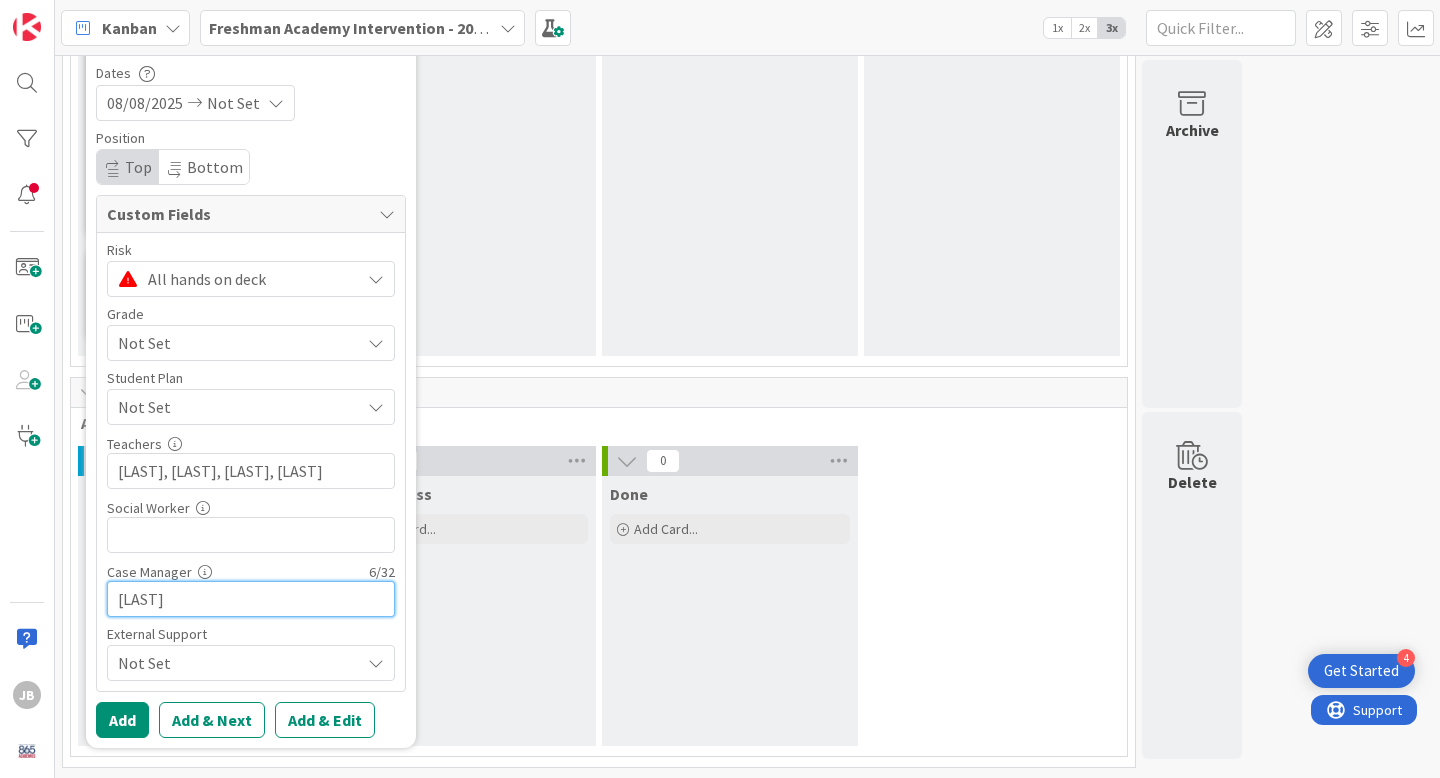 type on "[LAST]" 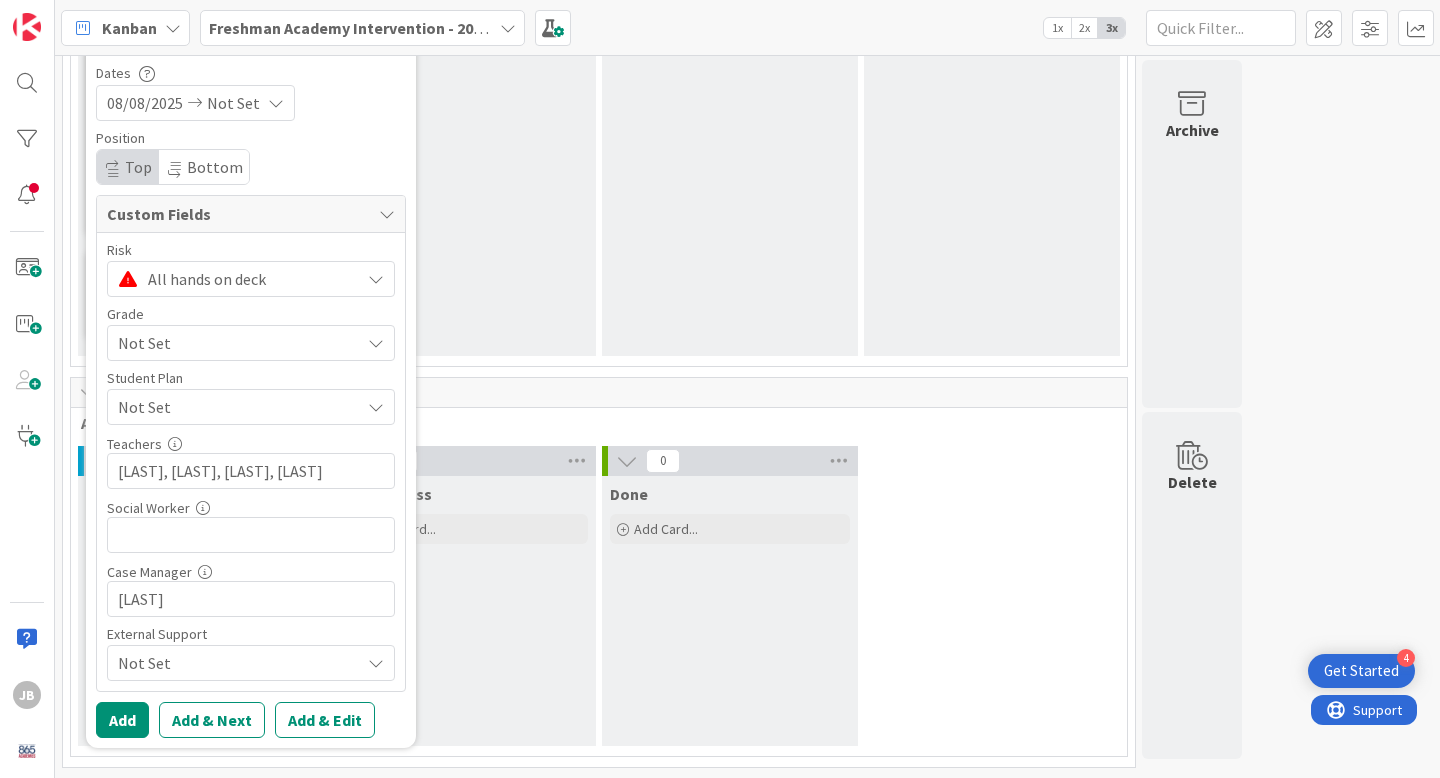 click on "Not Set" at bounding box center (239, 663) 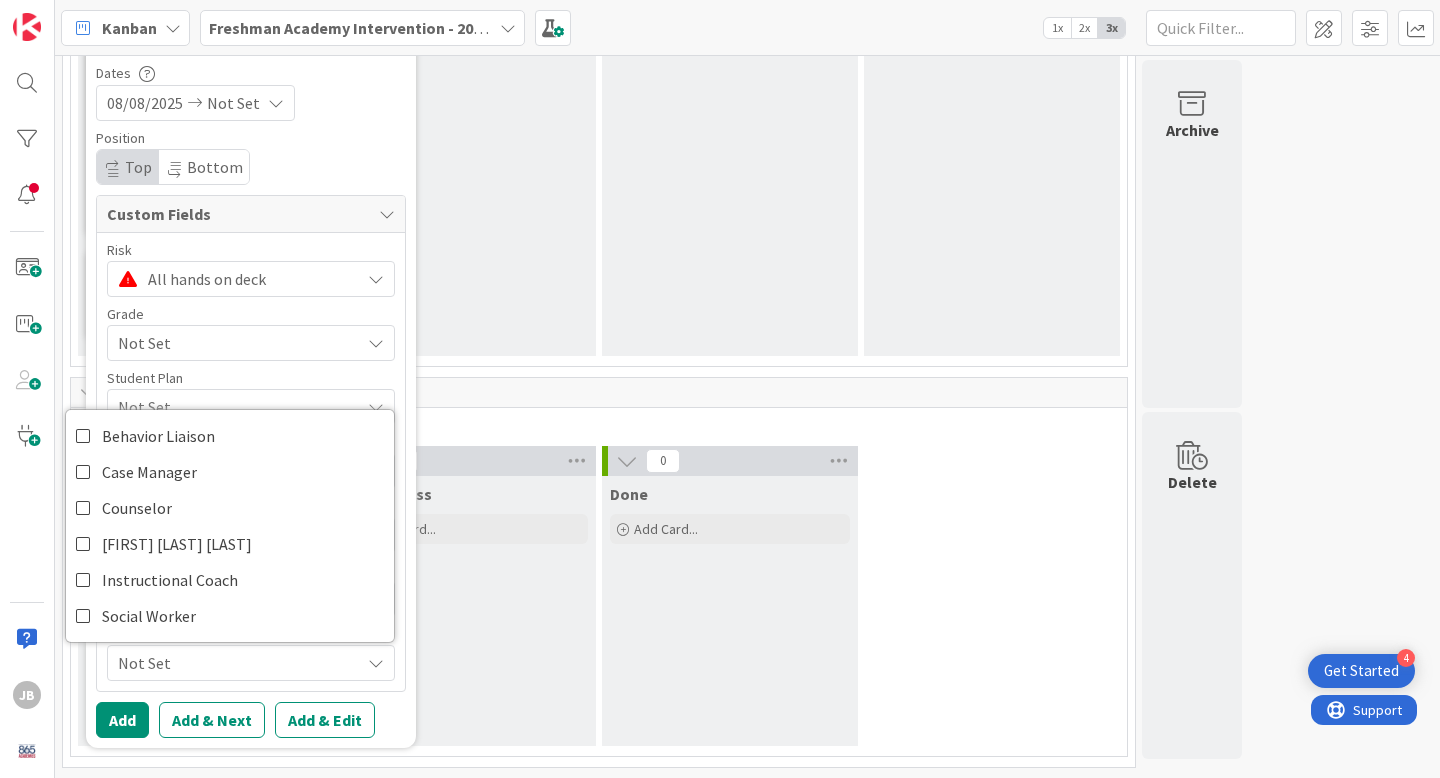 click on "In Progress  Add Card..." at bounding box center (468, 611) 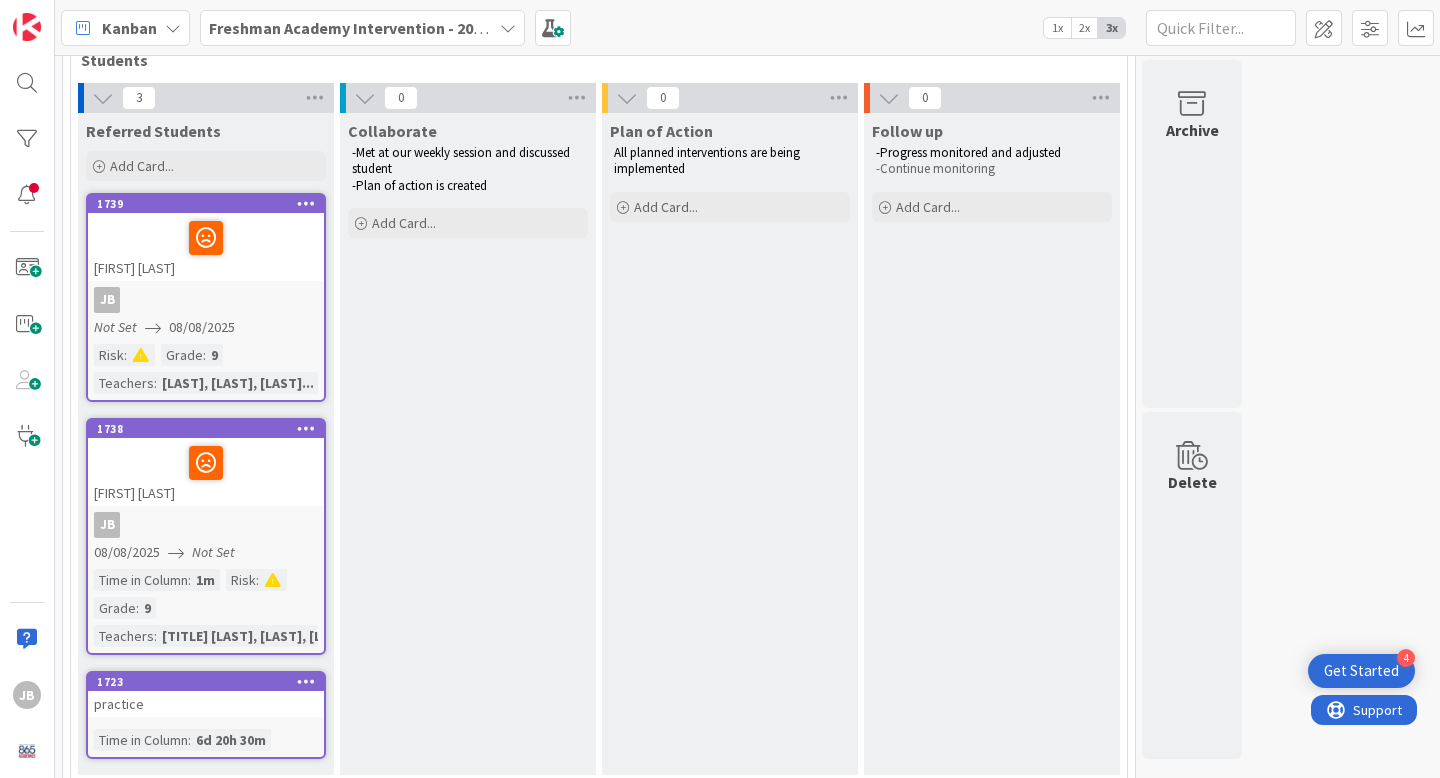 scroll, scrollTop: 38, scrollLeft: 0, axis: vertical 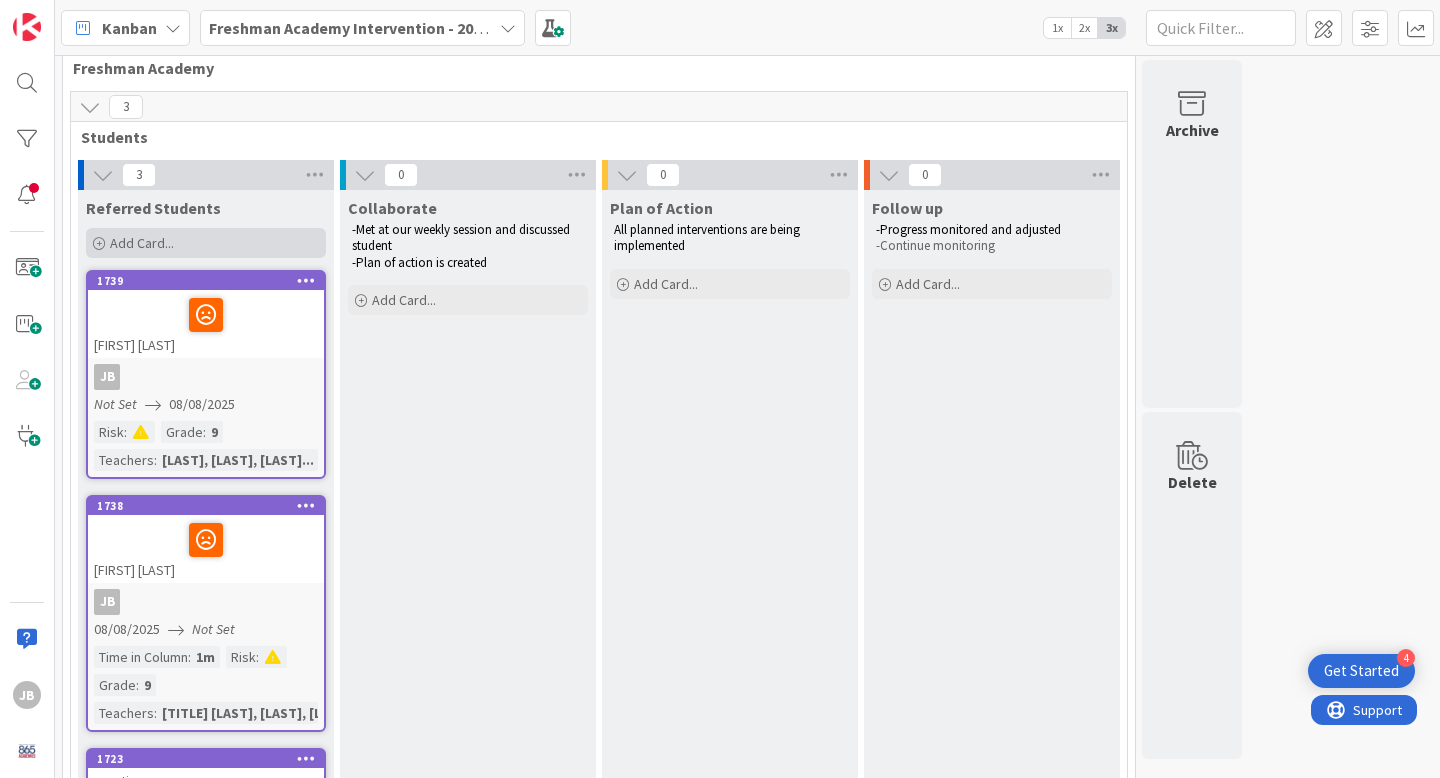 click at bounding box center (99, 244) 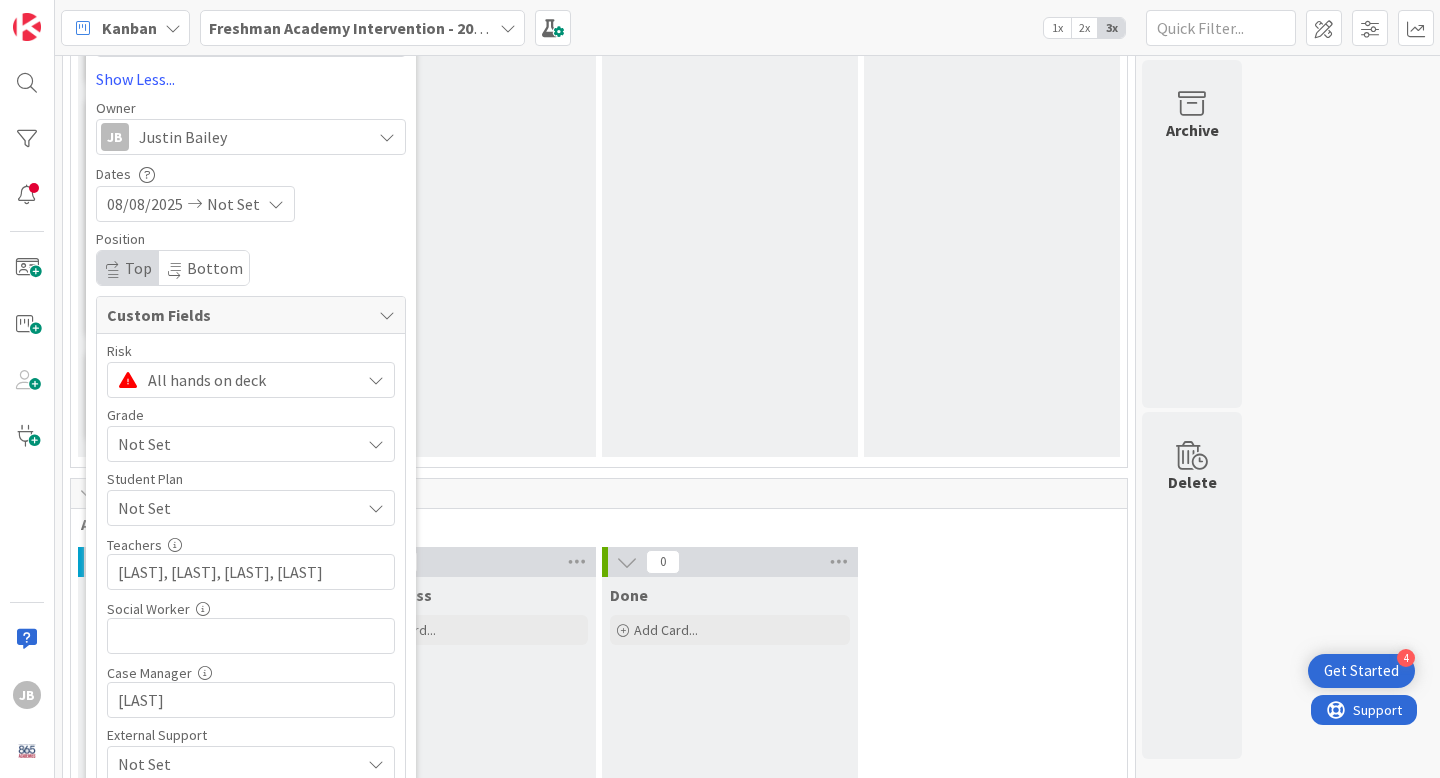 scroll, scrollTop: 439, scrollLeft: 0, axis: vertical 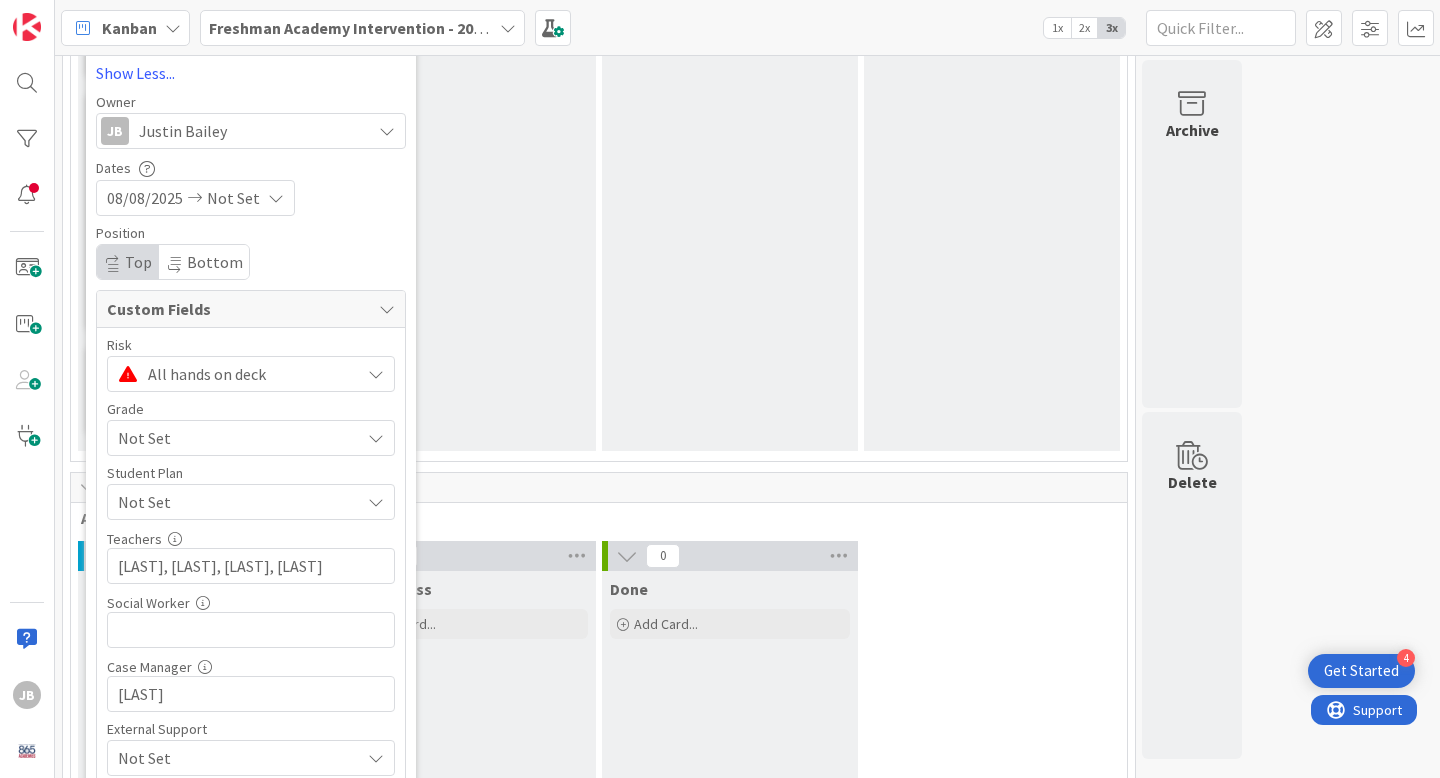 click on "Not Set" at bounding box center (234, 438) 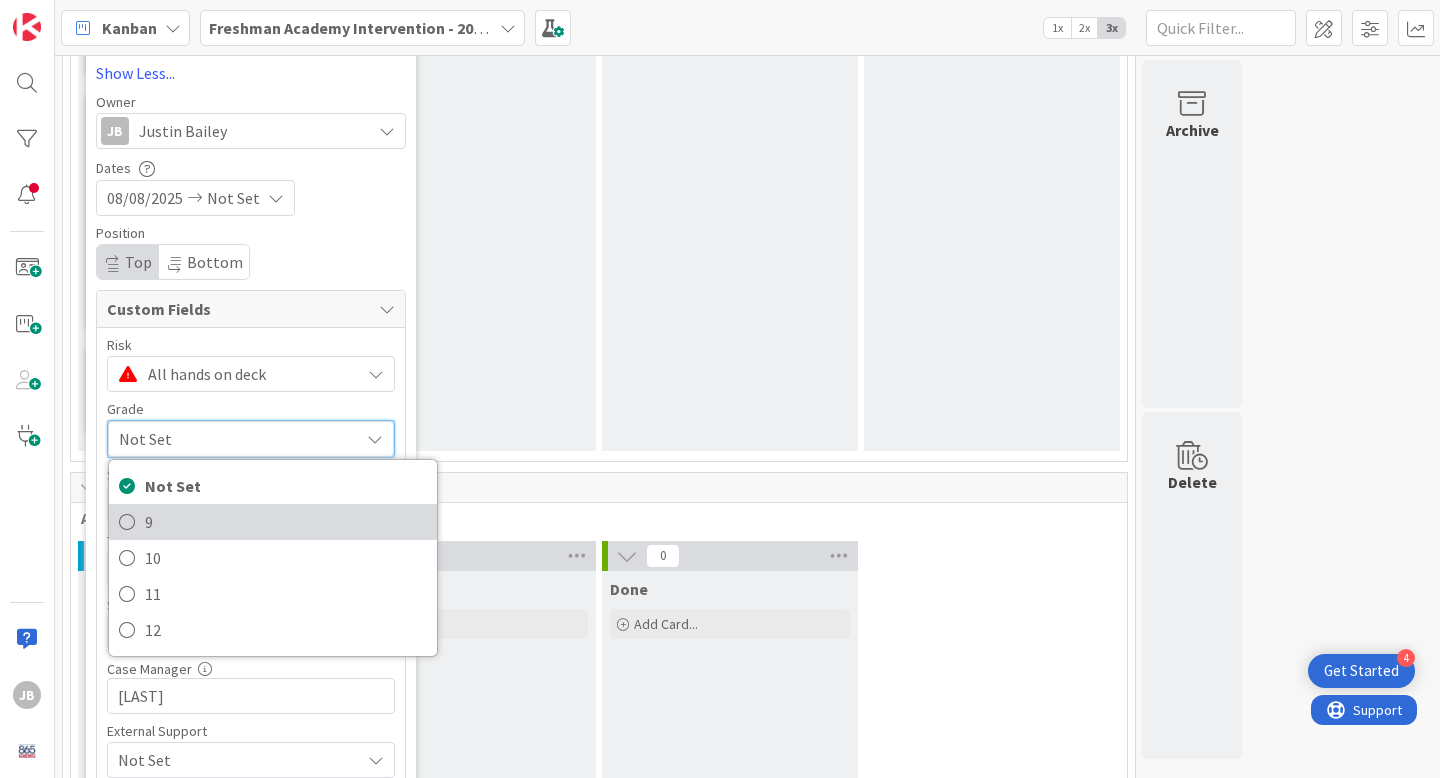 click on "9" at bounding box center [286, 522] 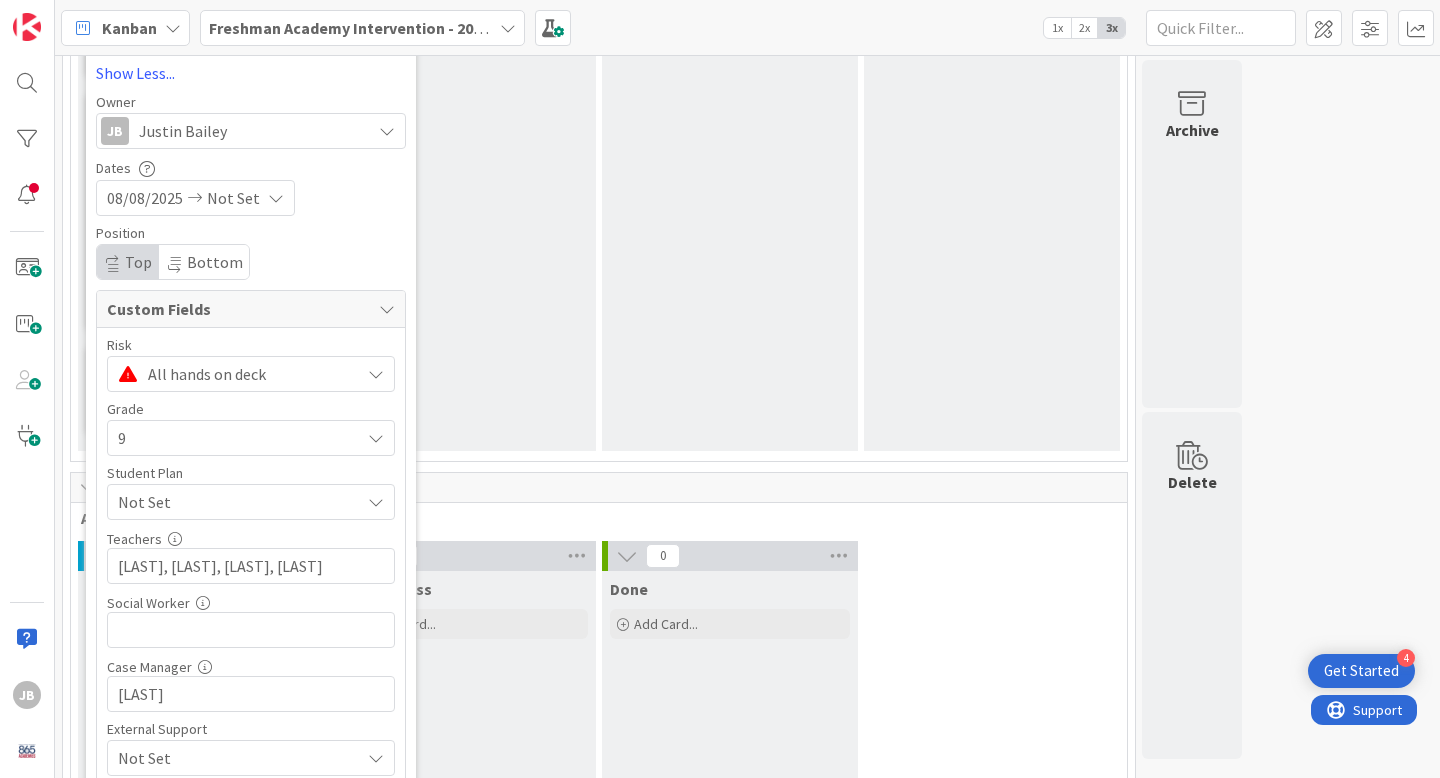 click on "Not Set" at bounding box center [239, 502] 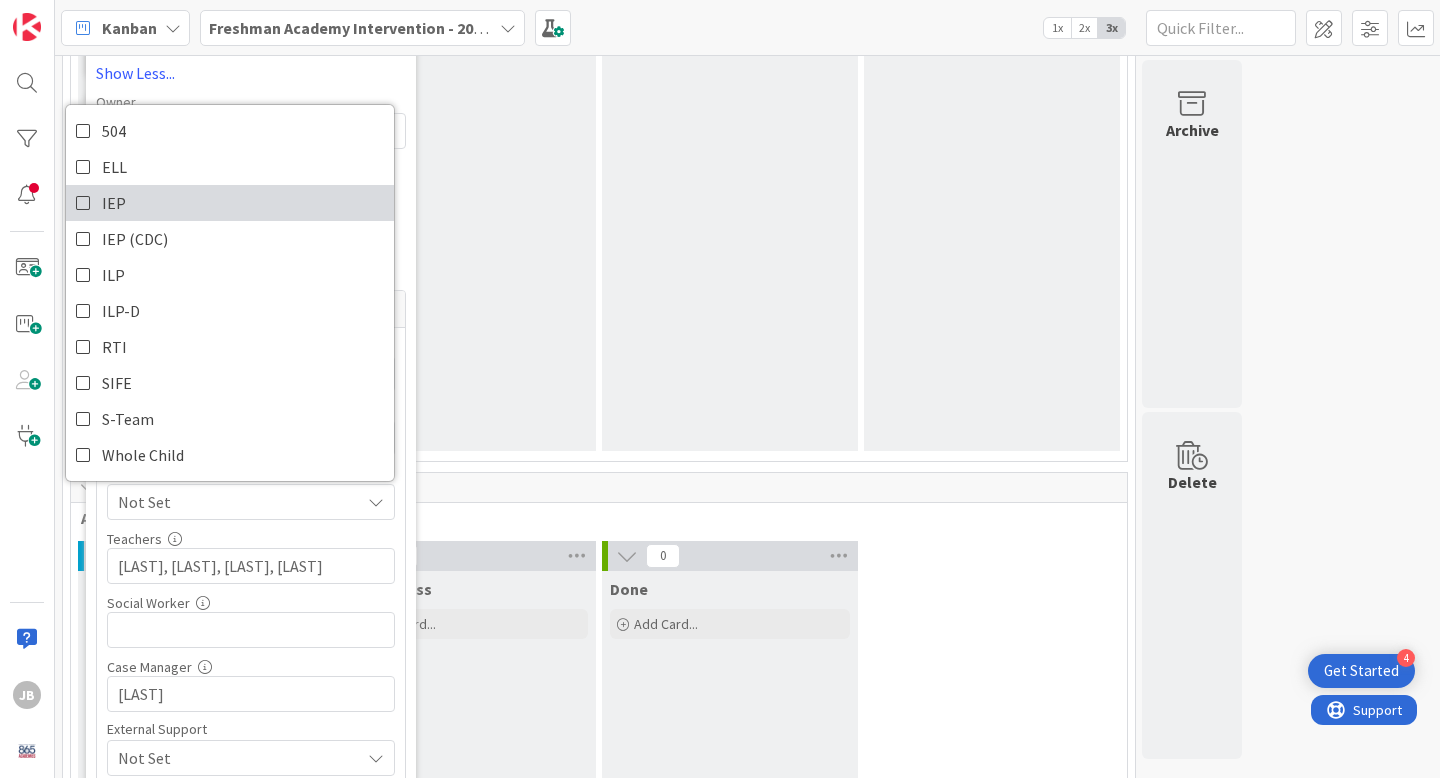 click on "IEP" at bounding box center (114, 203) 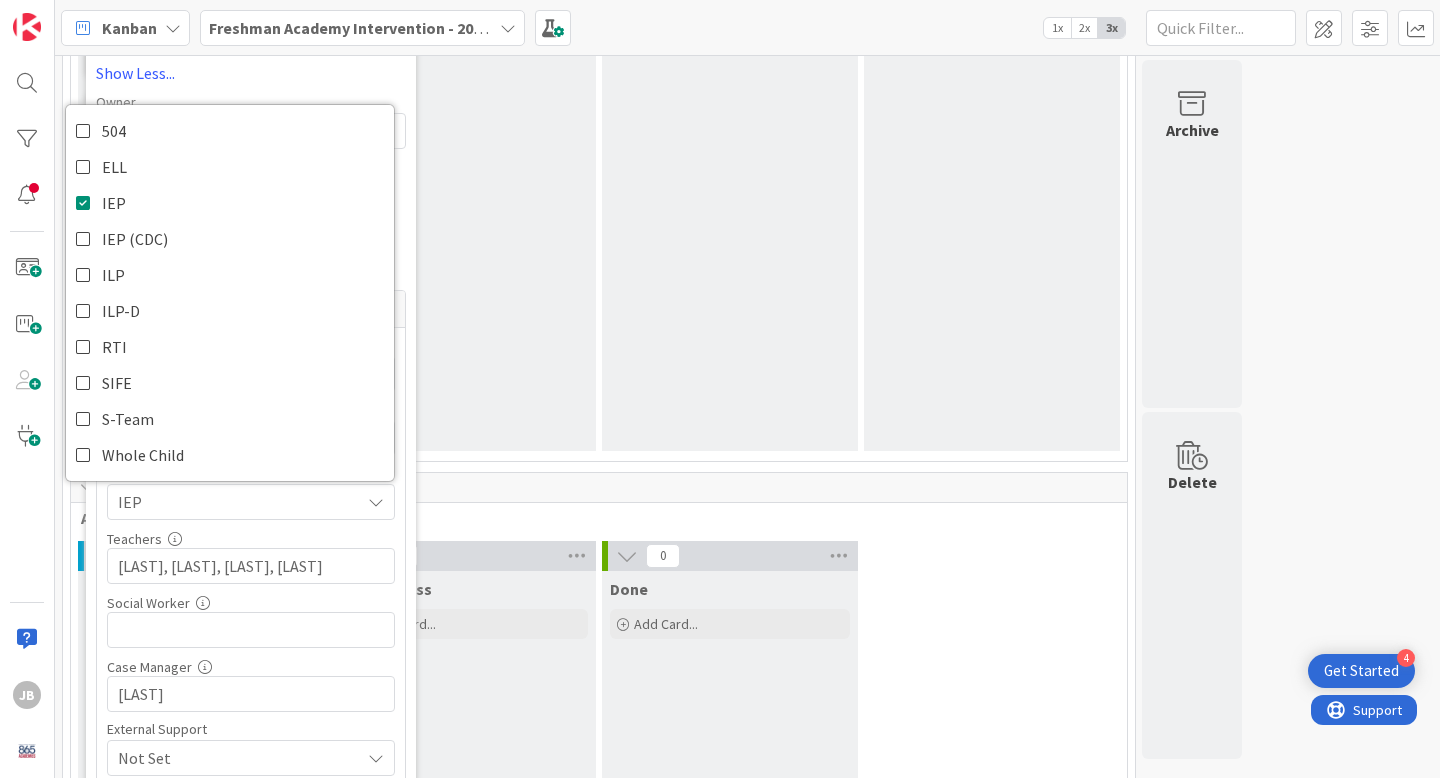 click on "Collaborate -Met at our weekly session and discussed student -Plan of action is created Add Card..." at bounding box center [468, 120] 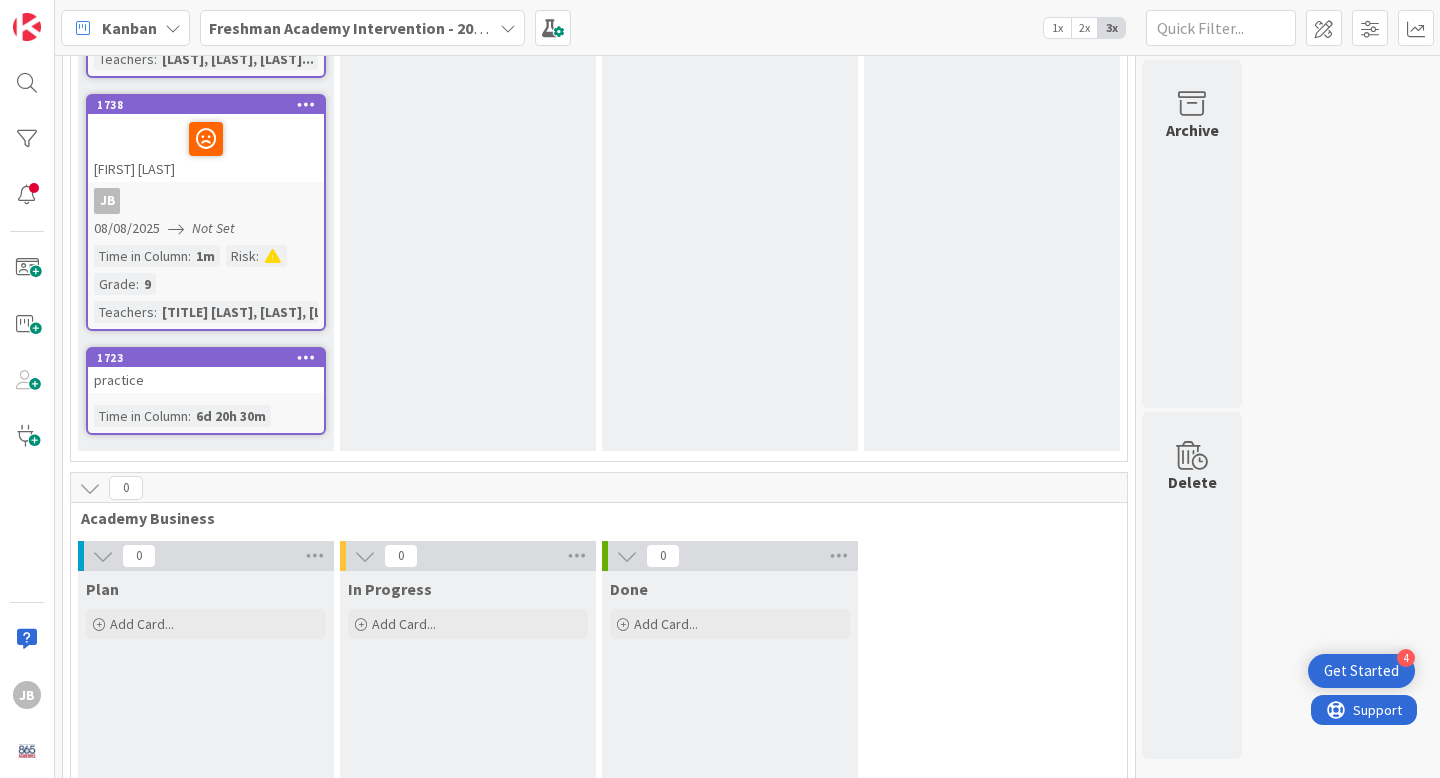 scroll, scrollTop: 0, scrollLeft: 0, axis: both 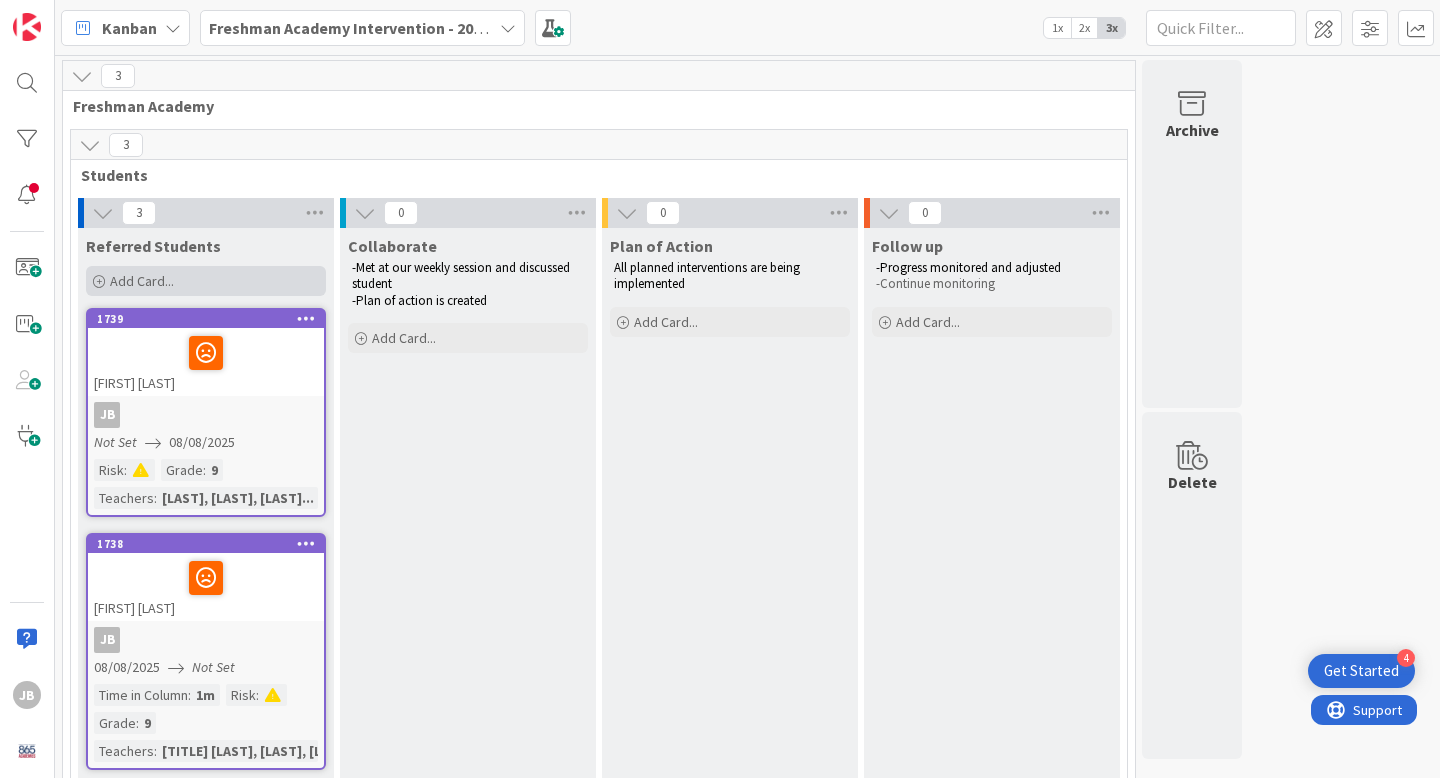 click at bounding box center [99, 282] 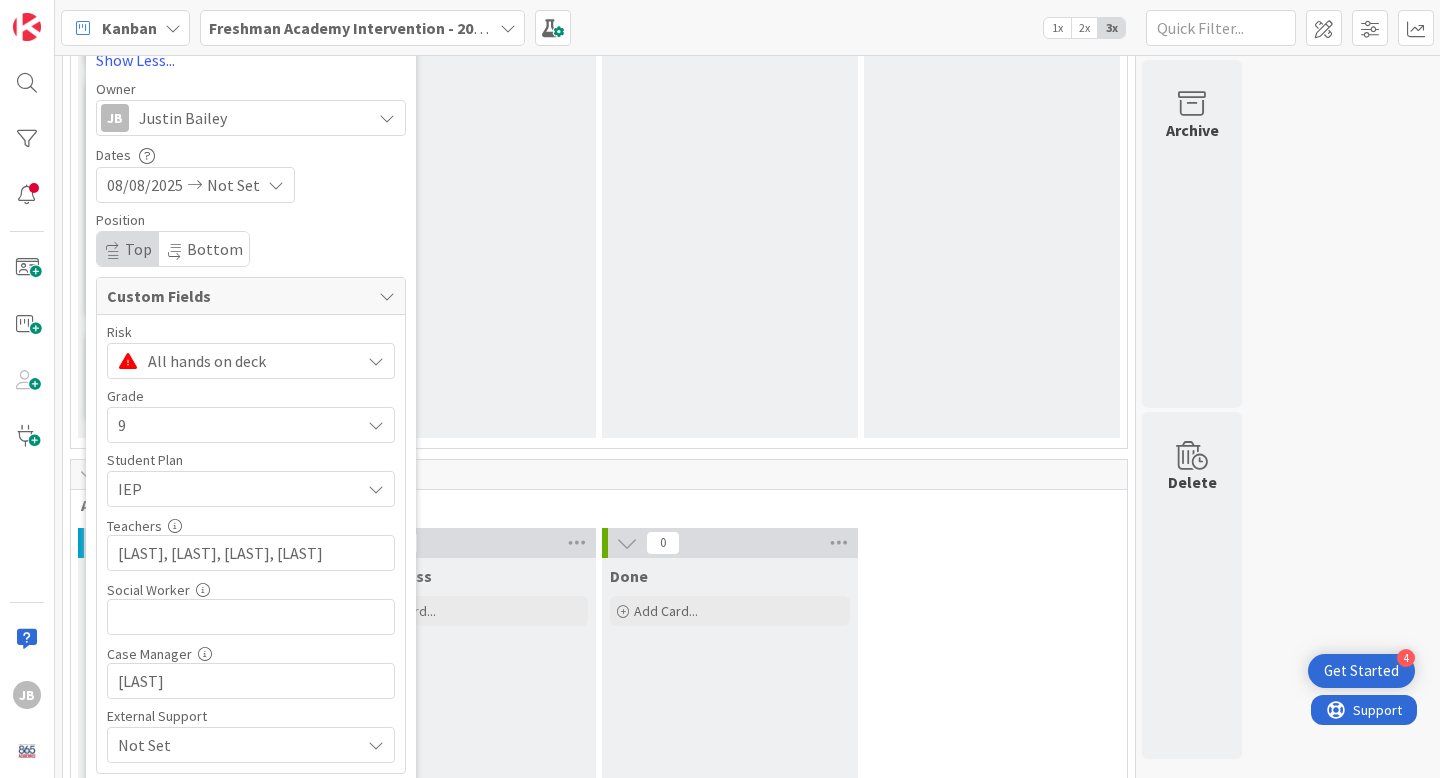 scroll, scrollTop: 534, scrollLeft: 0, axis: vertical 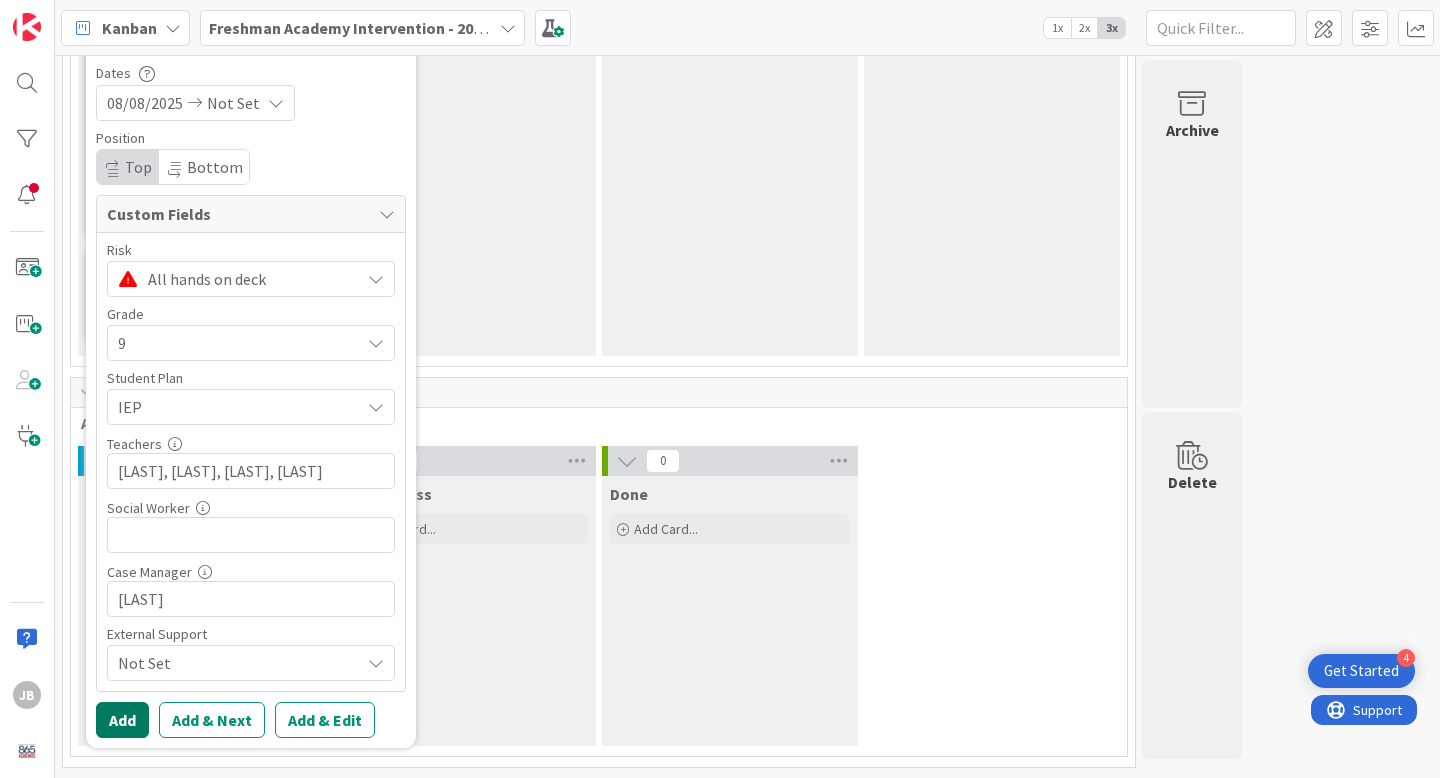 click on "Add" at bounding box center [122, 720] 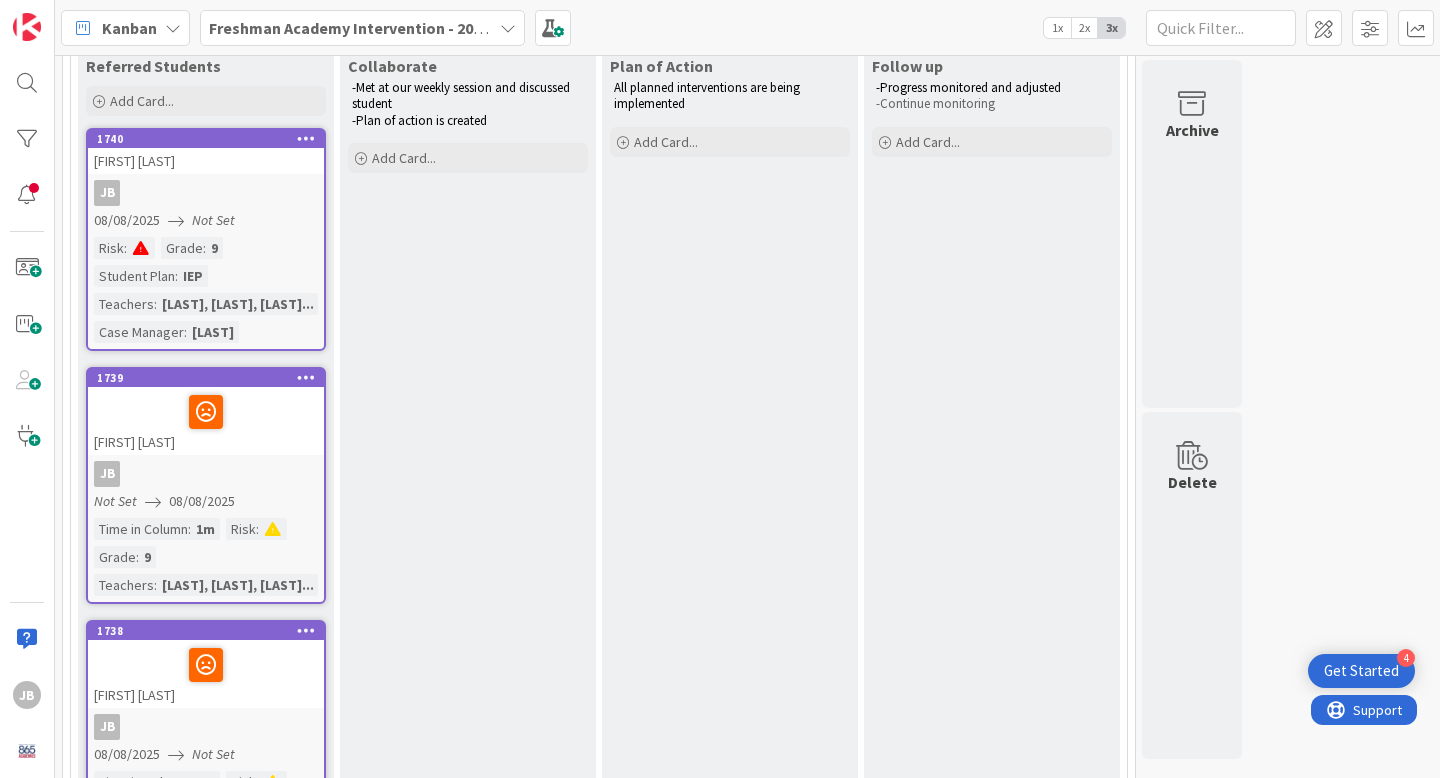 scroll, scrollTop: 178, scrollLeft: 0, axis: vertical 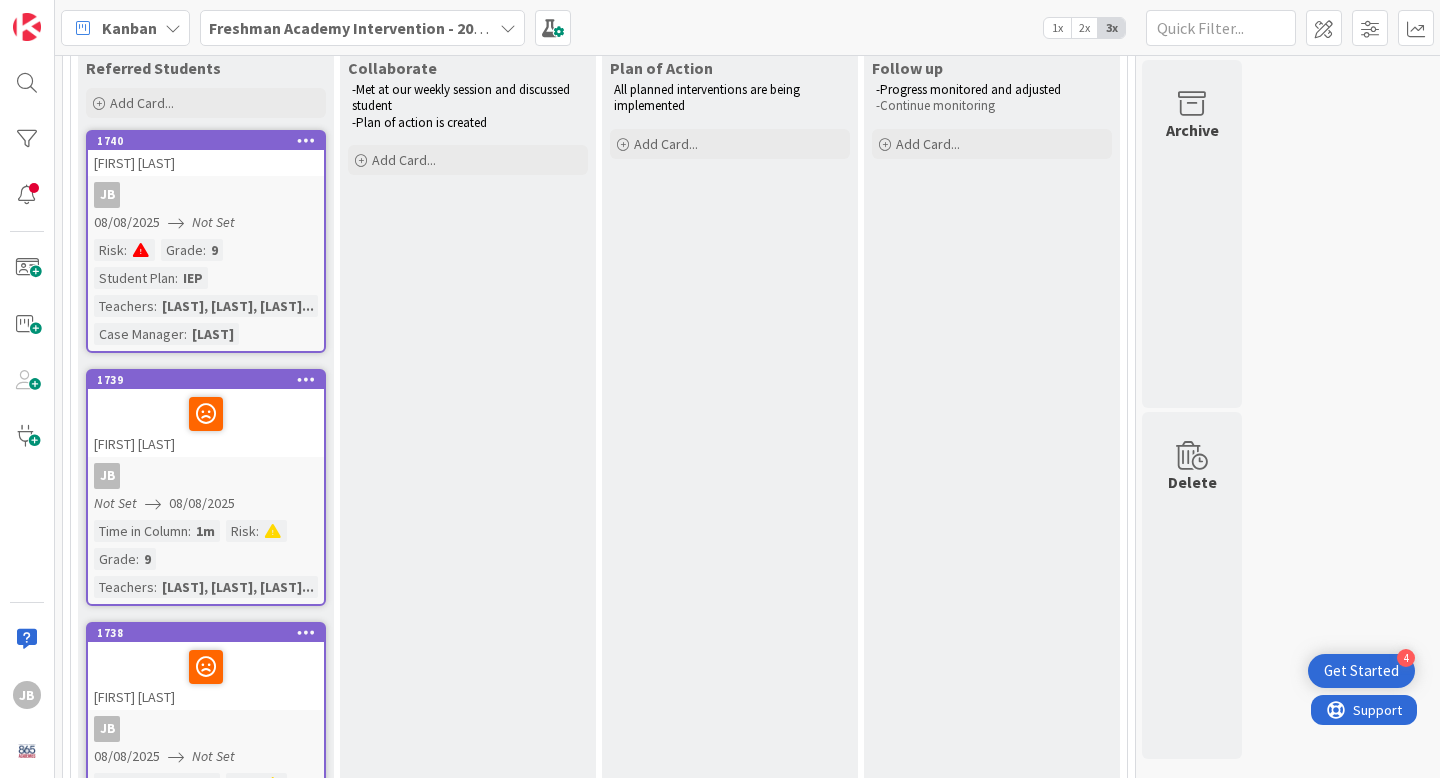 click on "[FIRST] [LAST]" at bounding box center (206, 163) 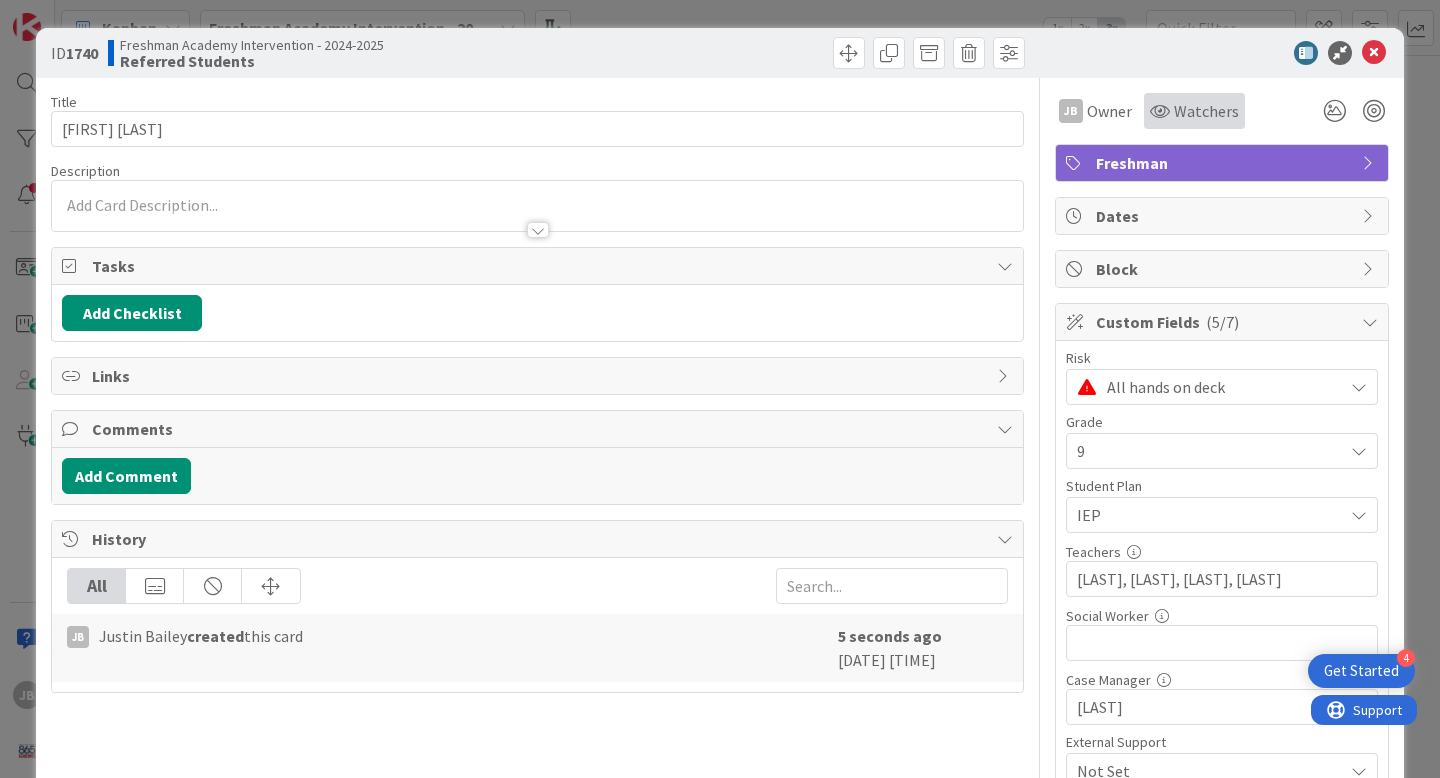 scroll, scrollTop: 0, scrollLeft: 0, axis: both 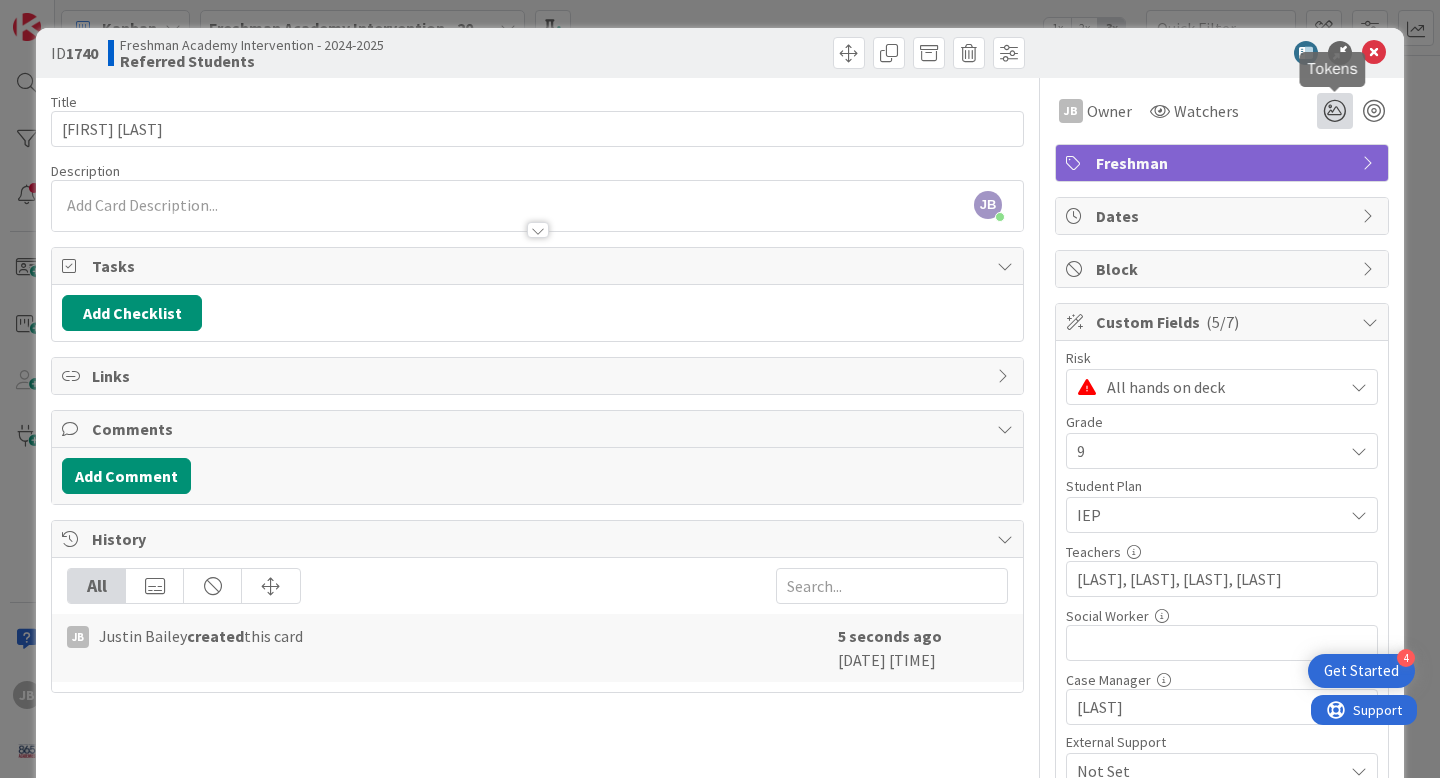 click at bounding box center [1335, 111] 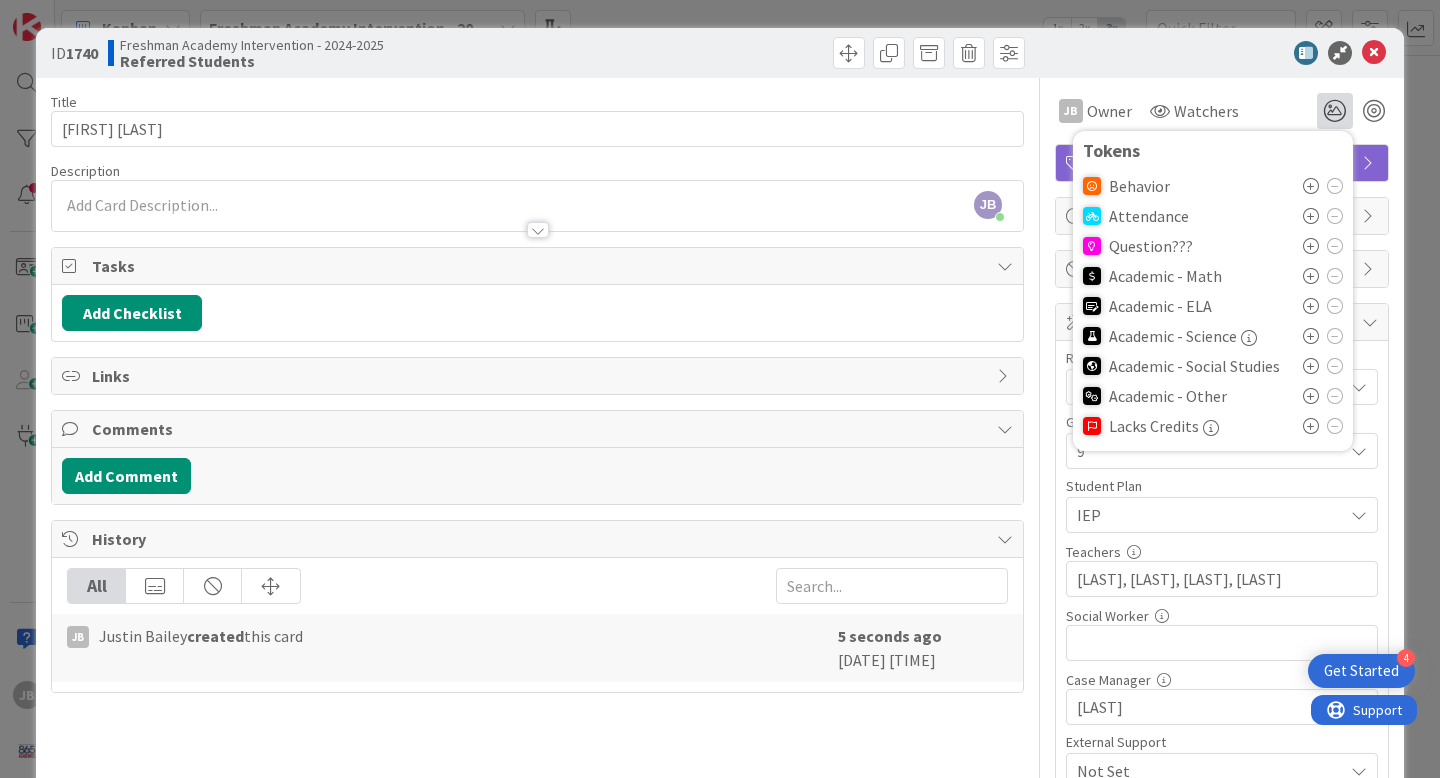 click at bounding box center [1311, 216] 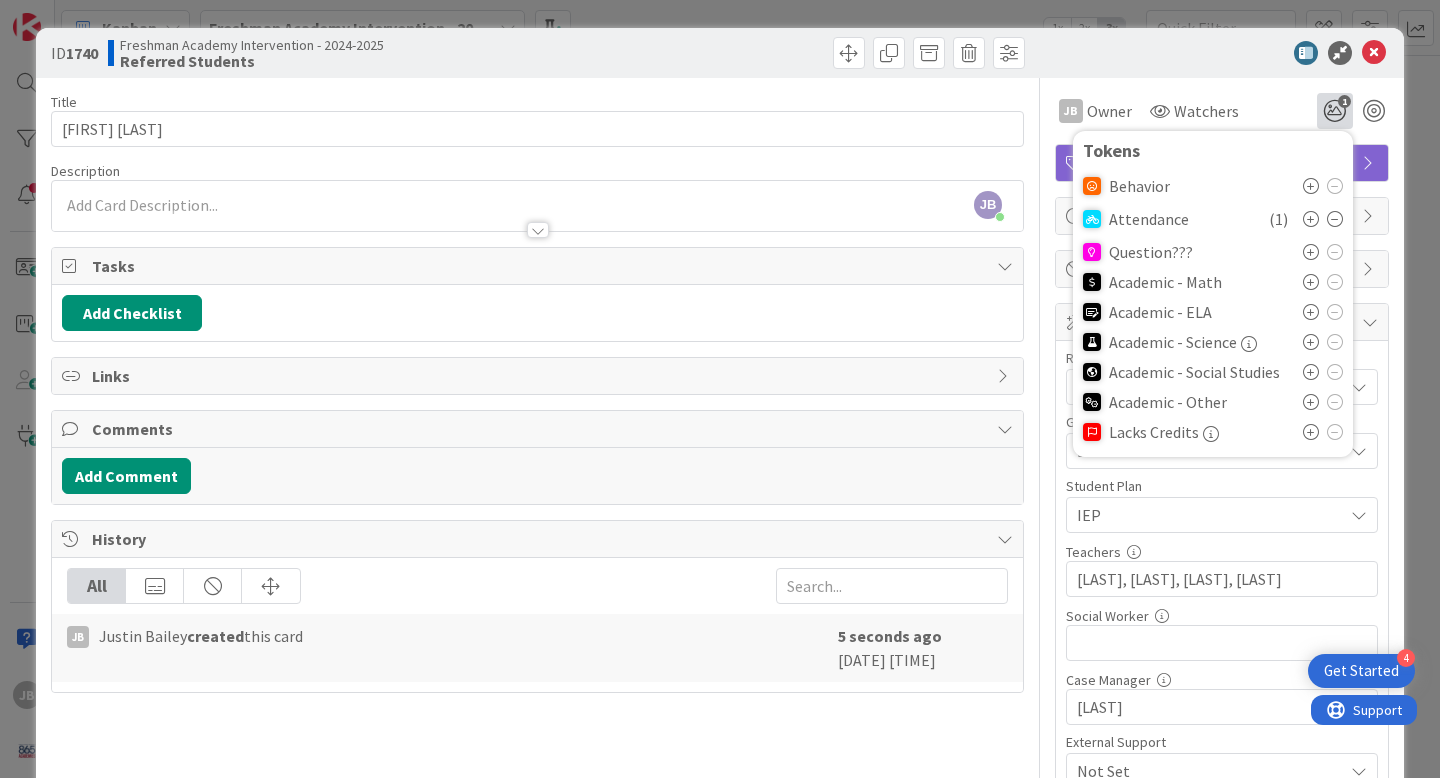 click on "Description" at bounding box center (537, 171) 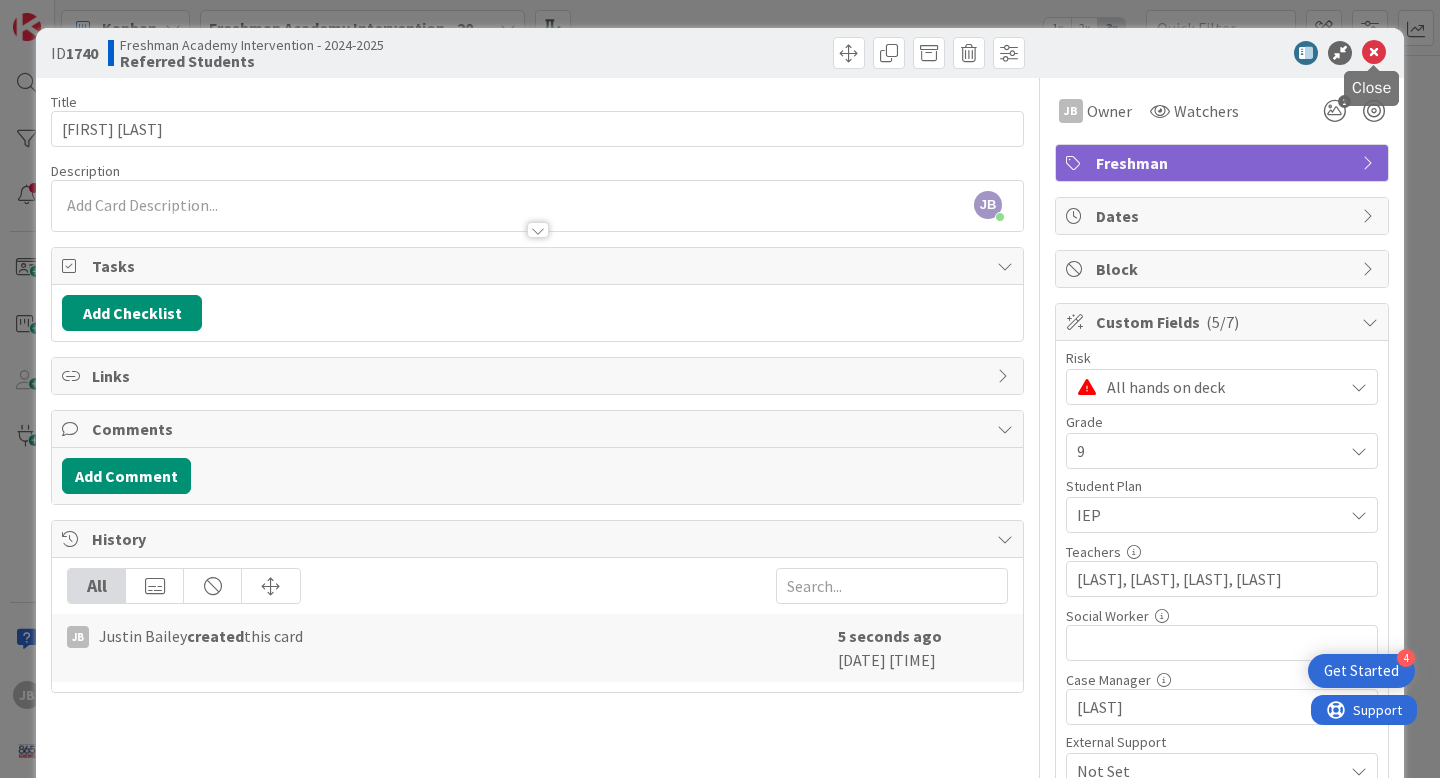 click at bounding box center [1374, 53] 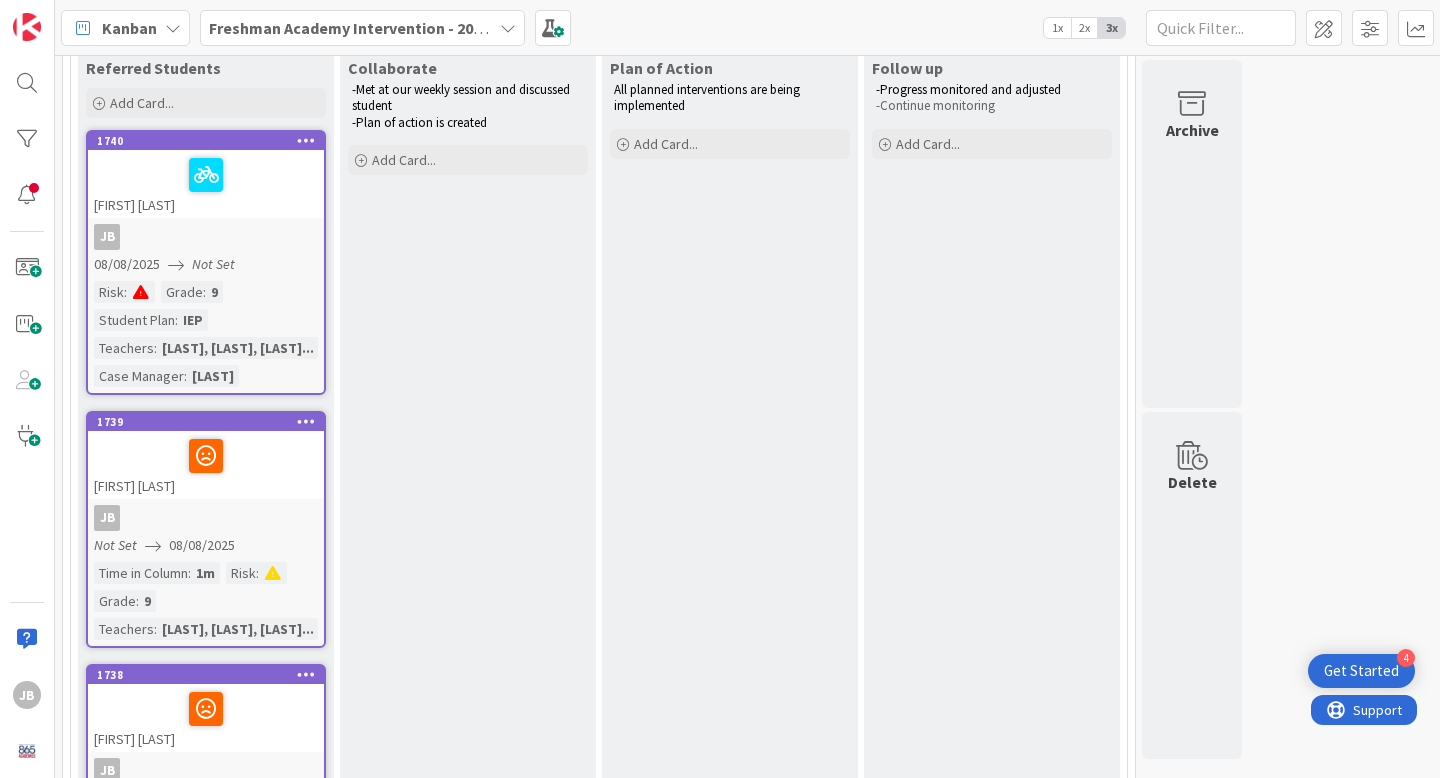scroll, scrollTop: 0, scrollLeft: 0, axis: both 